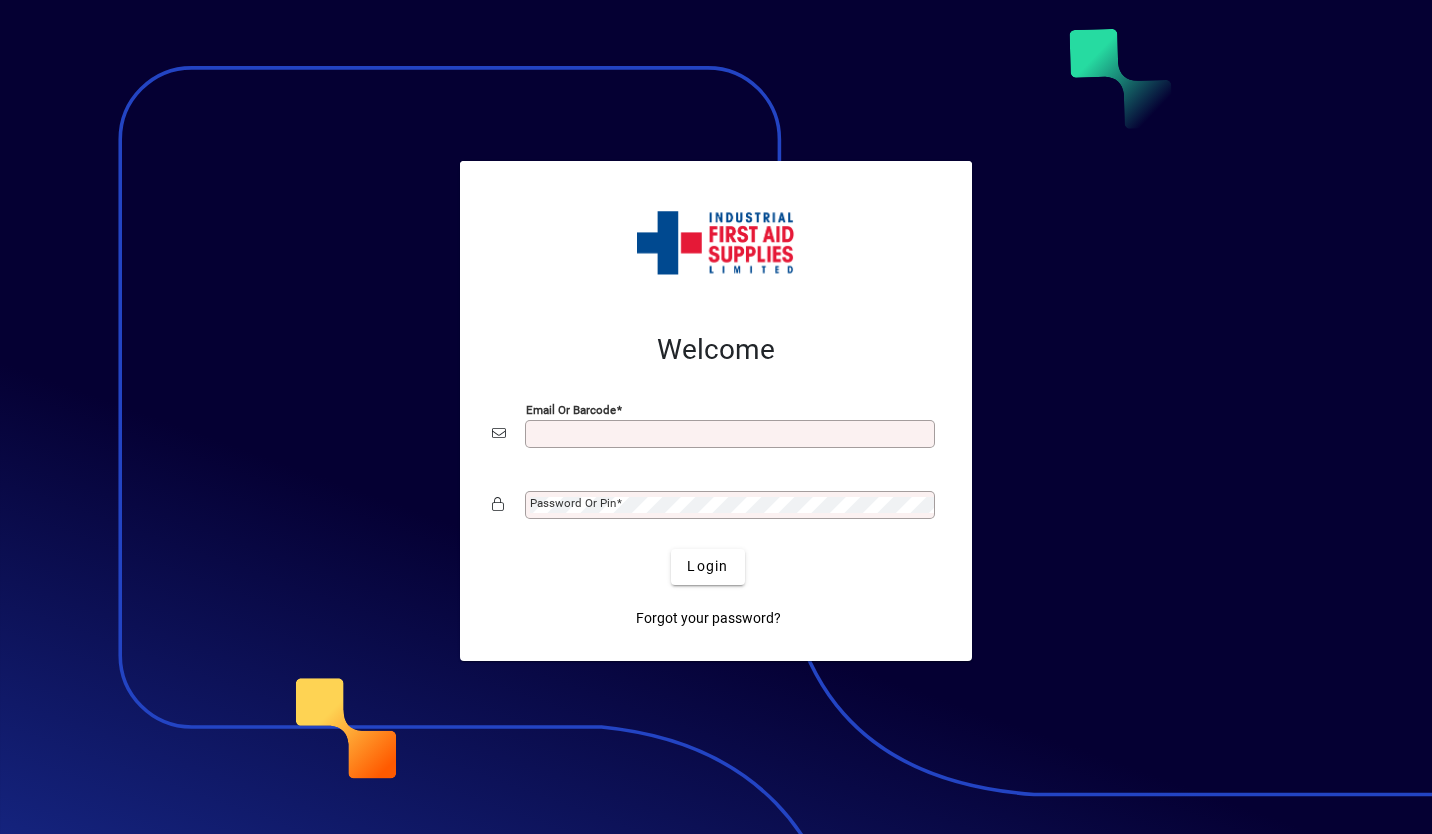 scroll, scrollTop: 0, scrollLeft: 0, axis: both 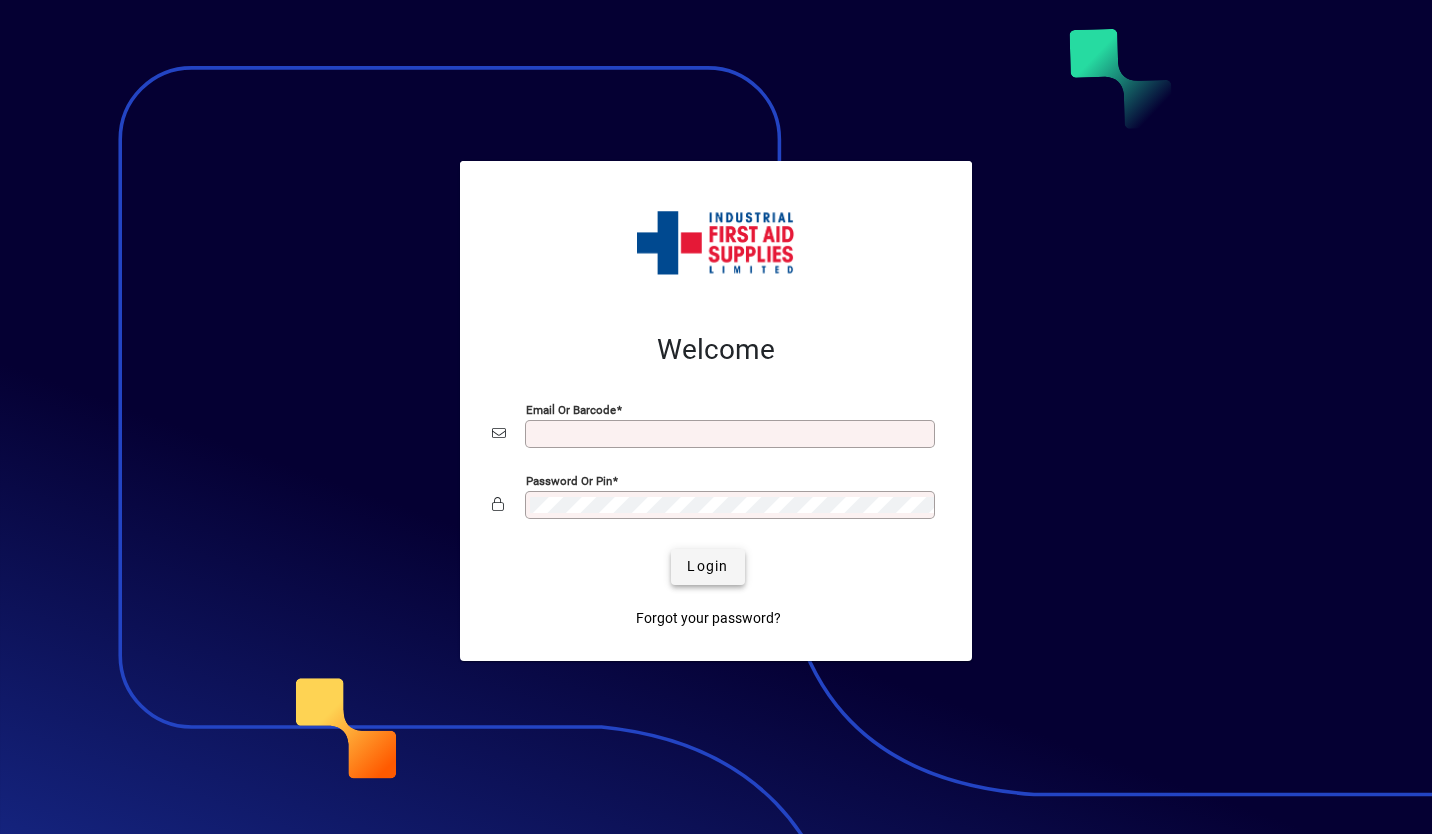 type on "**********" 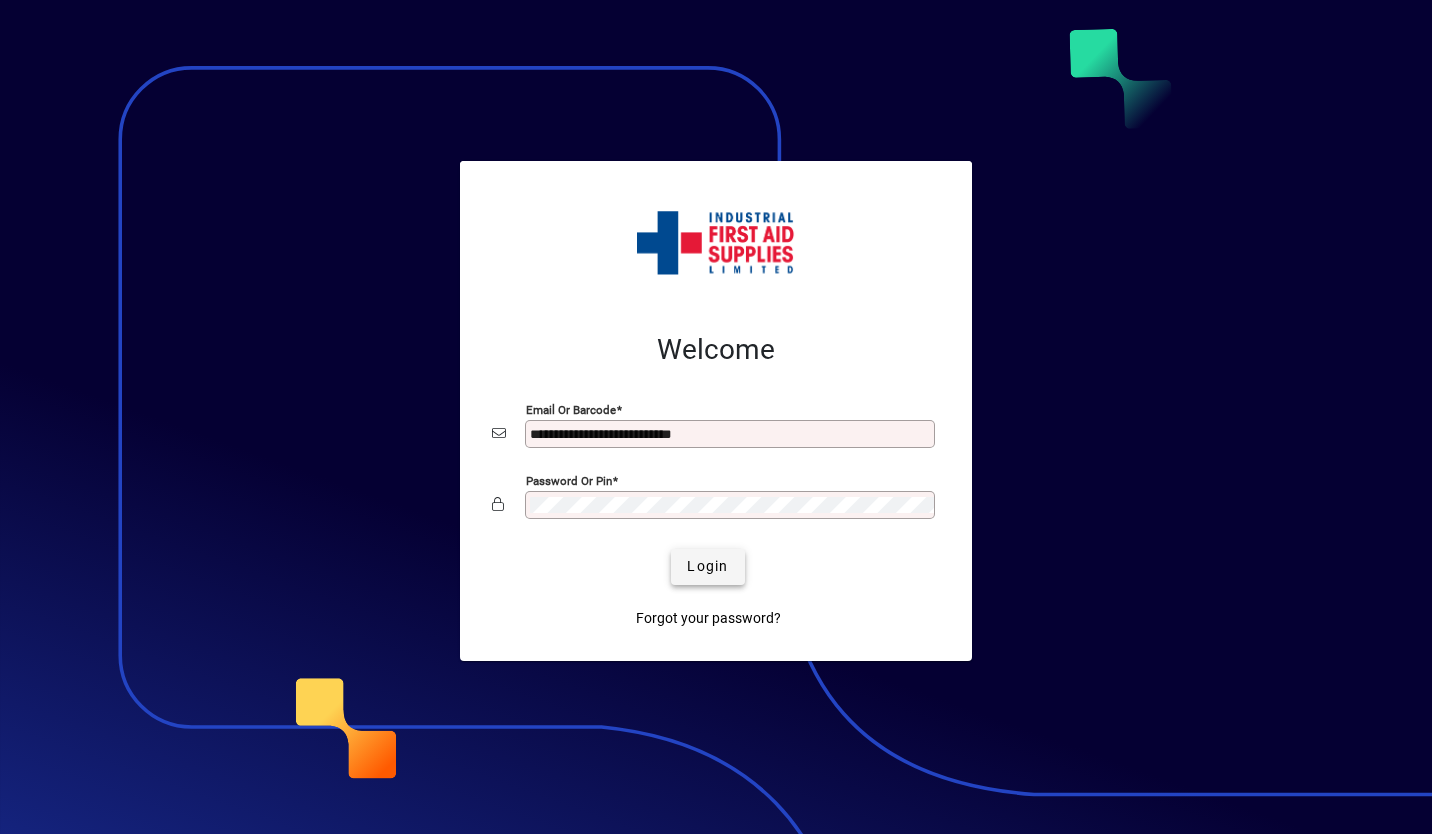 click on "Login" 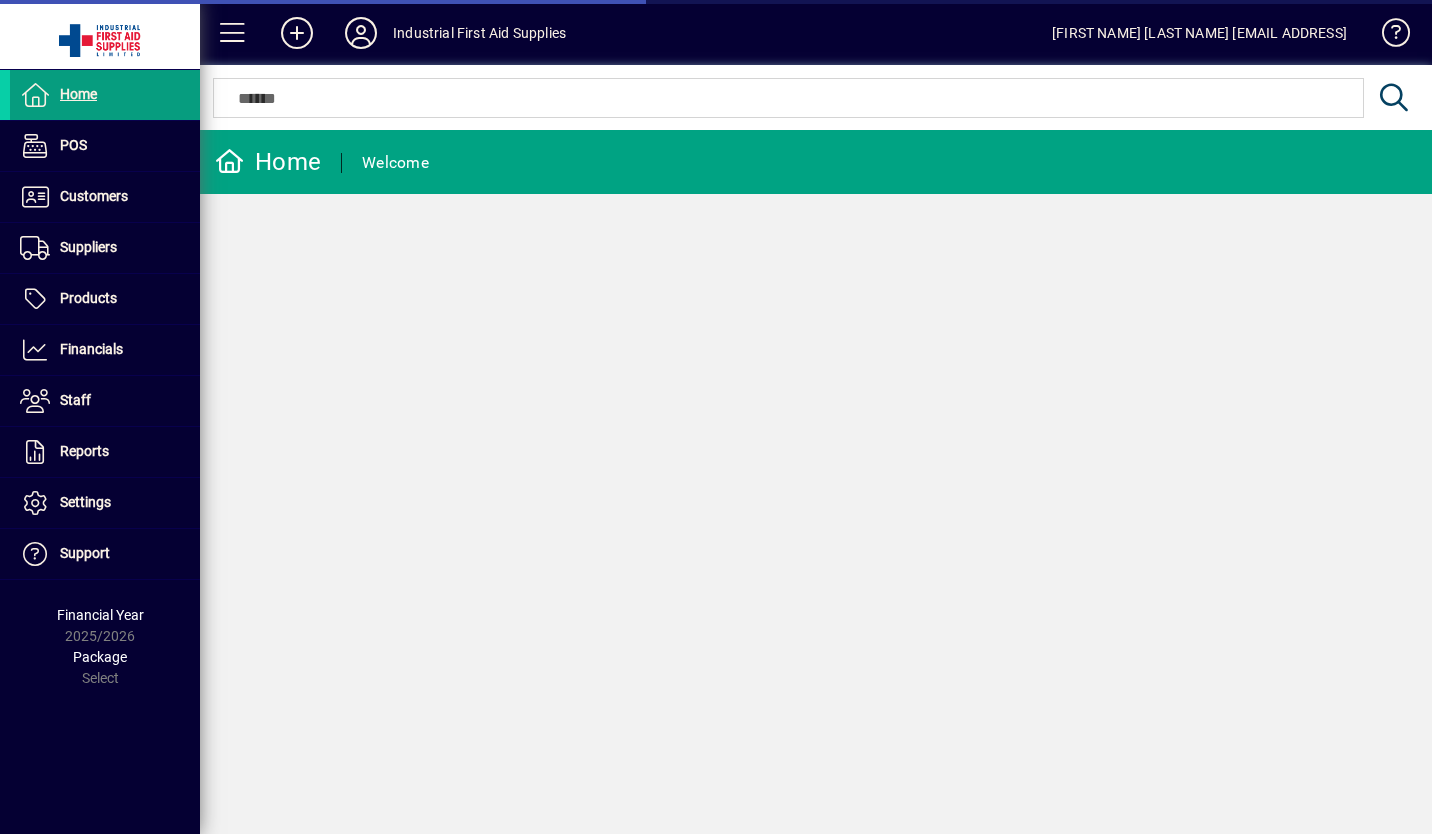 scroll, scrollTop: 0, scrollLeft: 0, axis: both 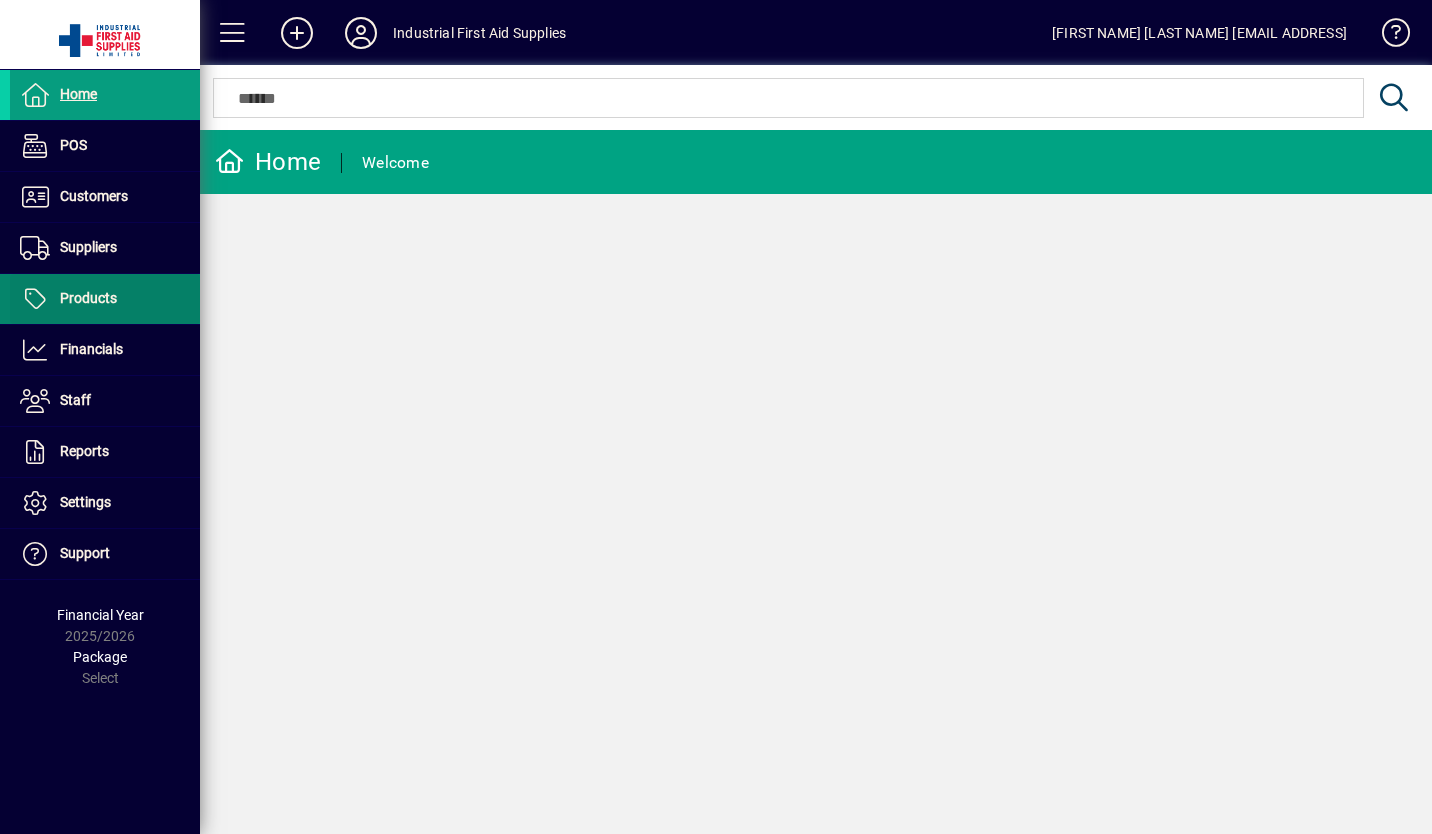 click at bounding box center (35, 299) 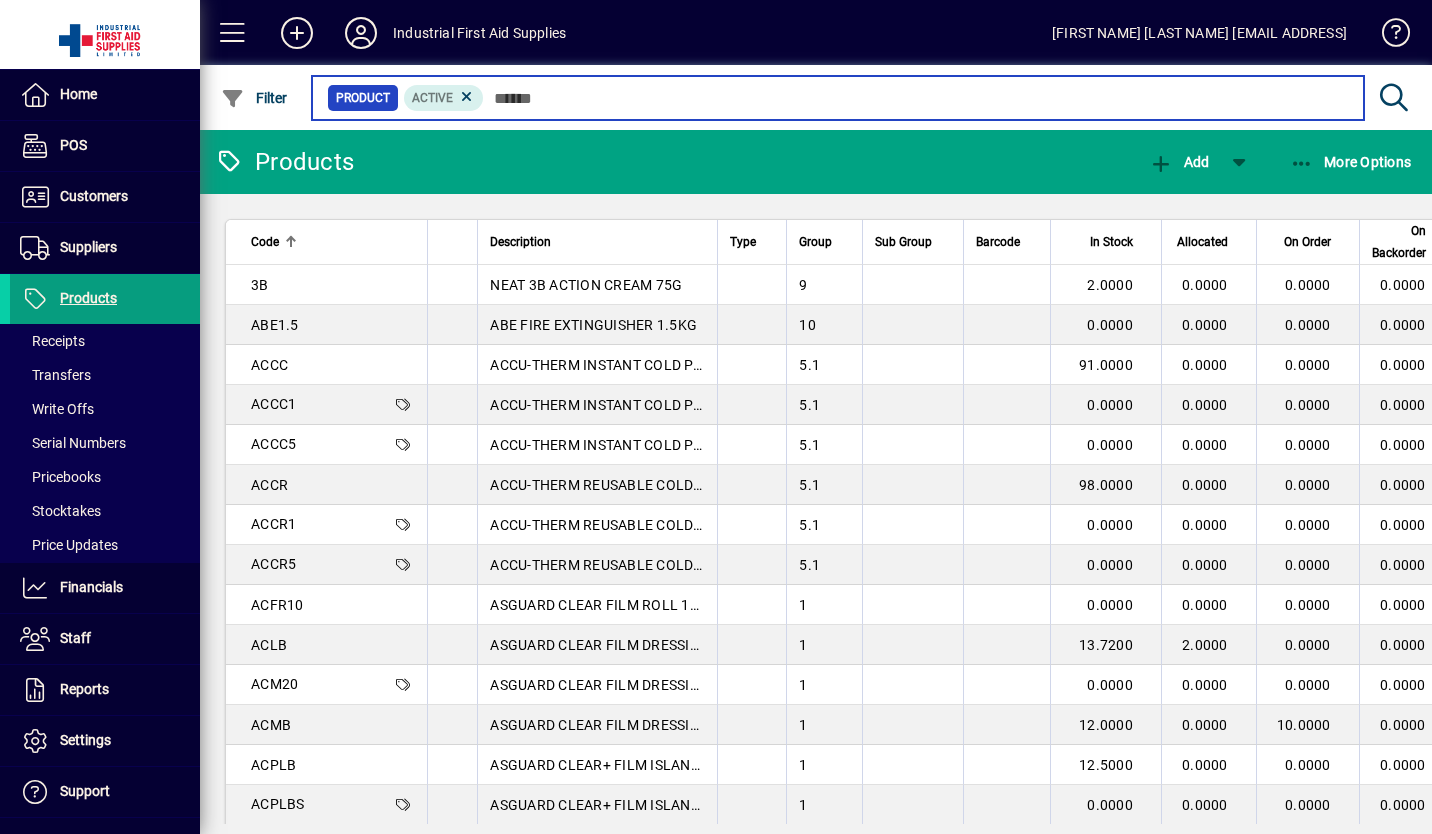 type on "*" 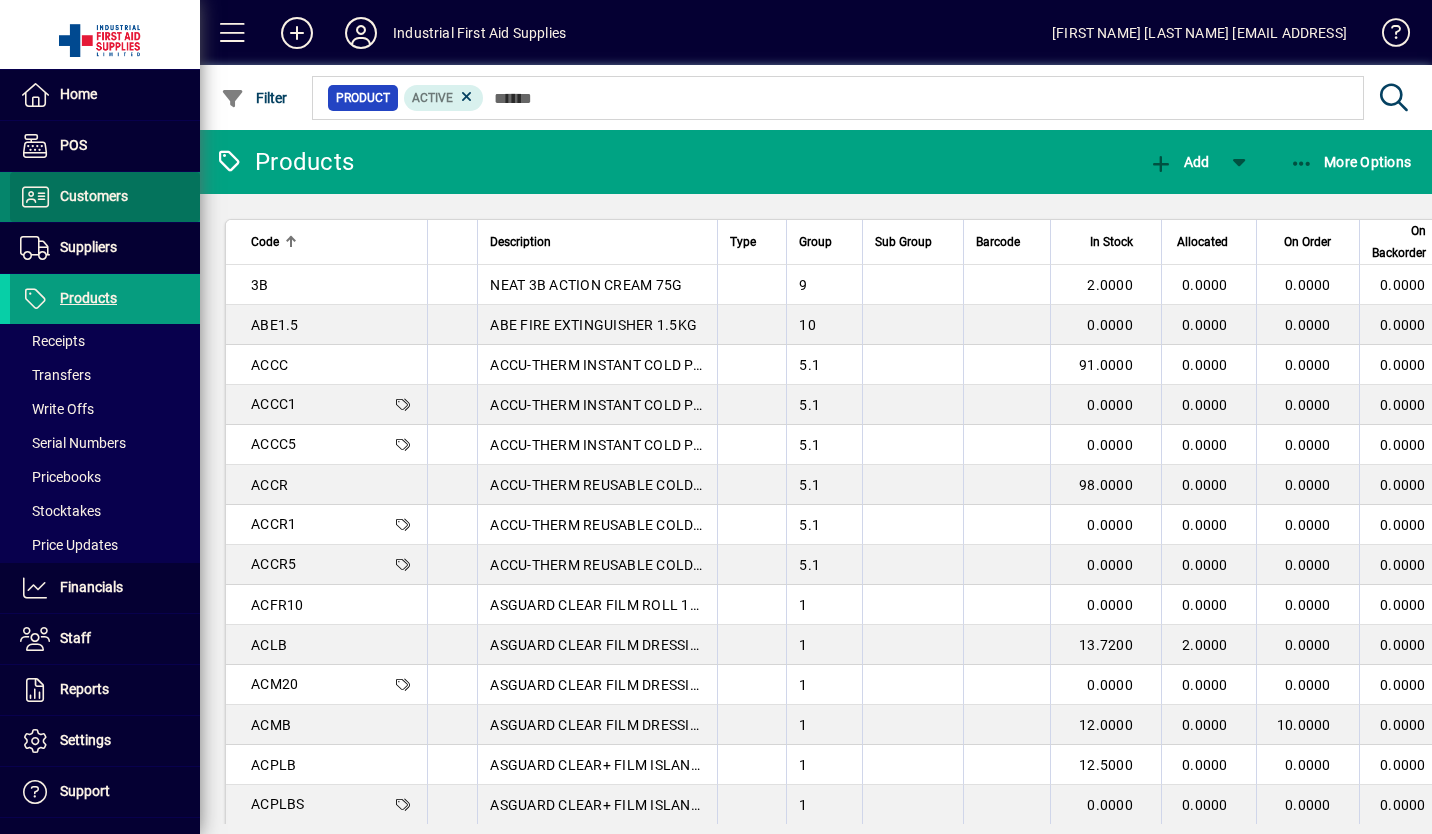 click at bounding box center [105, 197] 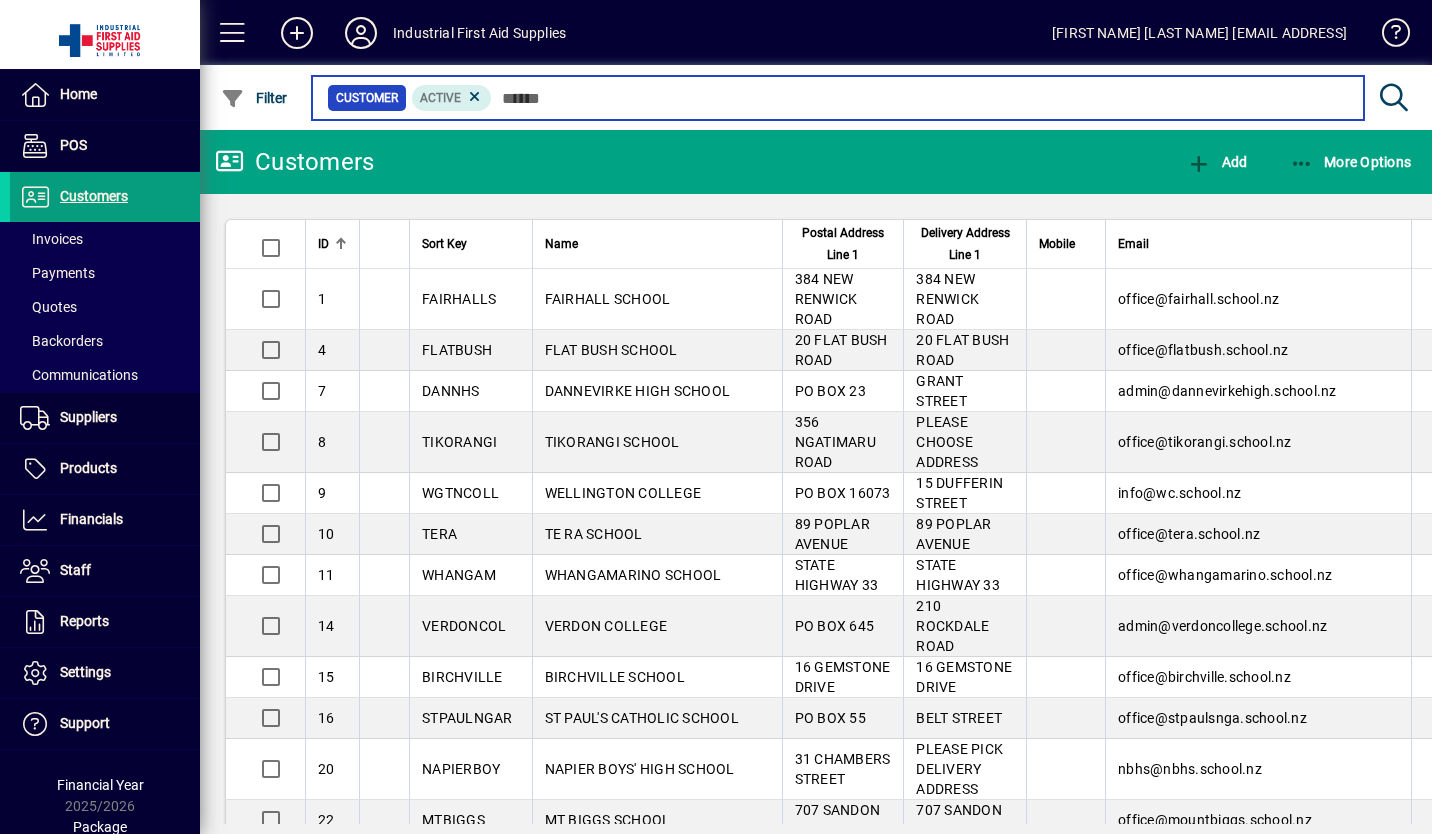 click at bounding box center (920, 98) 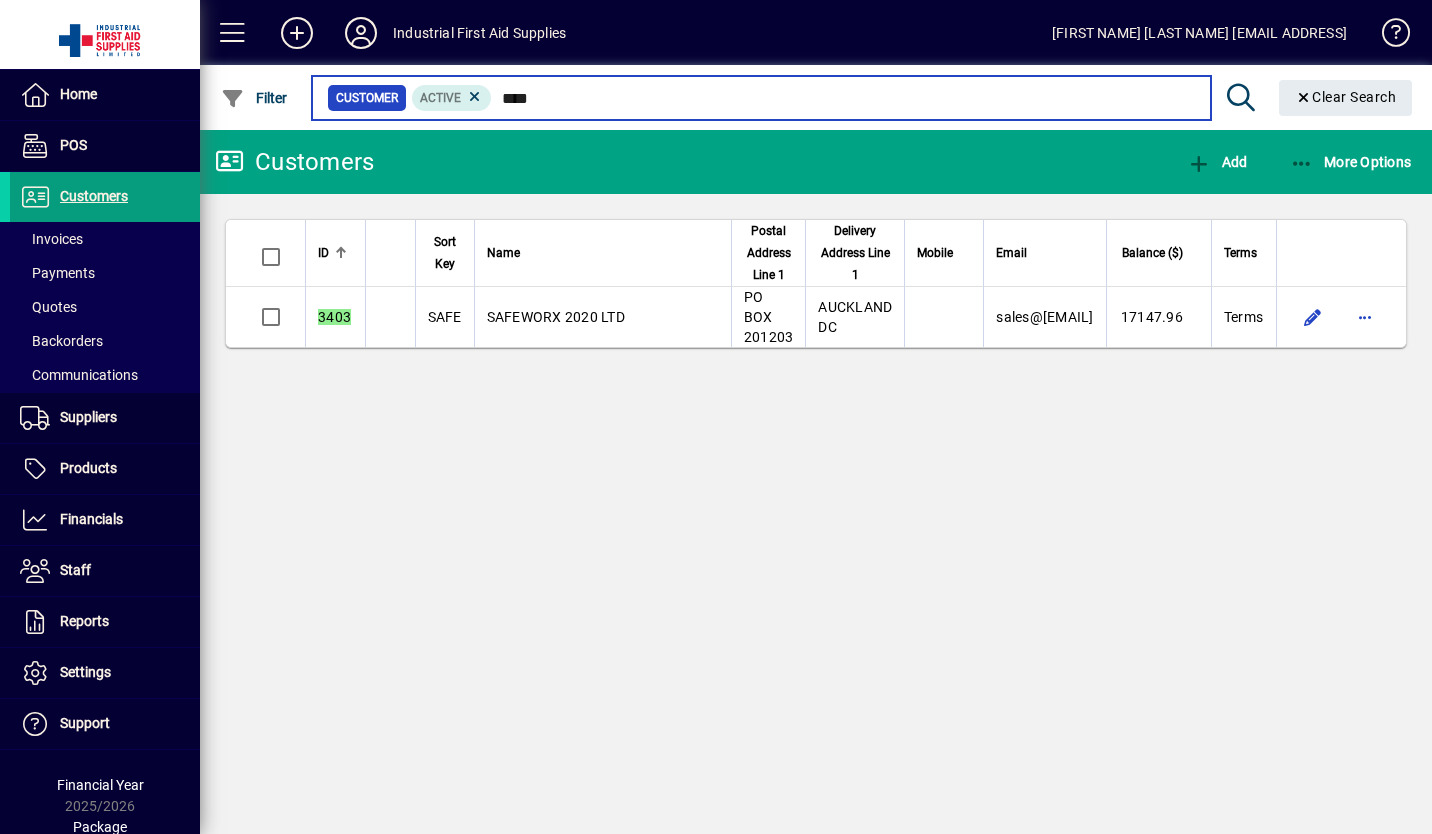 type on "****" 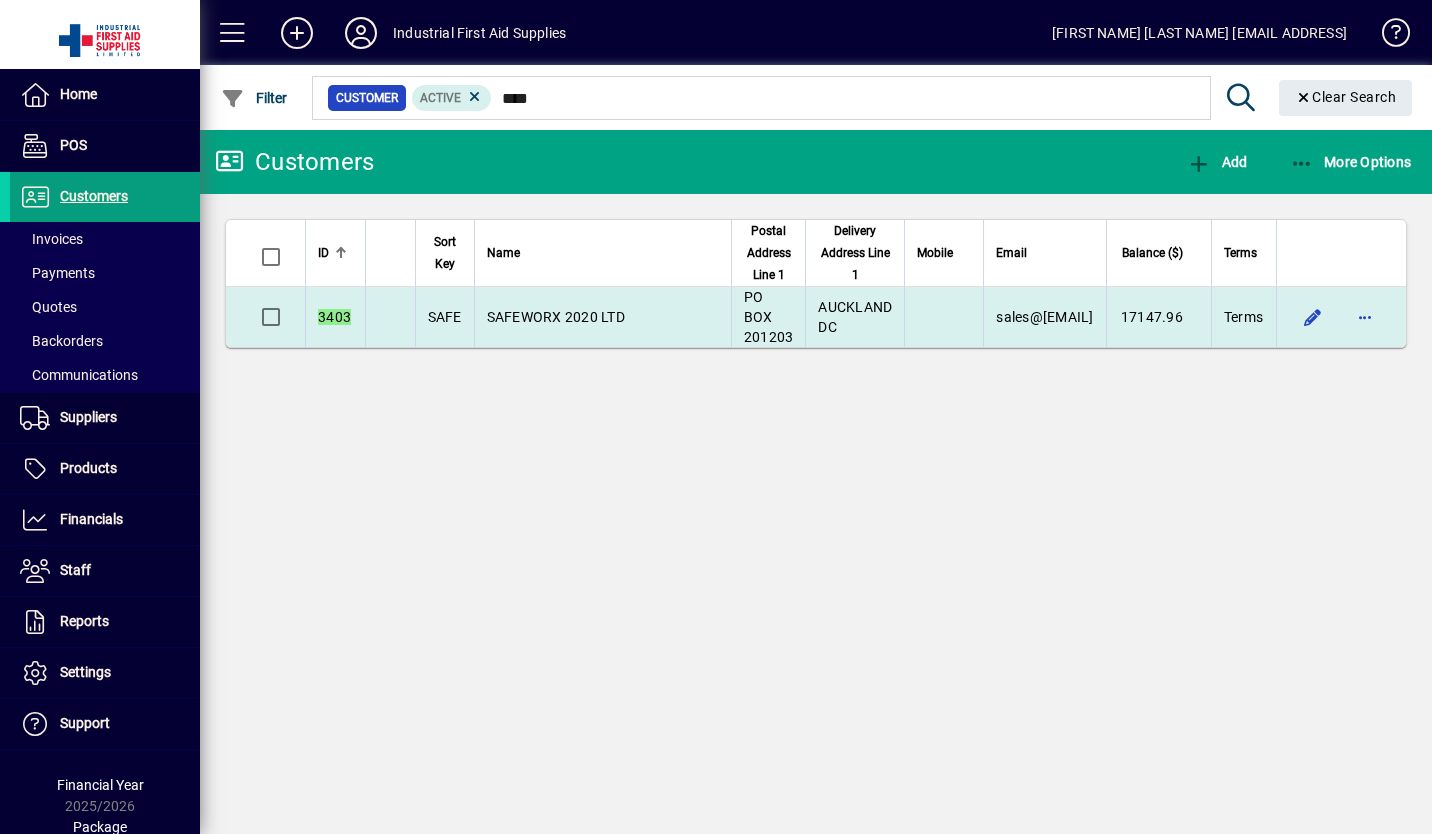 click on "SAFEWORX 2020 LTD" at bounding box center (602, 317) 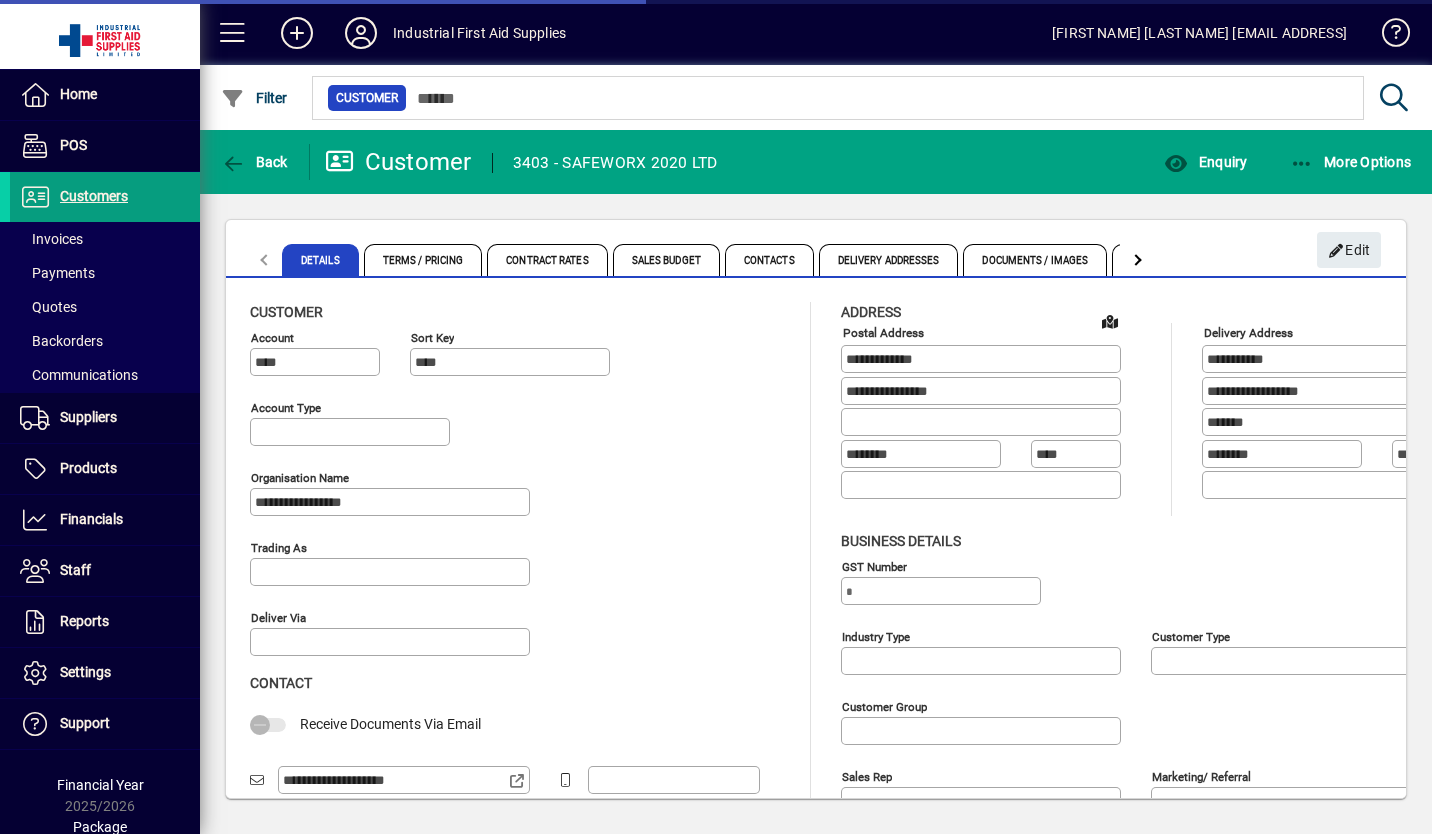 type on "**********" 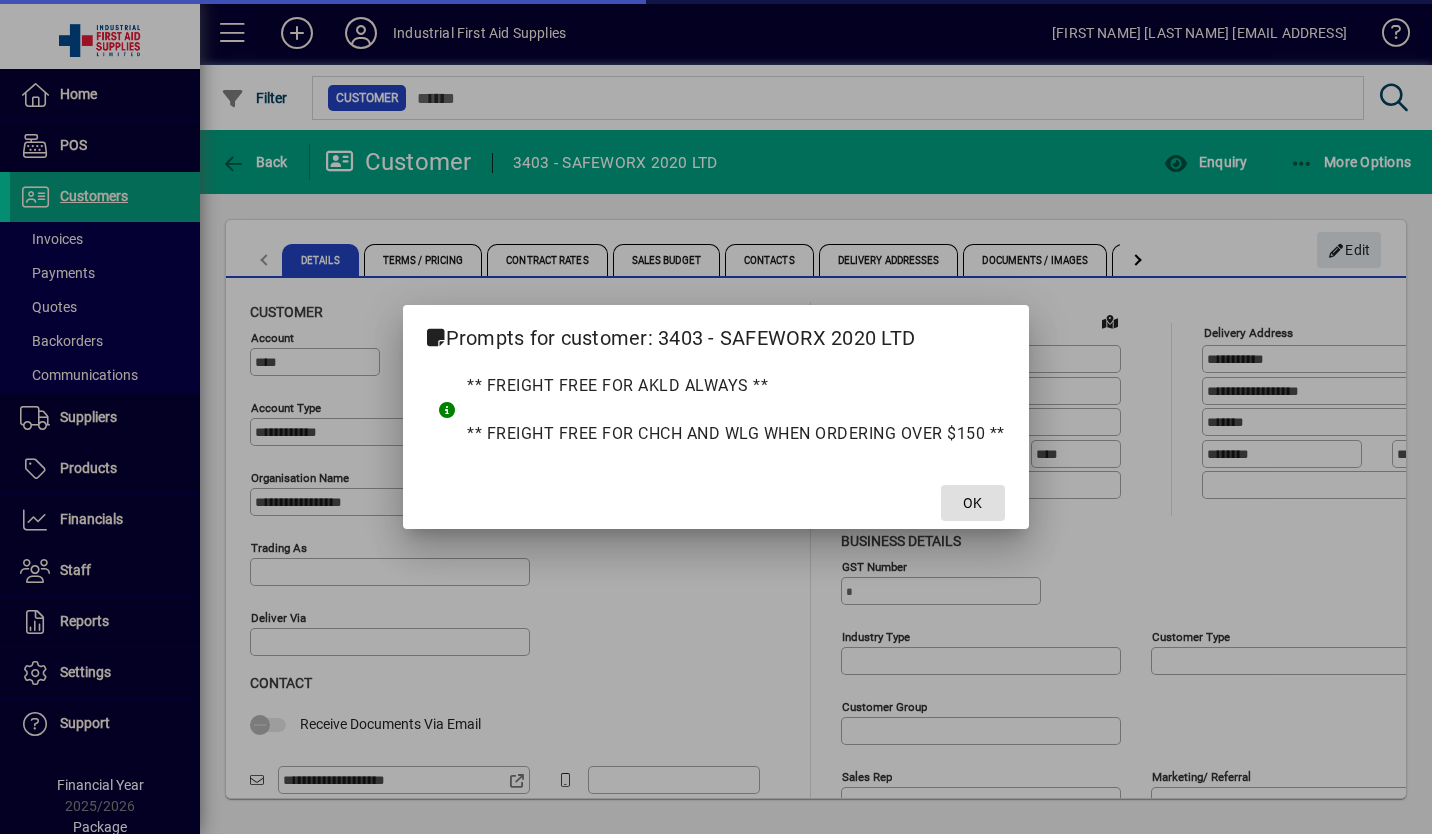 type on "**********" 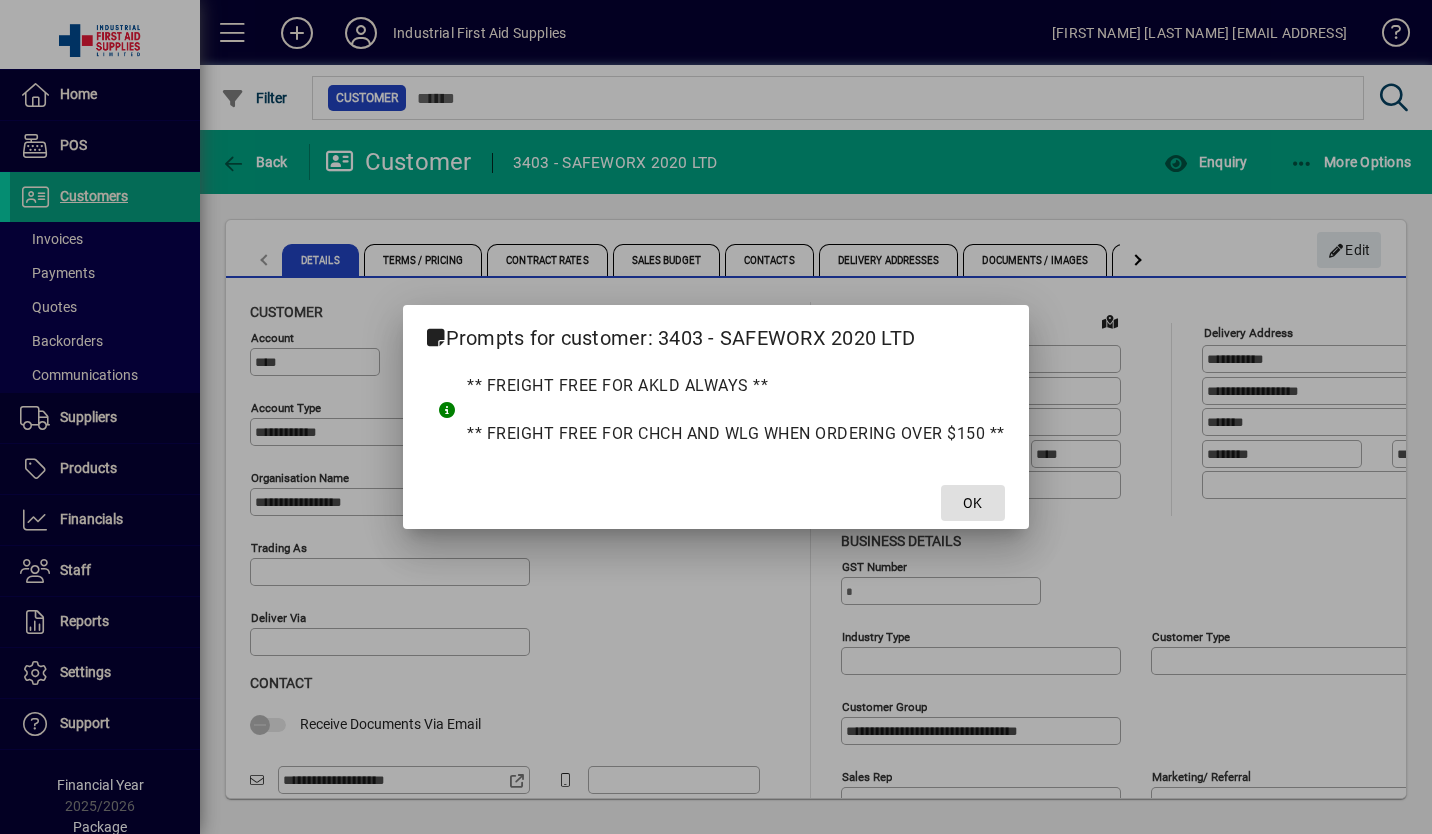 click 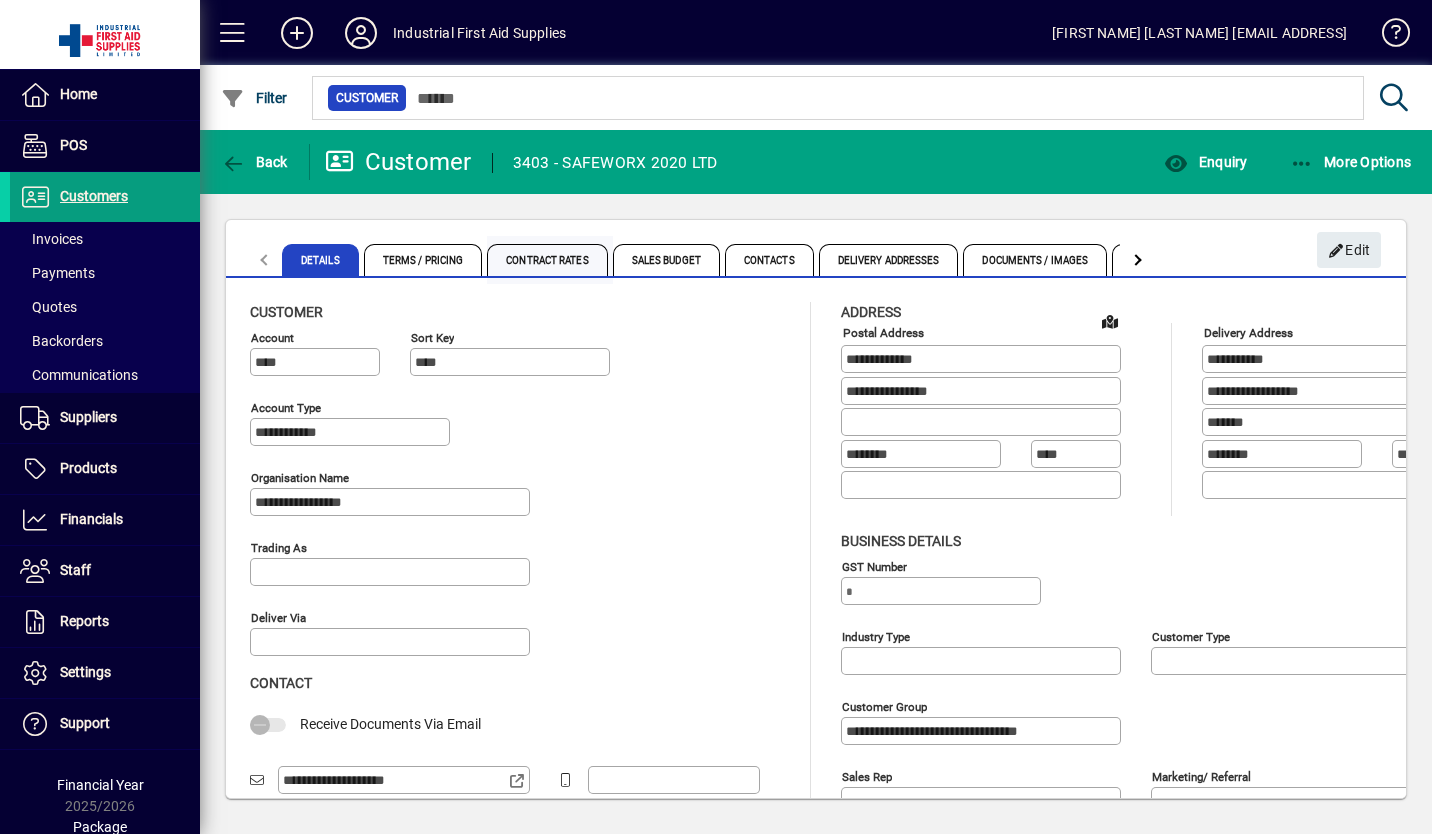 click on "Contract Rates" at bounding box center [547, 260] 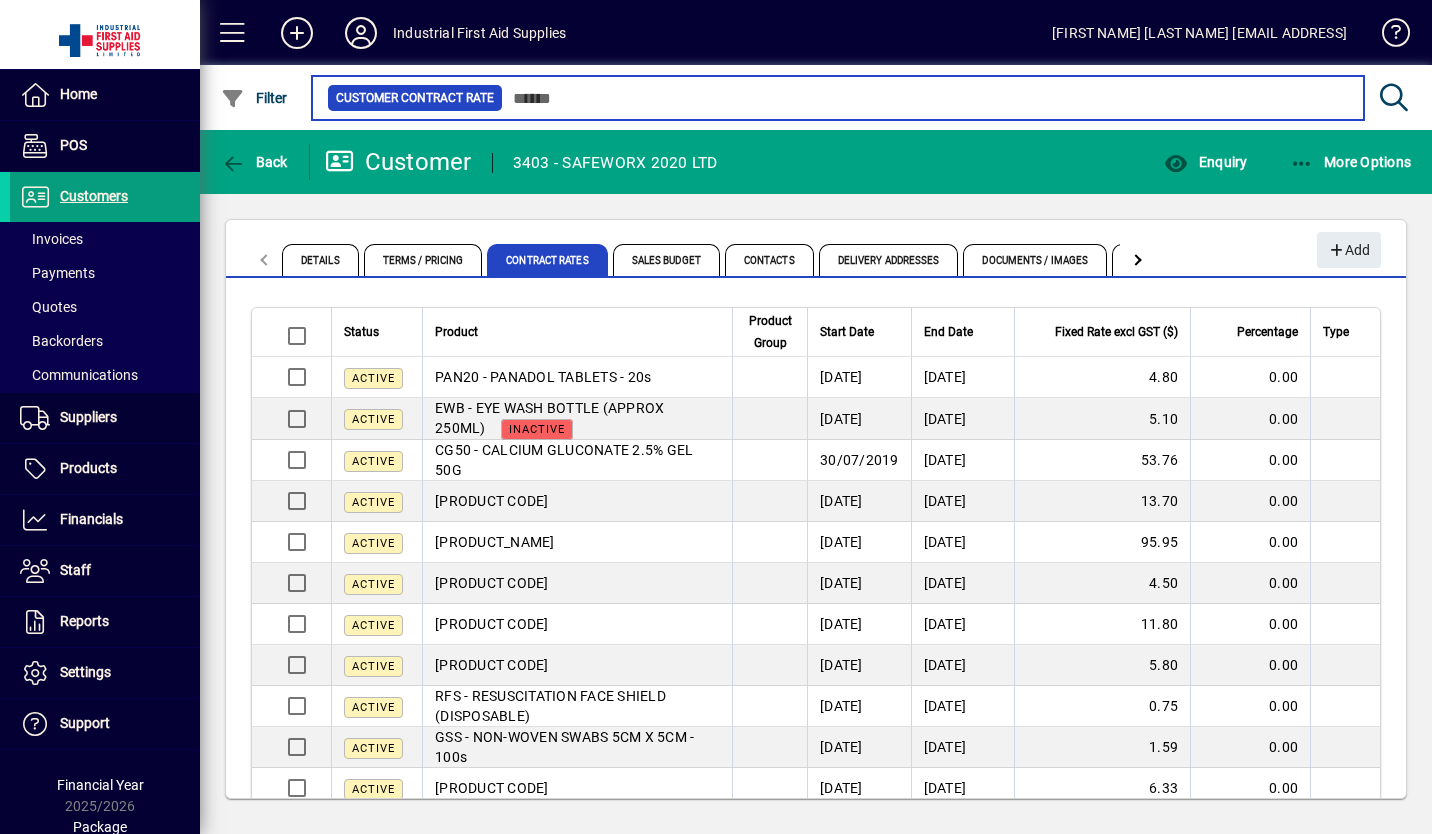 click at bounding box center (925, 98) 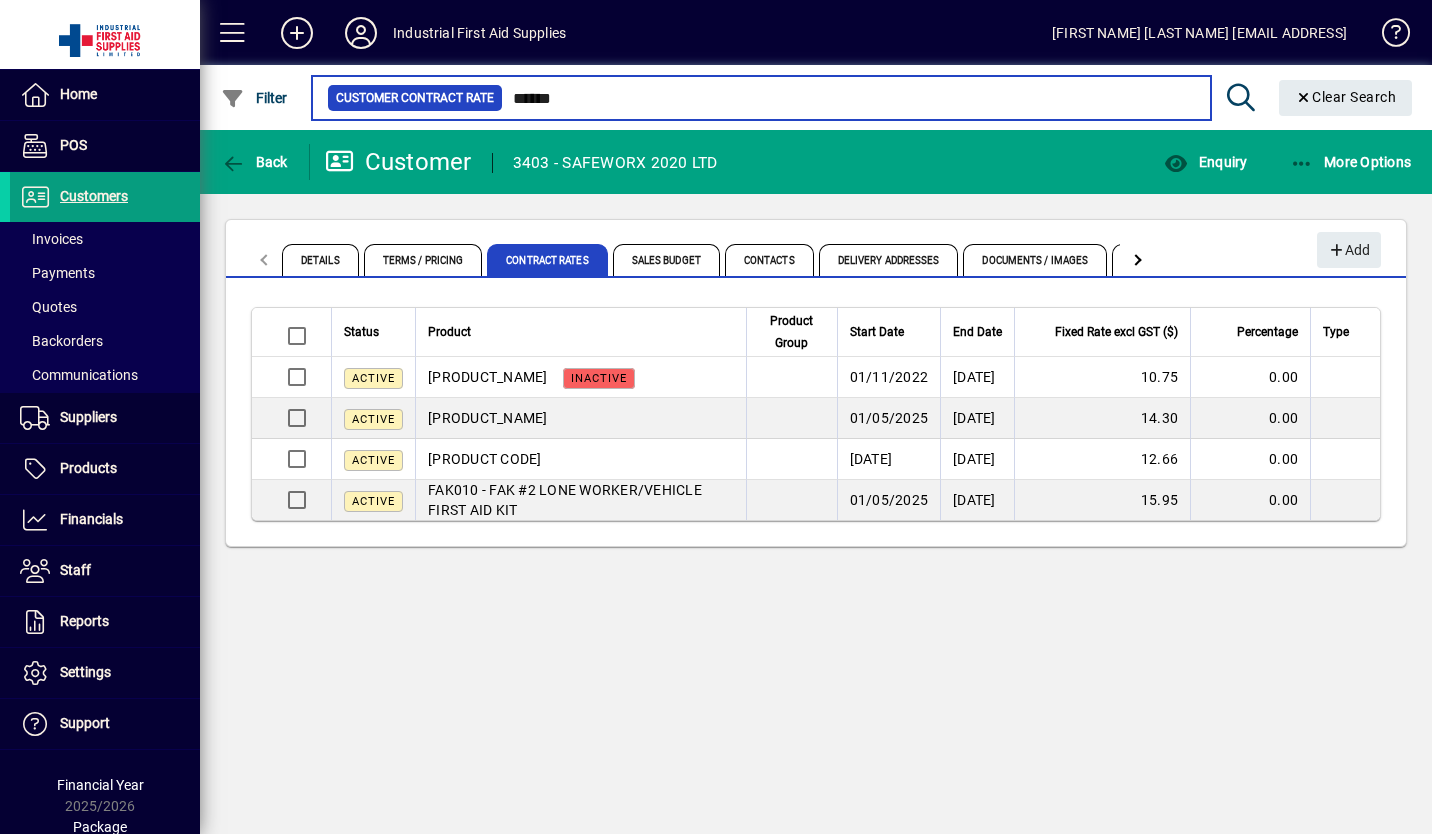 type on "******" 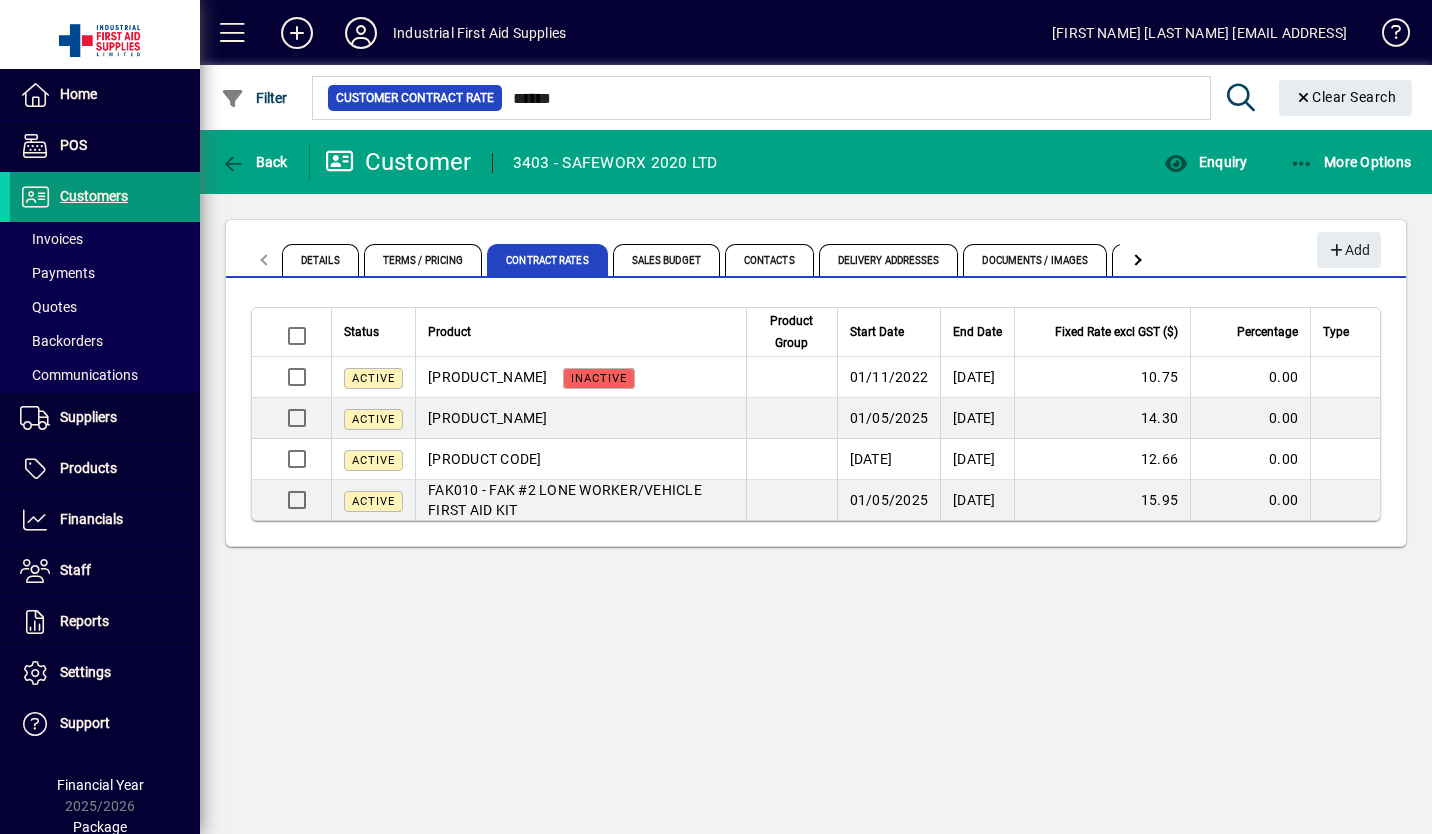 click on "Customers" at bounding box center (94, 196) 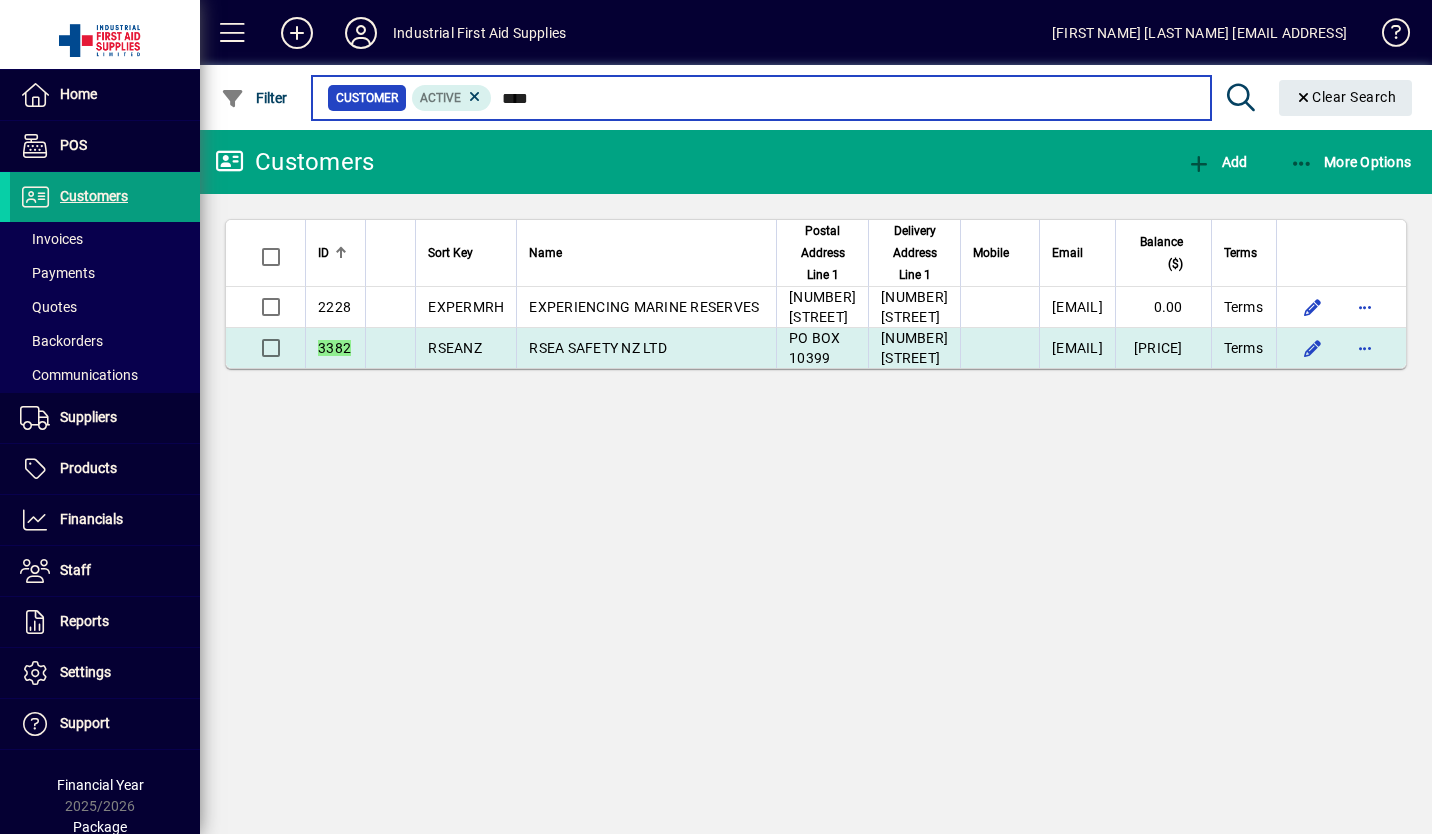 type on "****" 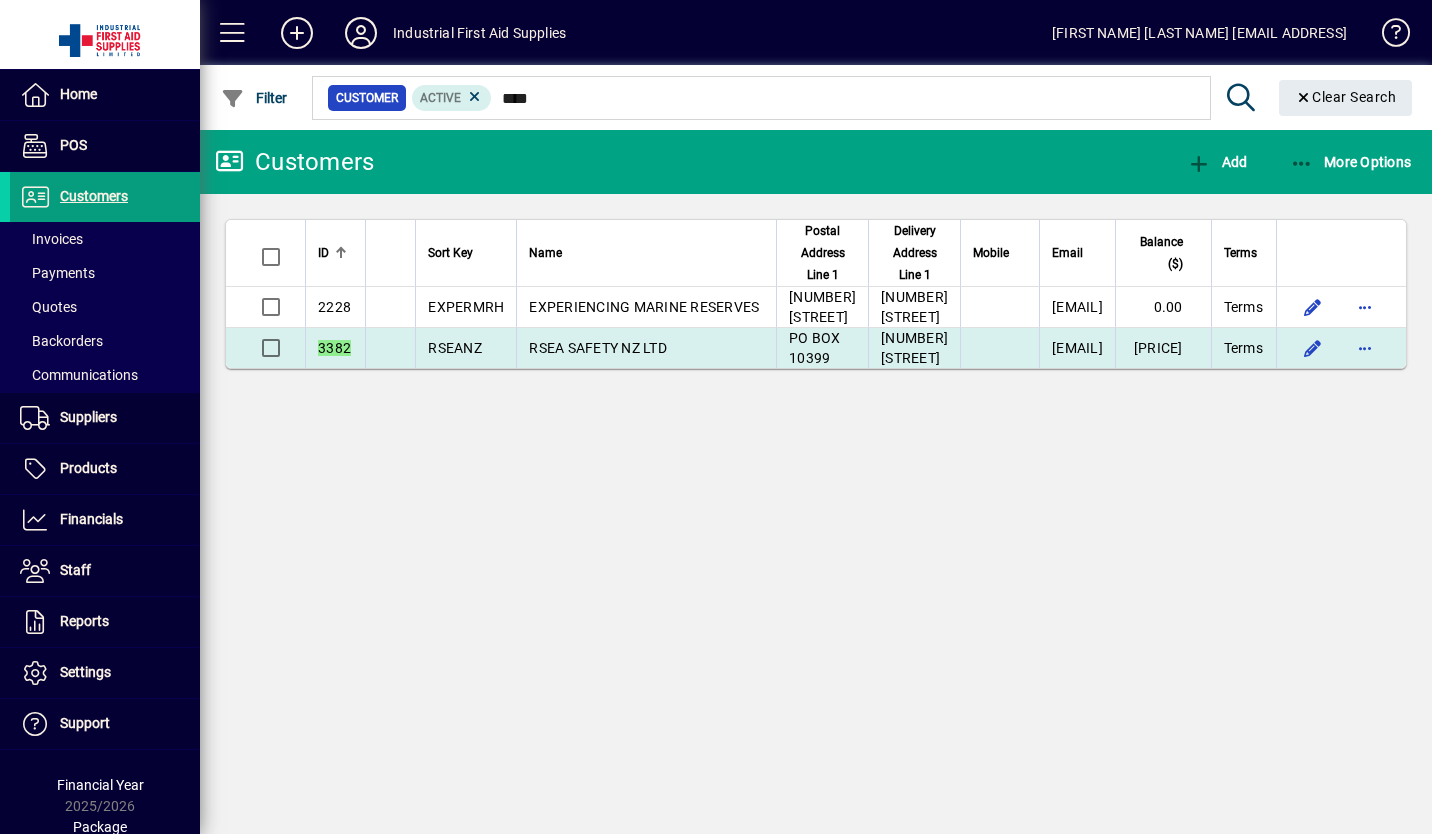 click on "RSEA SAFETY NZ LTD" at bounding box center [598, 348] 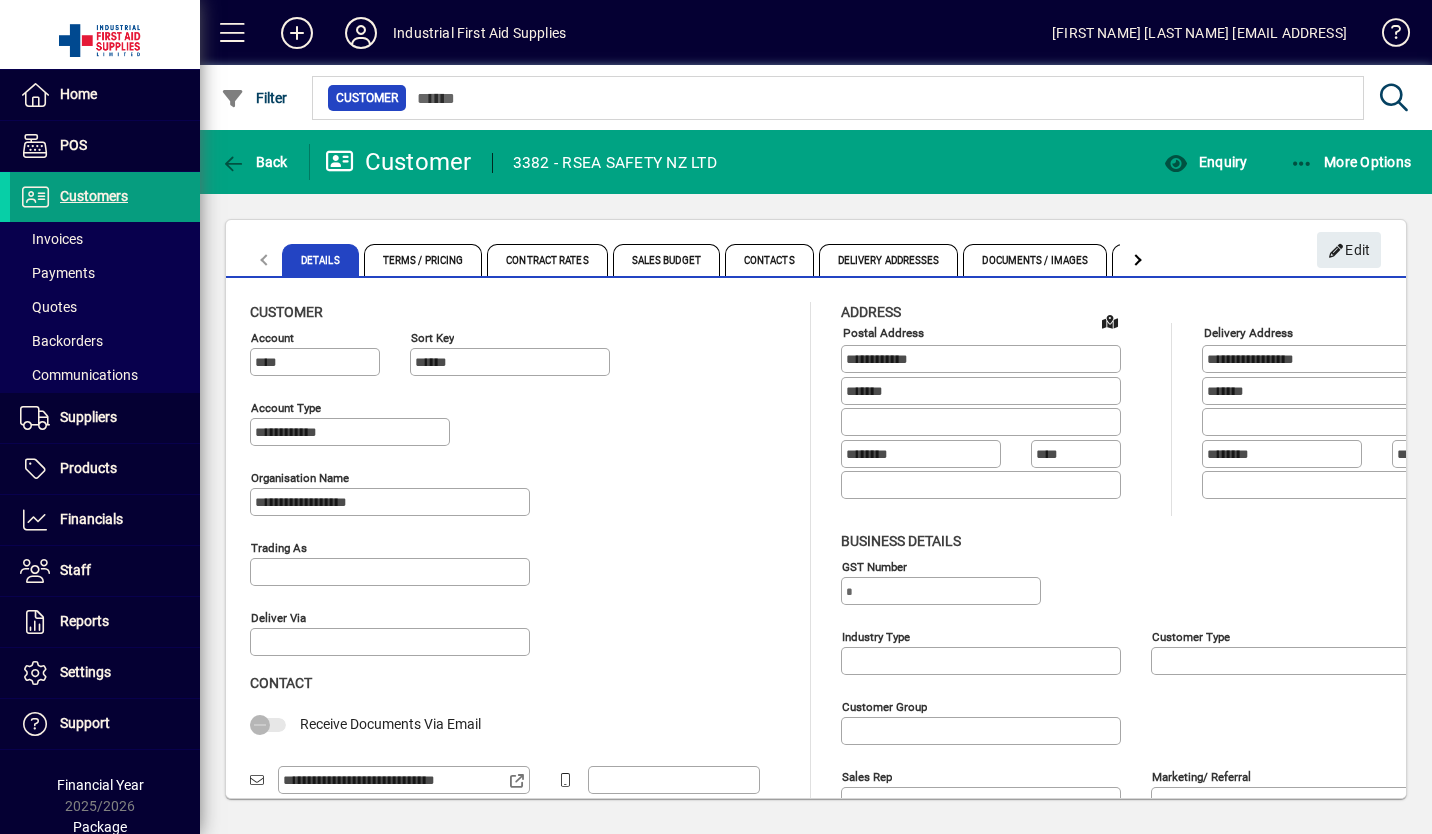 type on "**********" 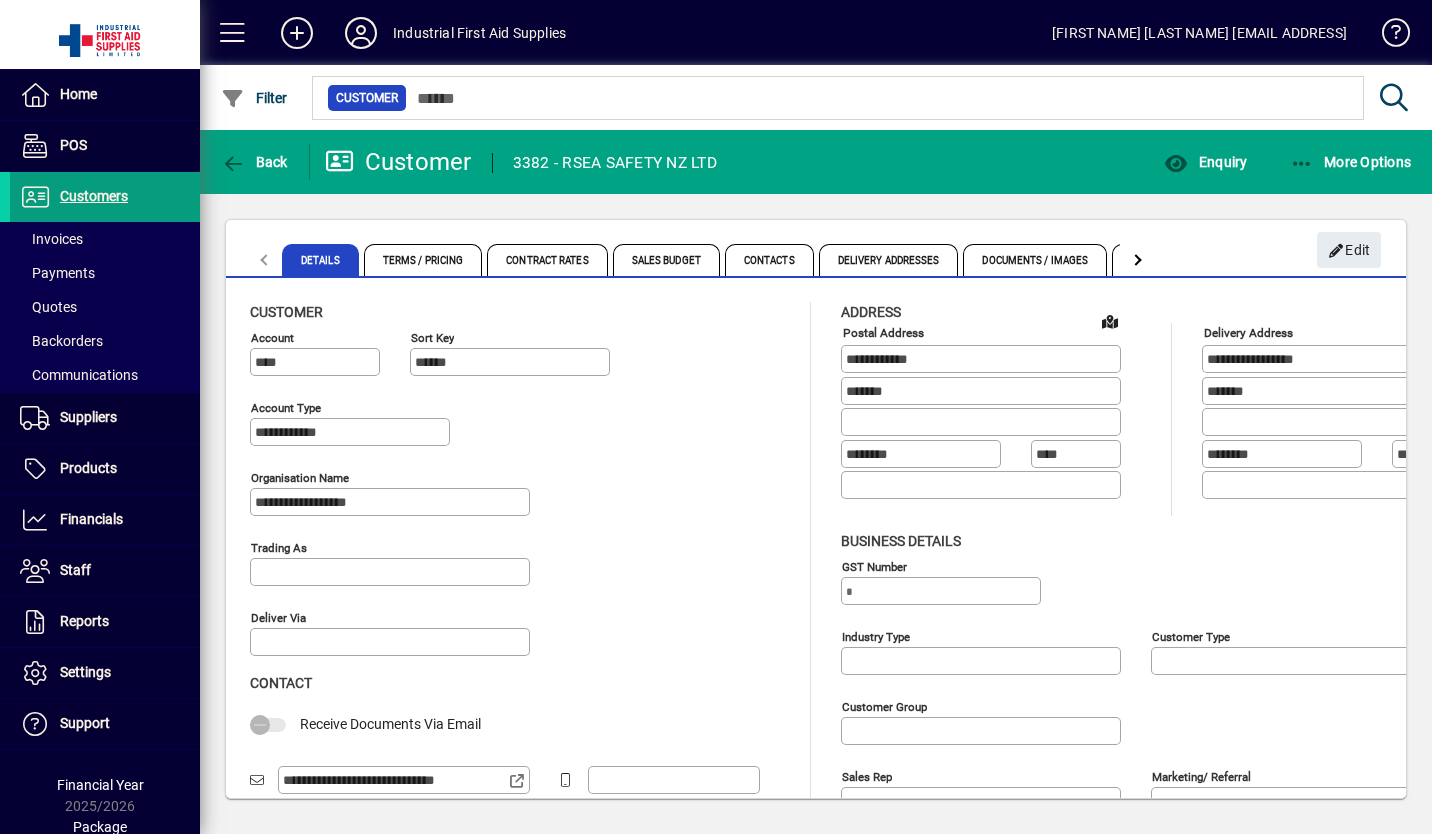type on "**********" 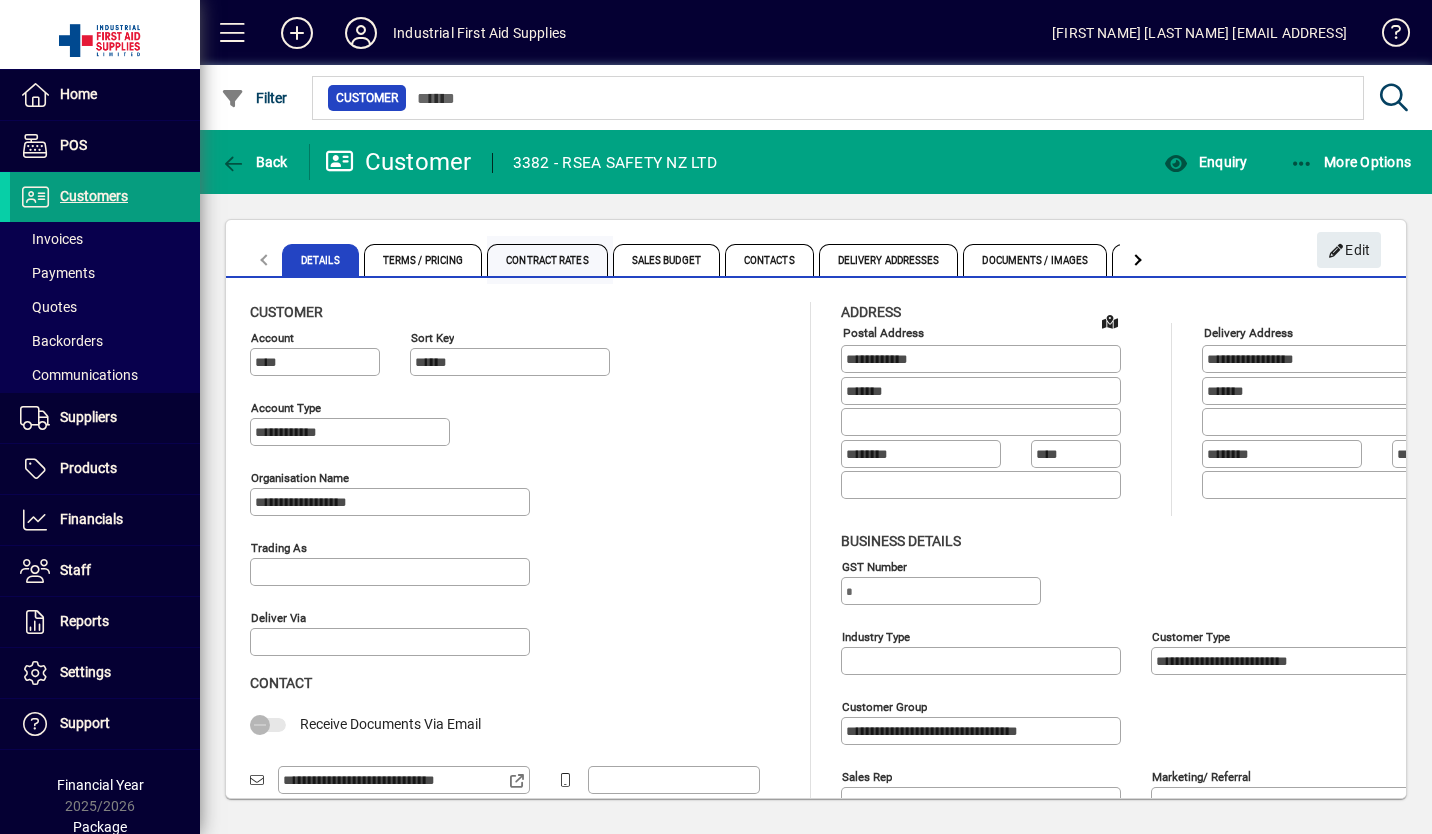 click on "Contract Rates" at bounding box center (547, 260) 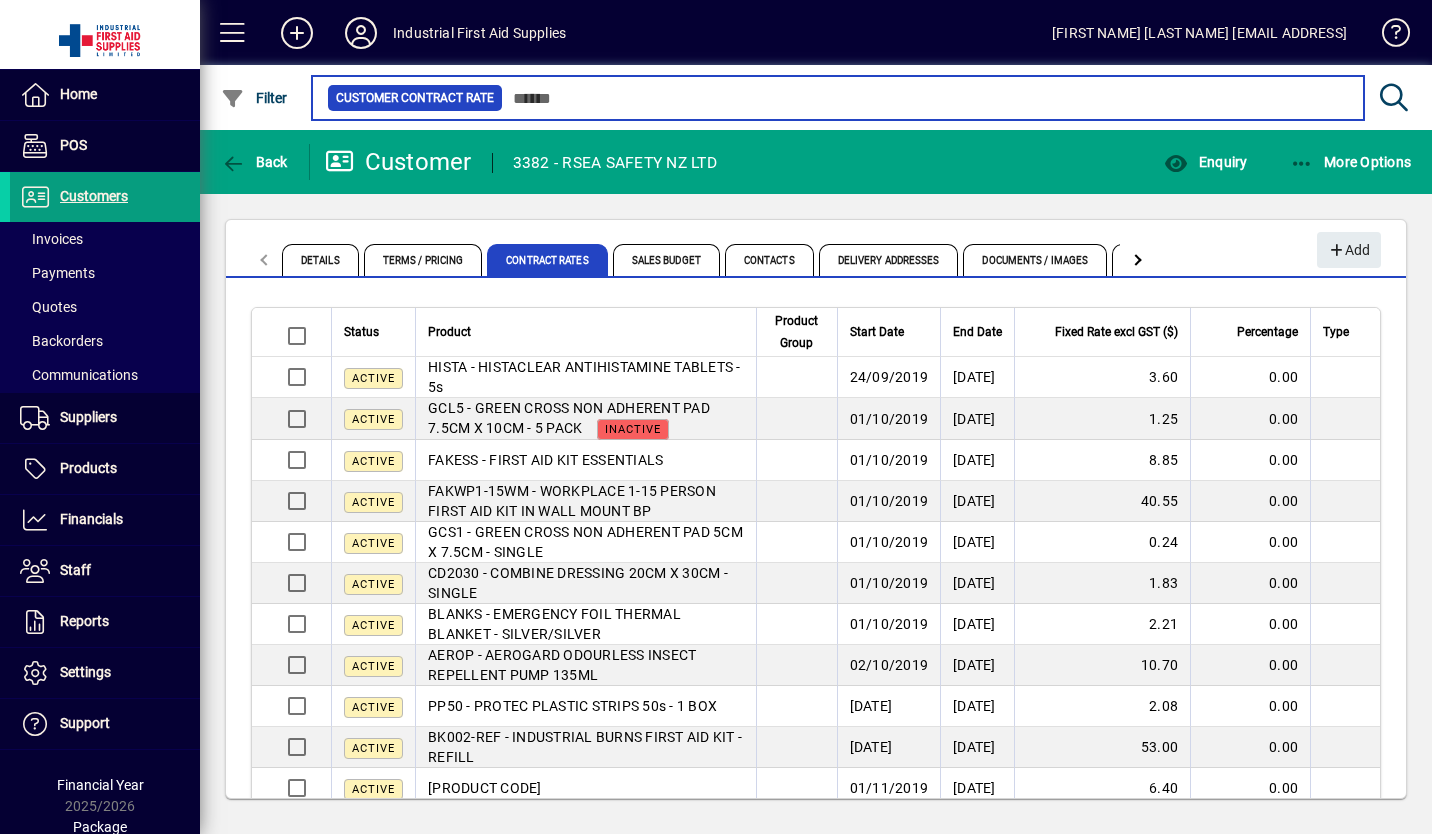 click at bounding box center (925, 98) 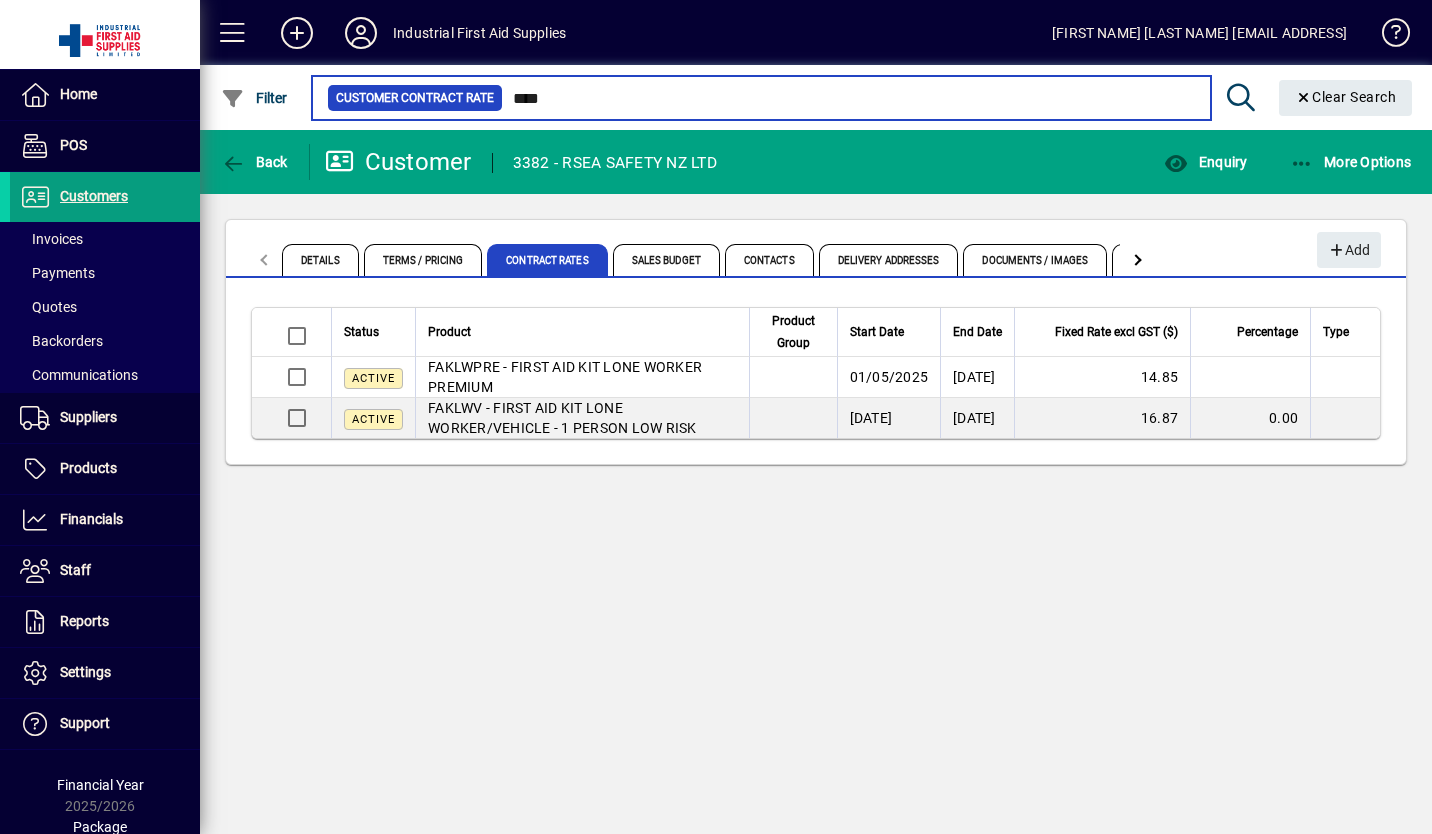 type on "****" 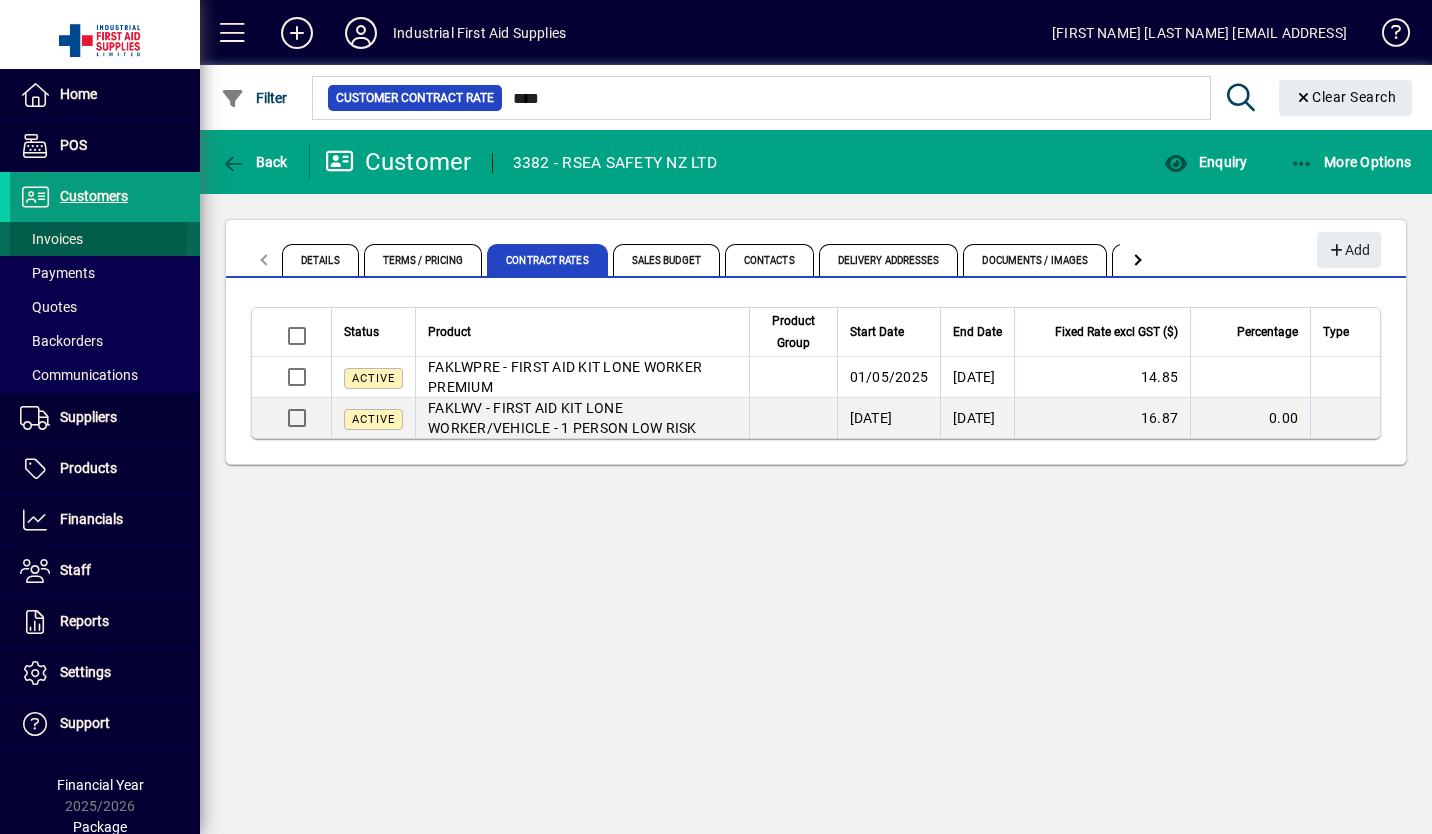 click on "Invoices" at bounding box center [51, 239] 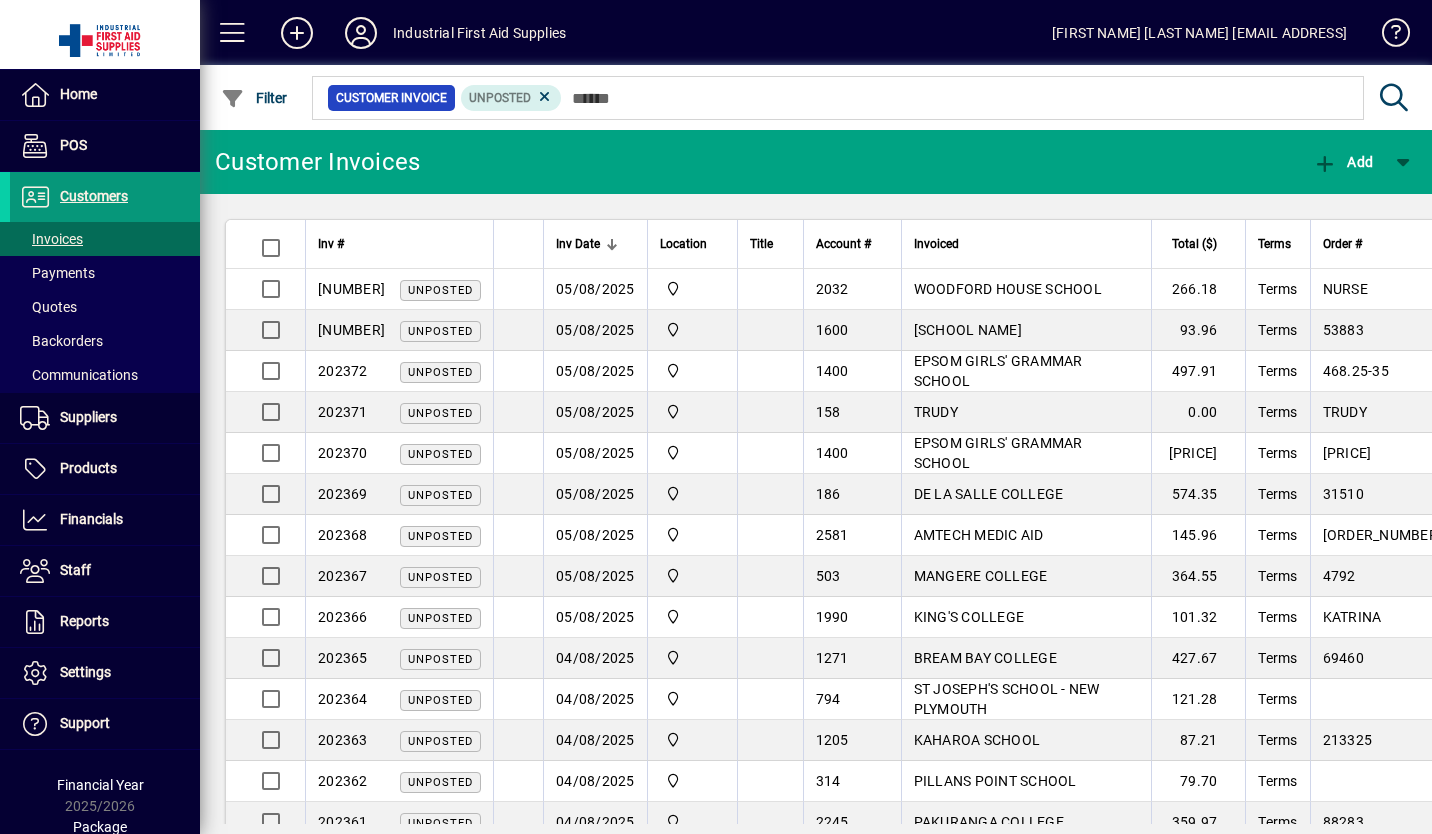 click on "Customers" at bounding box center (94, 196) 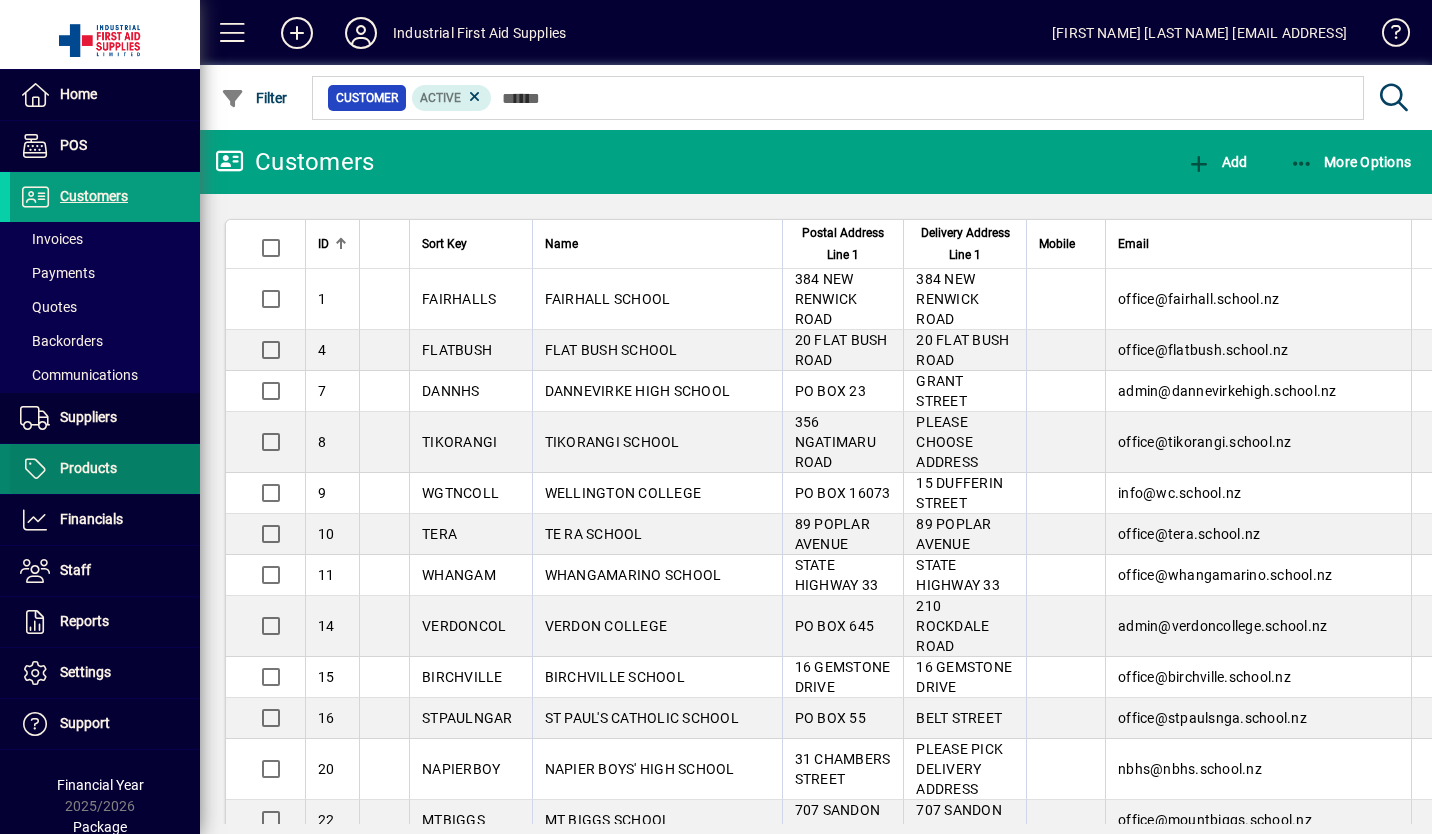 click at bounding box center [35, 469] 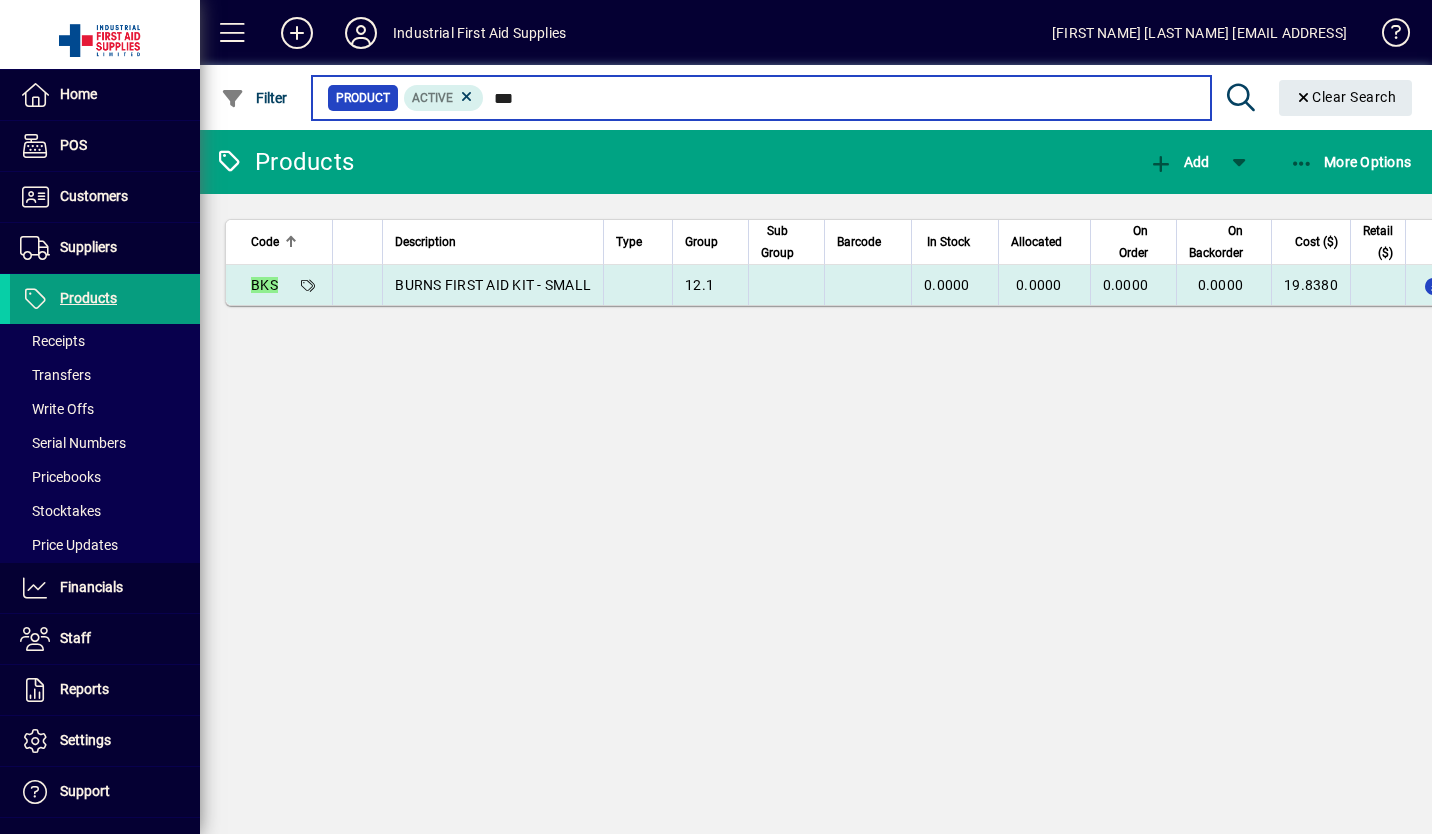 type on "***" 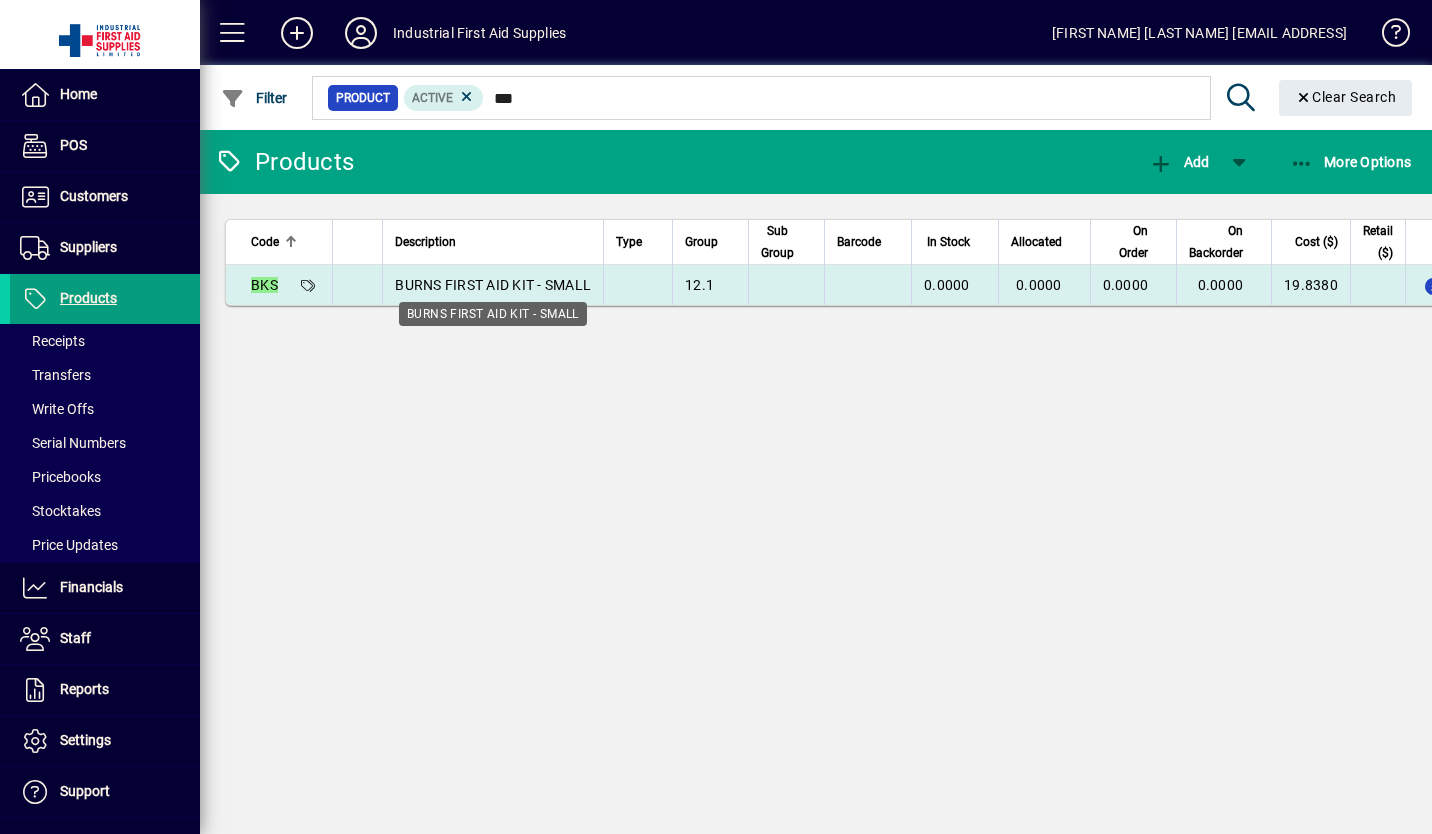 click on "BURNS FIRST AID KIT - SMALL" at bounding box center [493, 285] 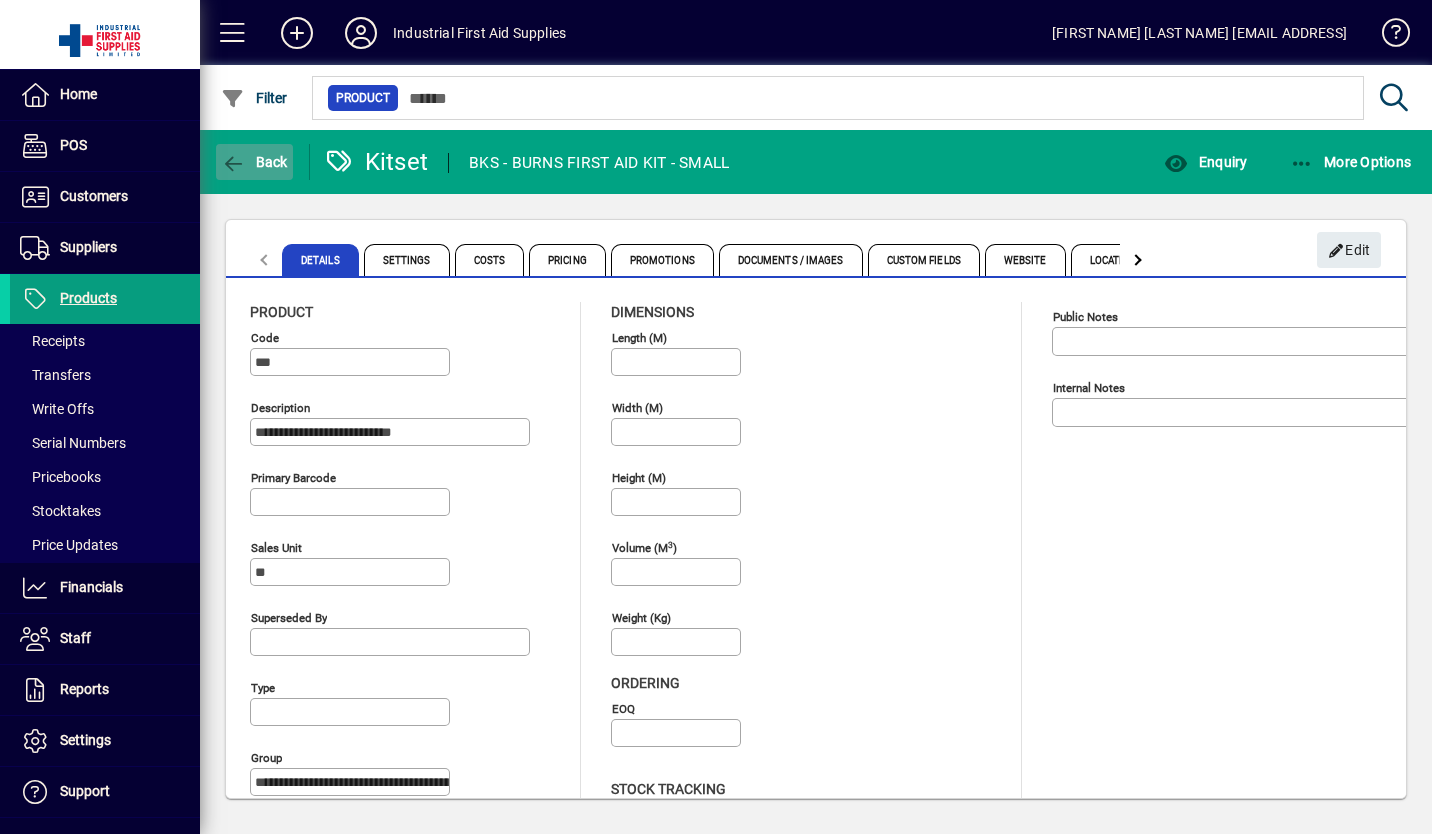 click on "Back" 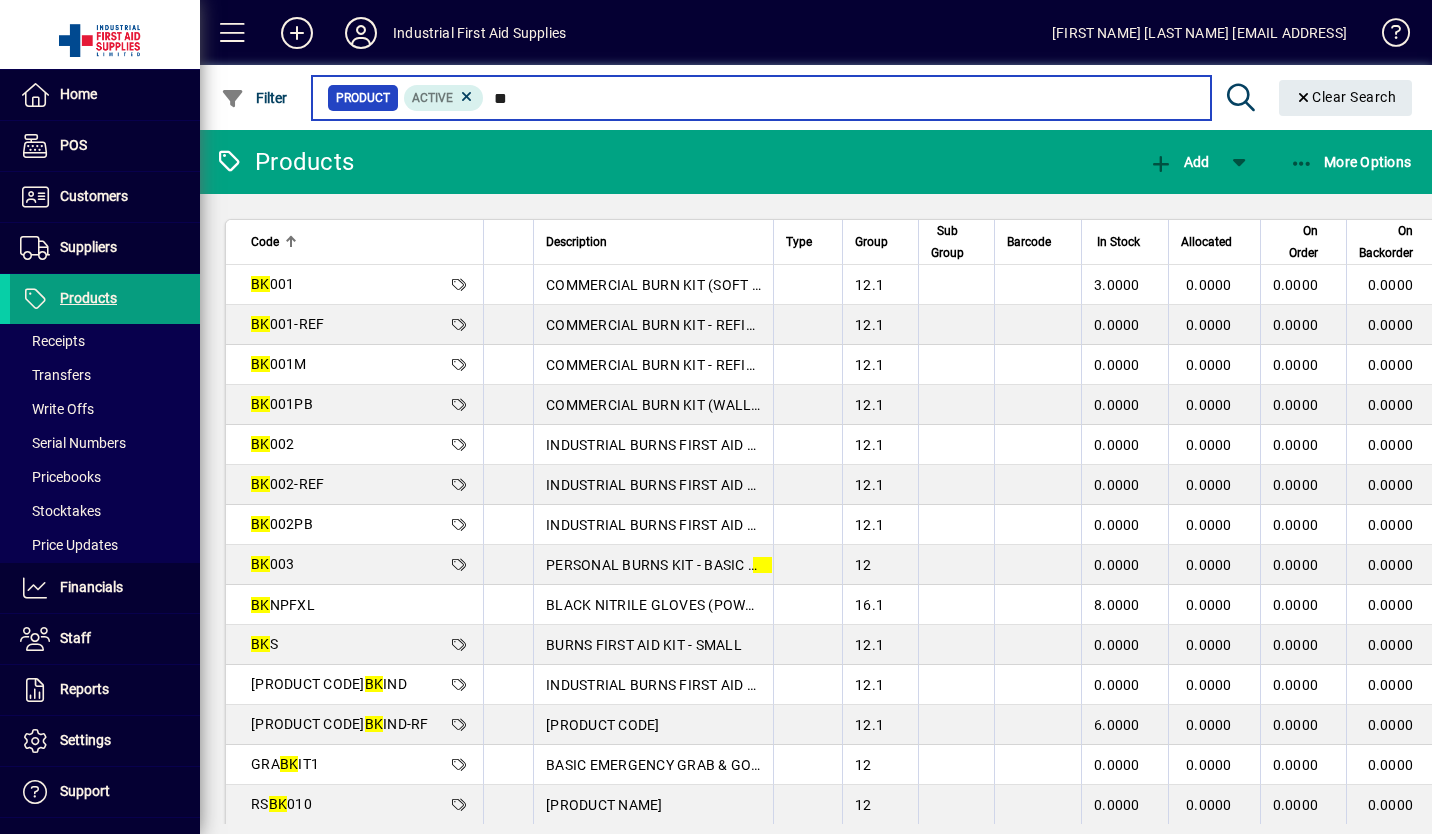 type on "*" 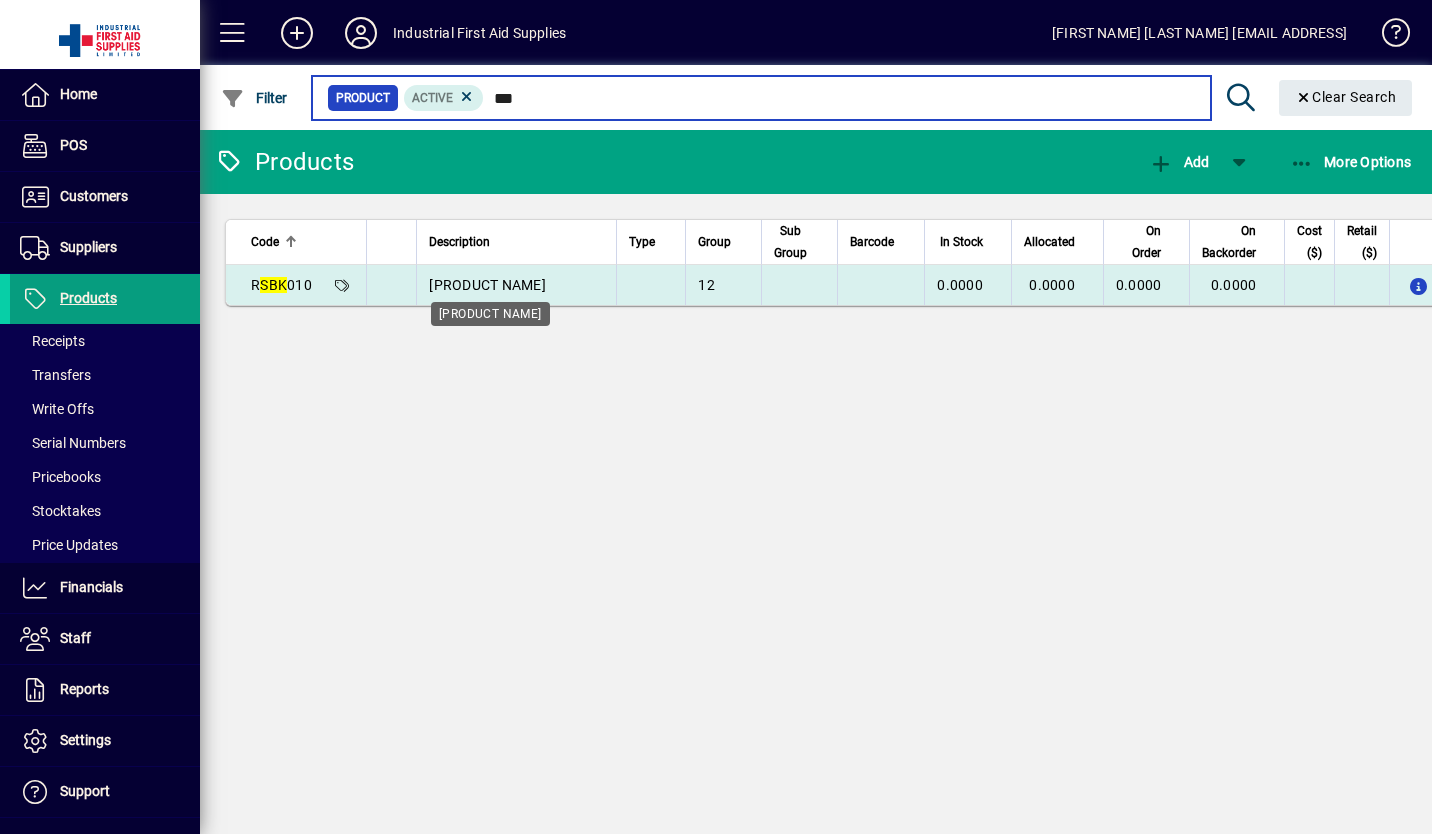 type on "***" 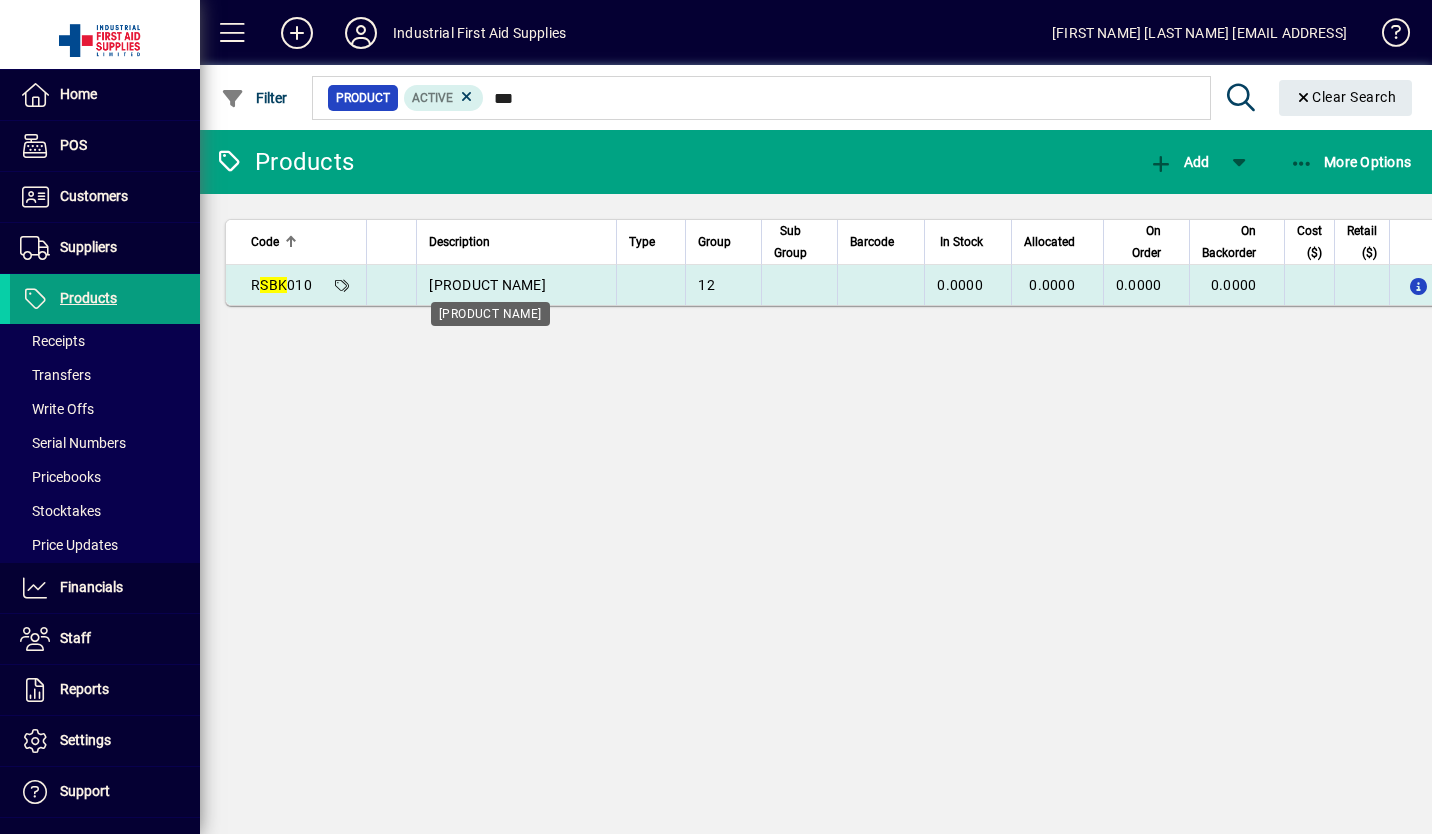 click on "[PRODUCT NAME]" at bounding box center (487, 285) 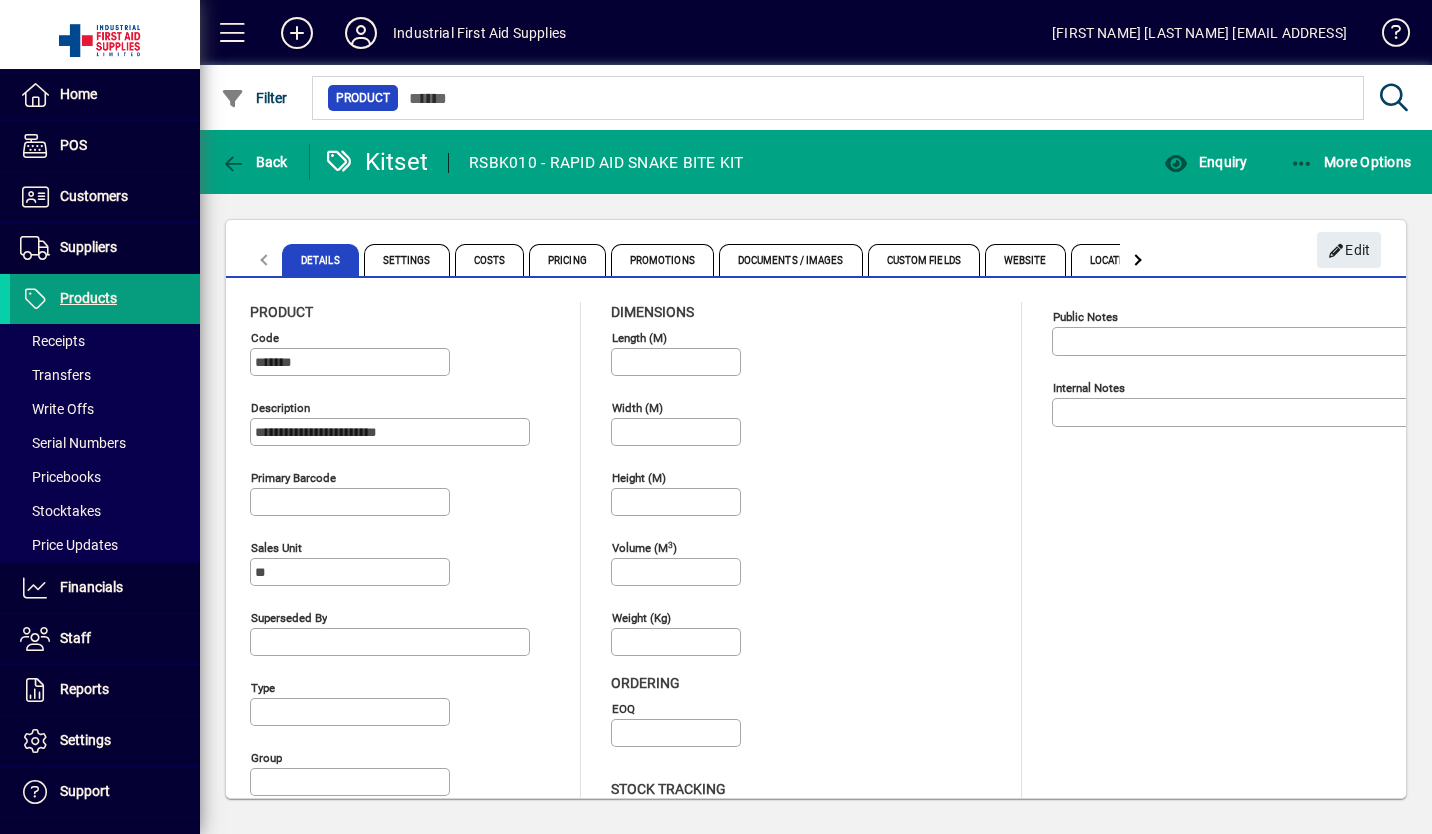 type on "**********" 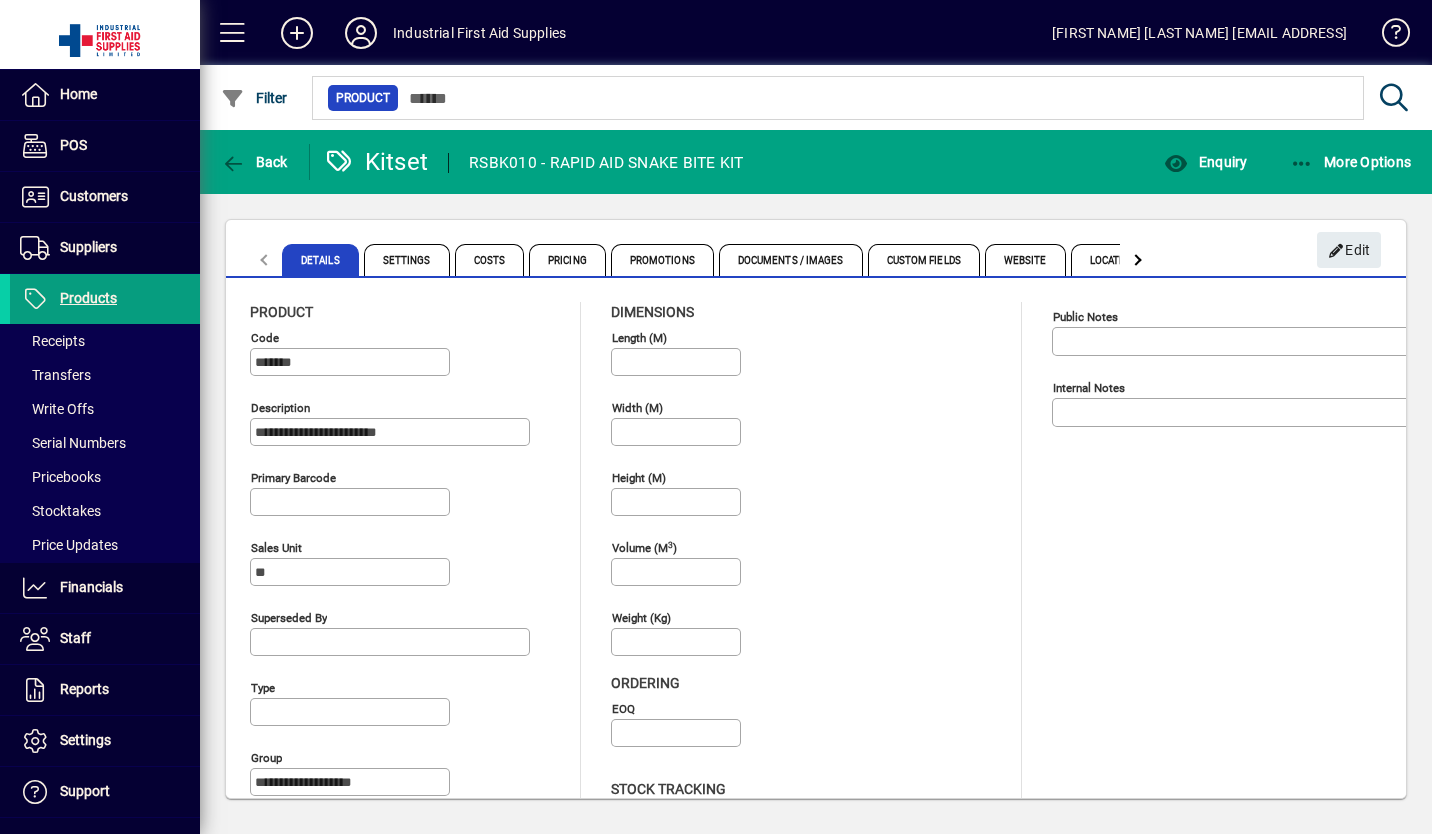scroll, scrollTop: 0, scrollLeft: 0, axis: both 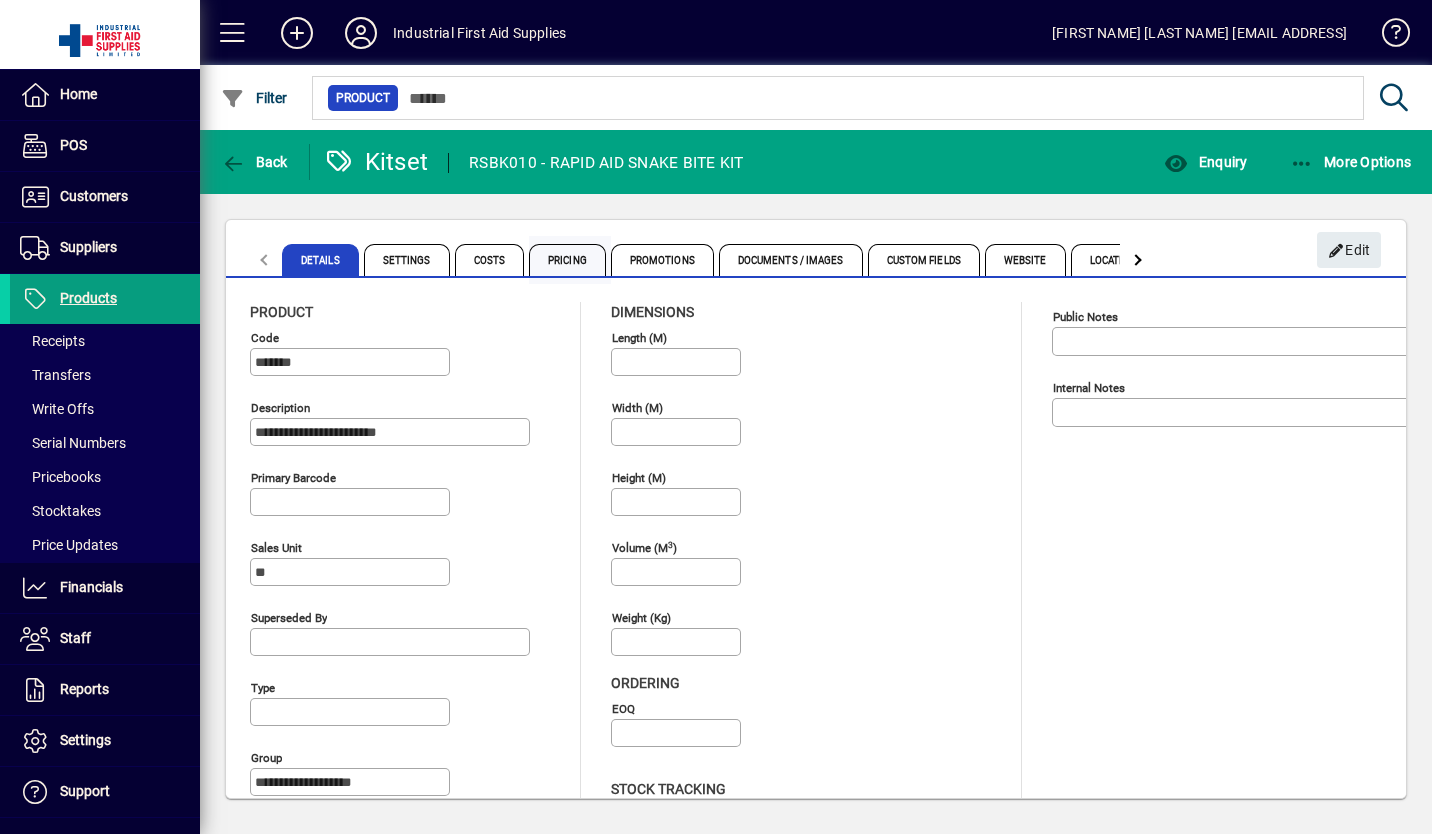 click on "Pricing" at bounding box center [567, 260] 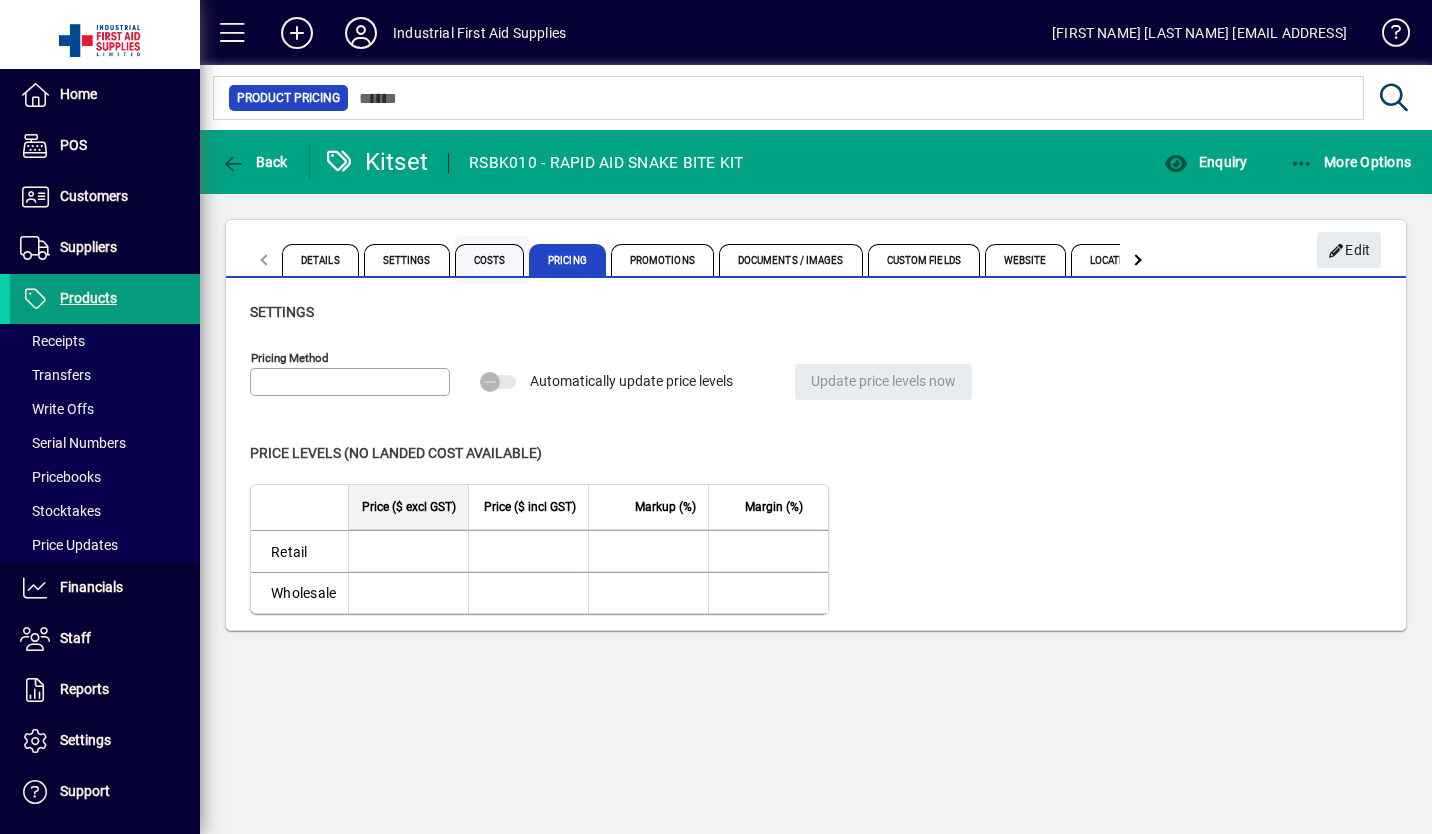 type on "**********" 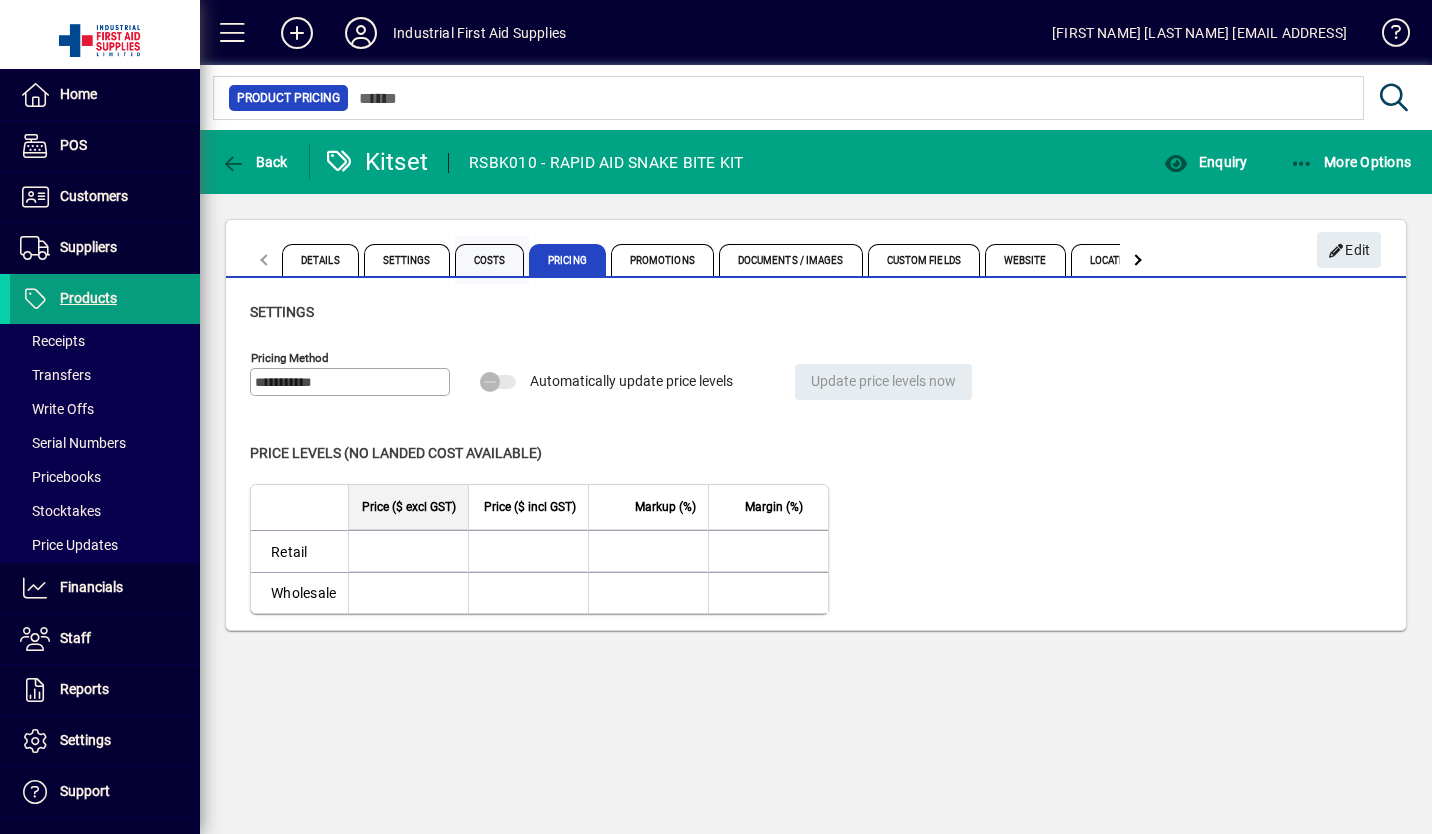 click on "Costs" at bounding box center [490, 260] 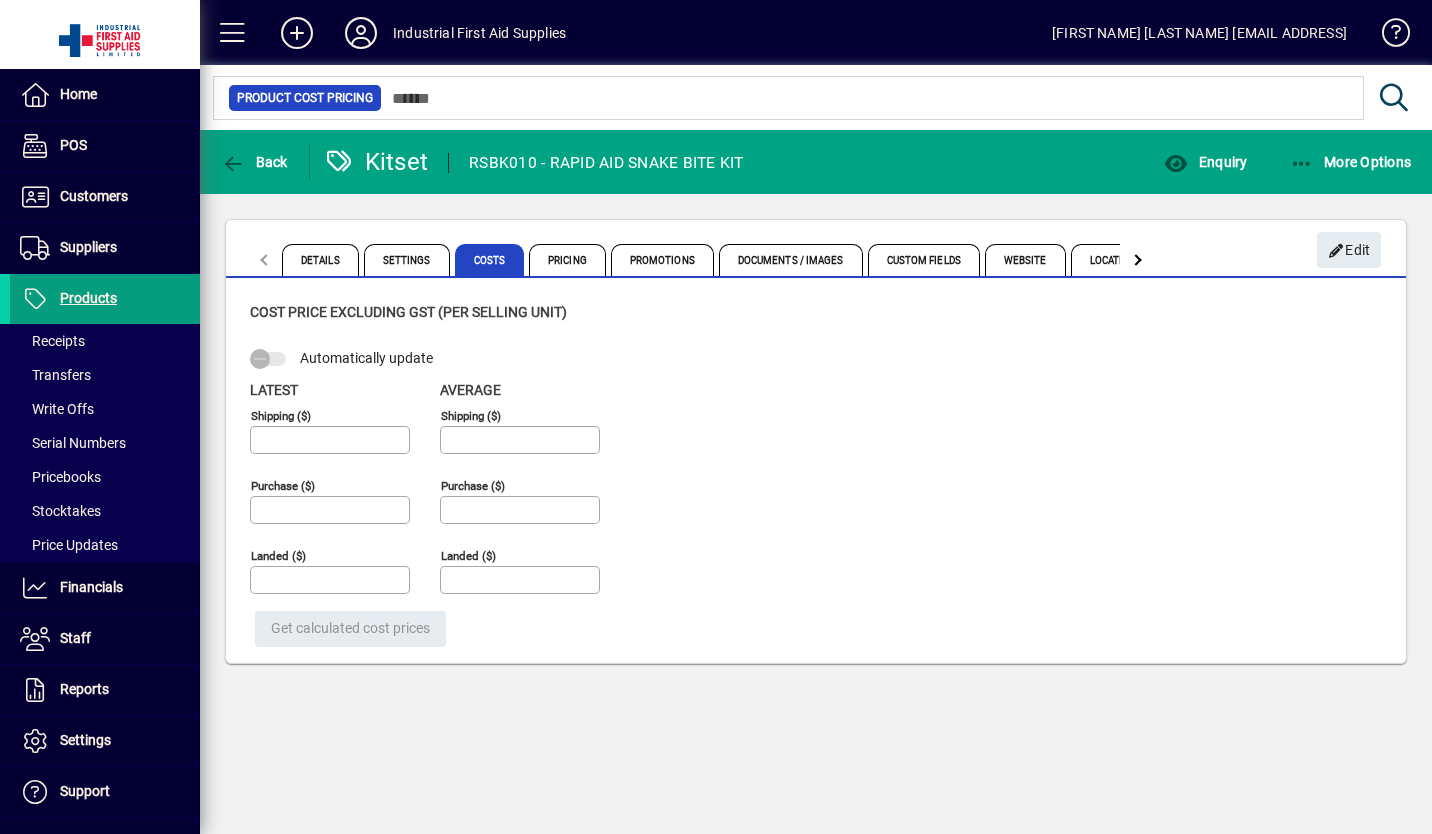 click 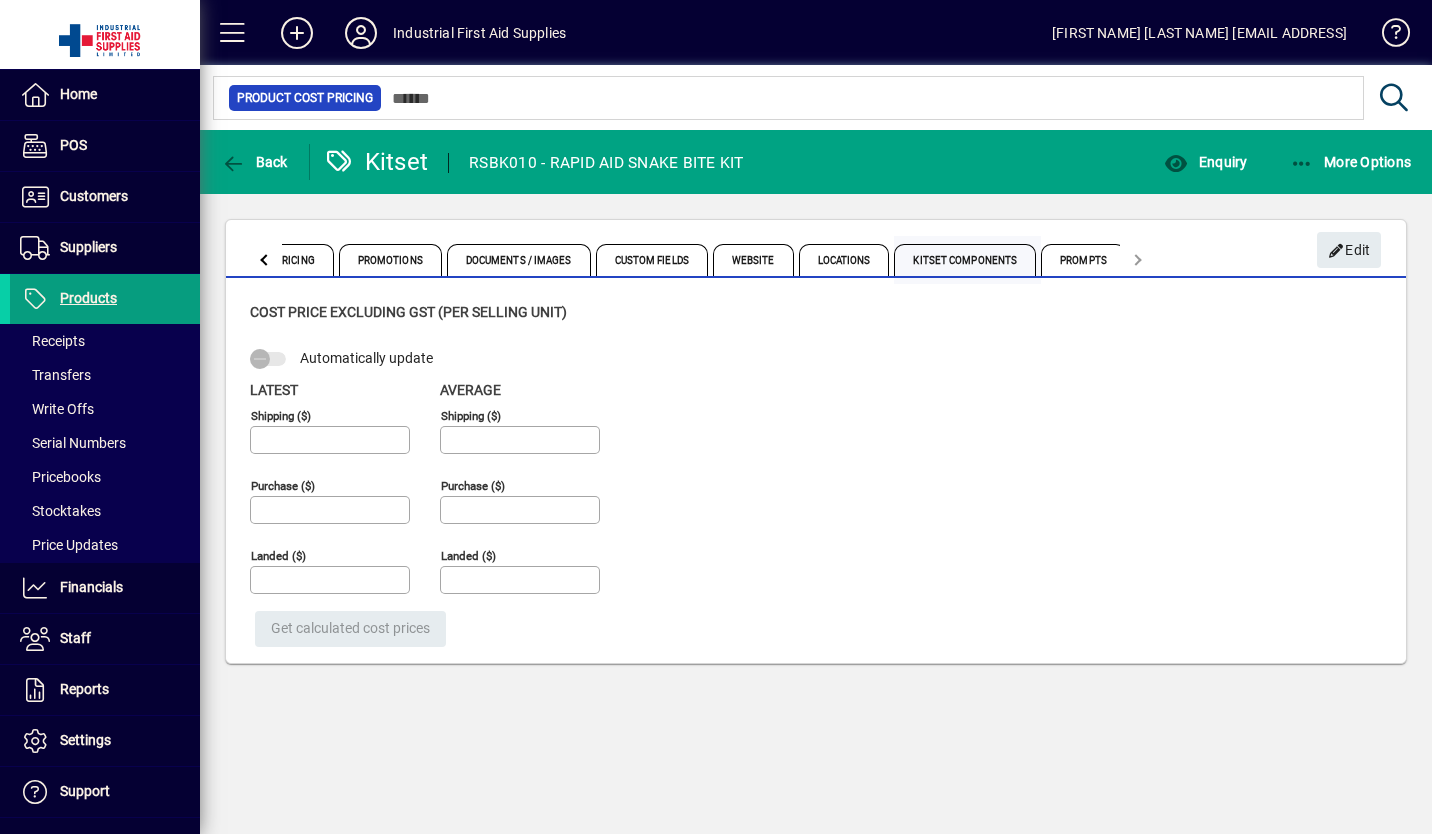 click on "Kitset Components" at bounding box center [965, 260] 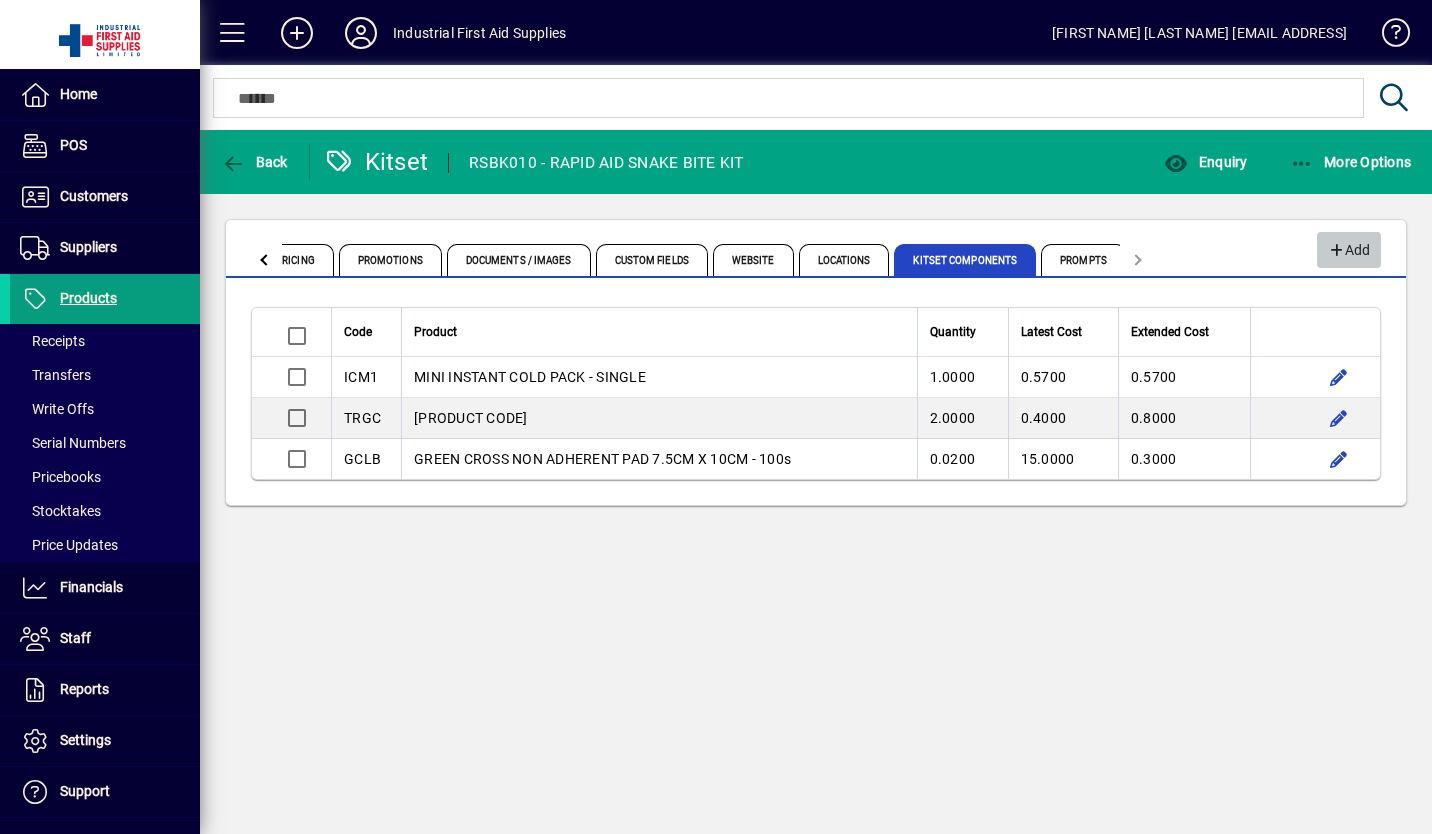 click 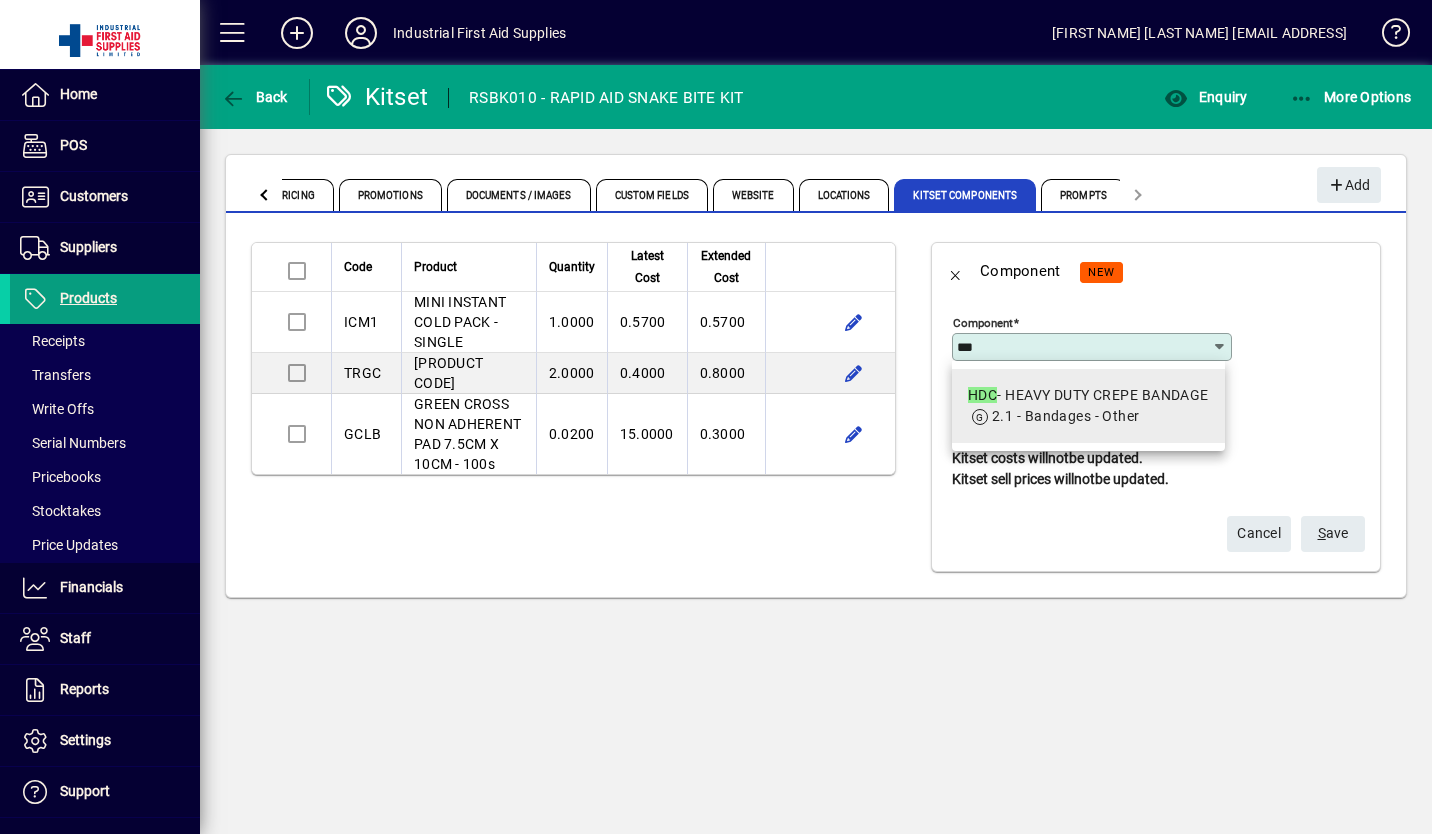 click on "[PRODUCT CODE]" at bounding box center (1088, 395) 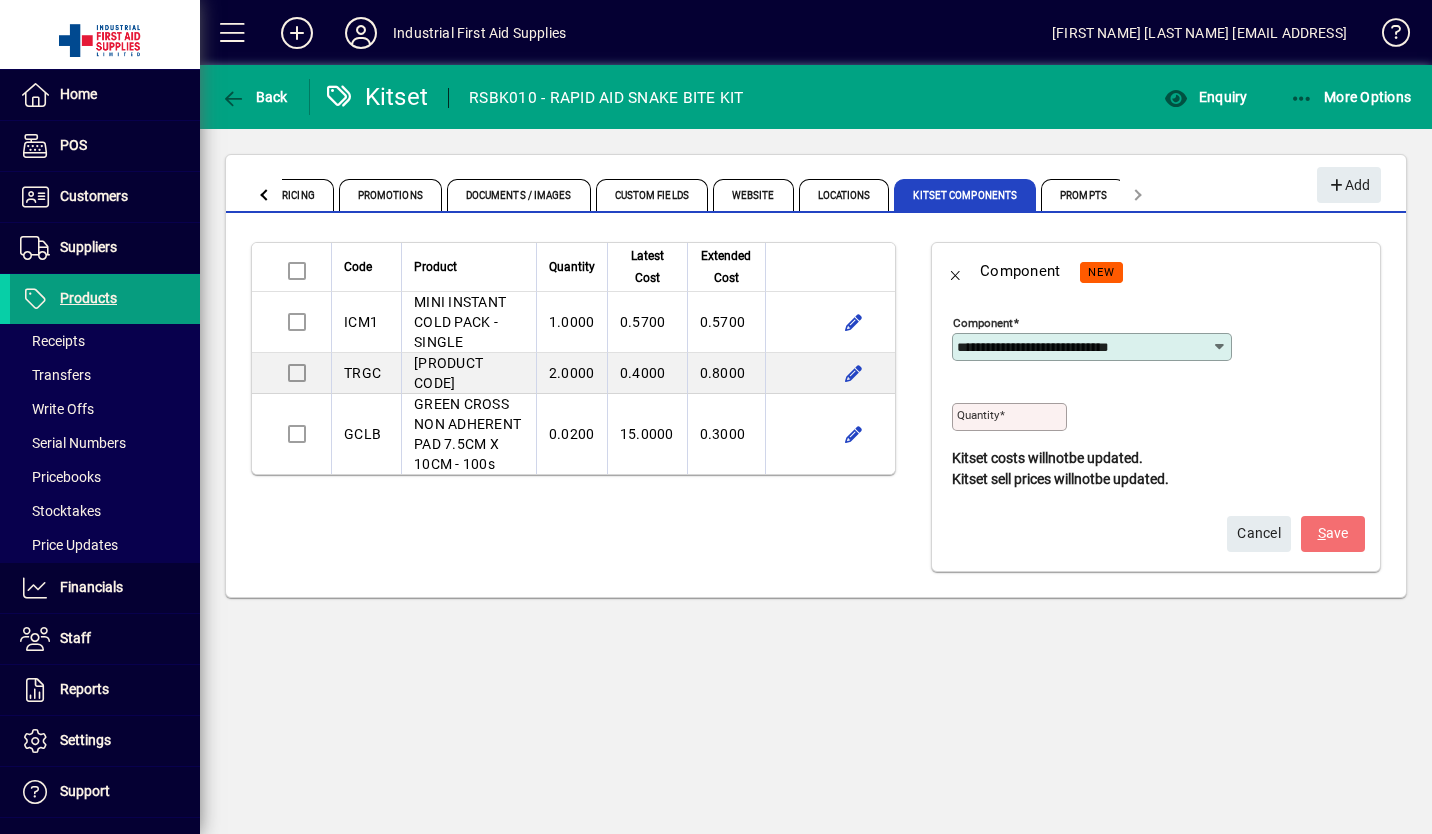 click on "Quantity" at bounding box center (1011, 417) 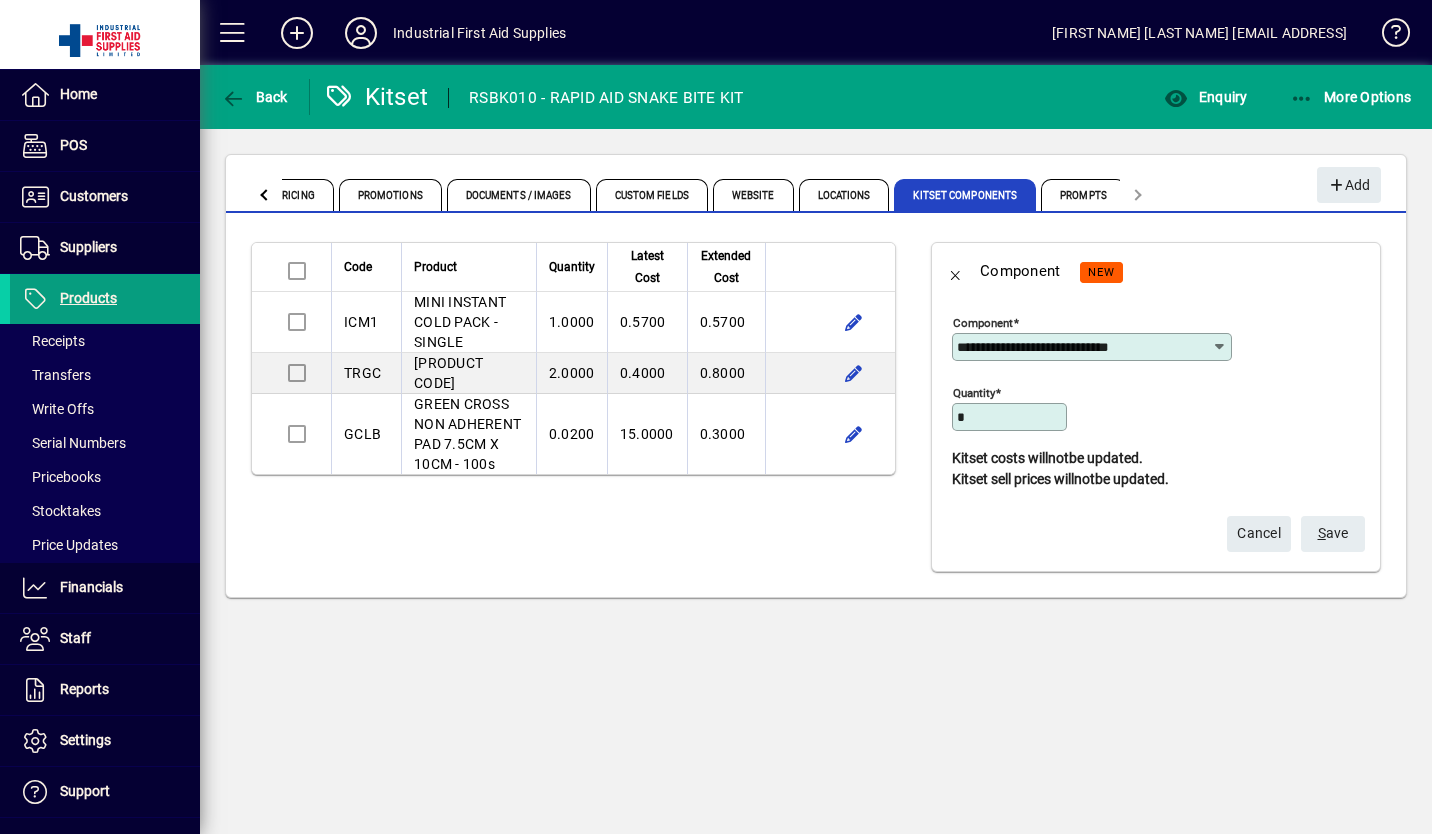 type on "*" 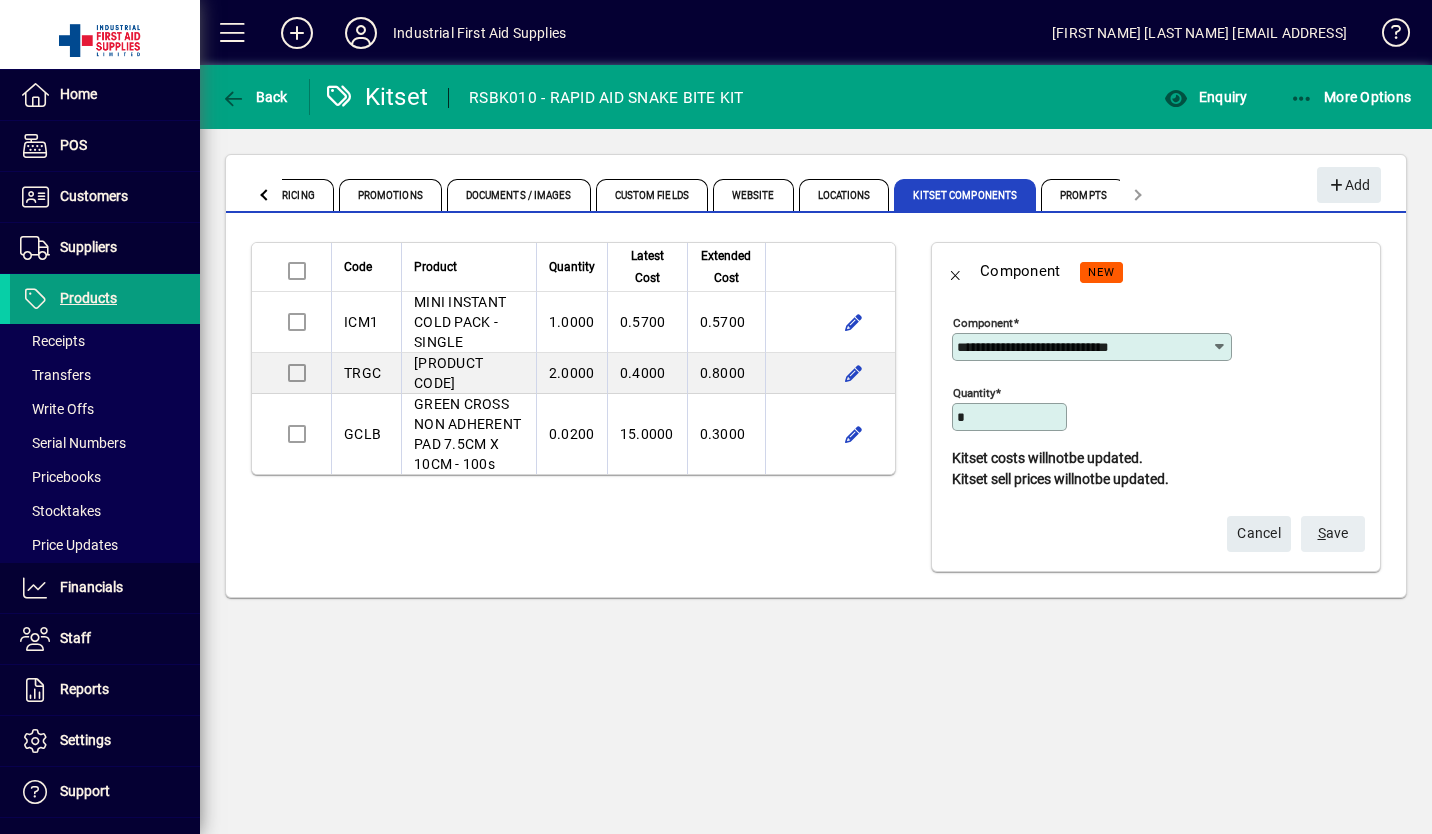 click on "S ave" 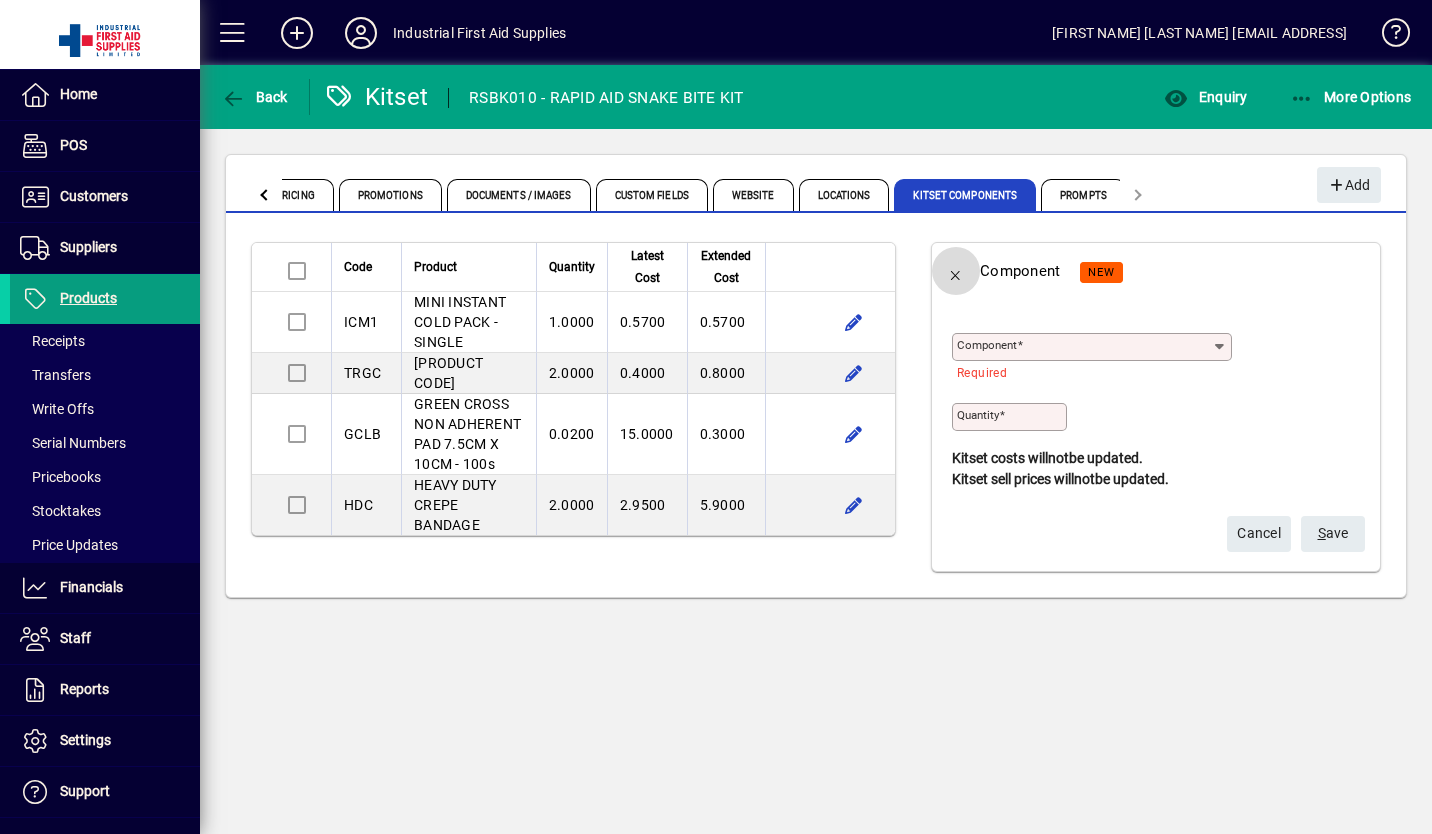 click 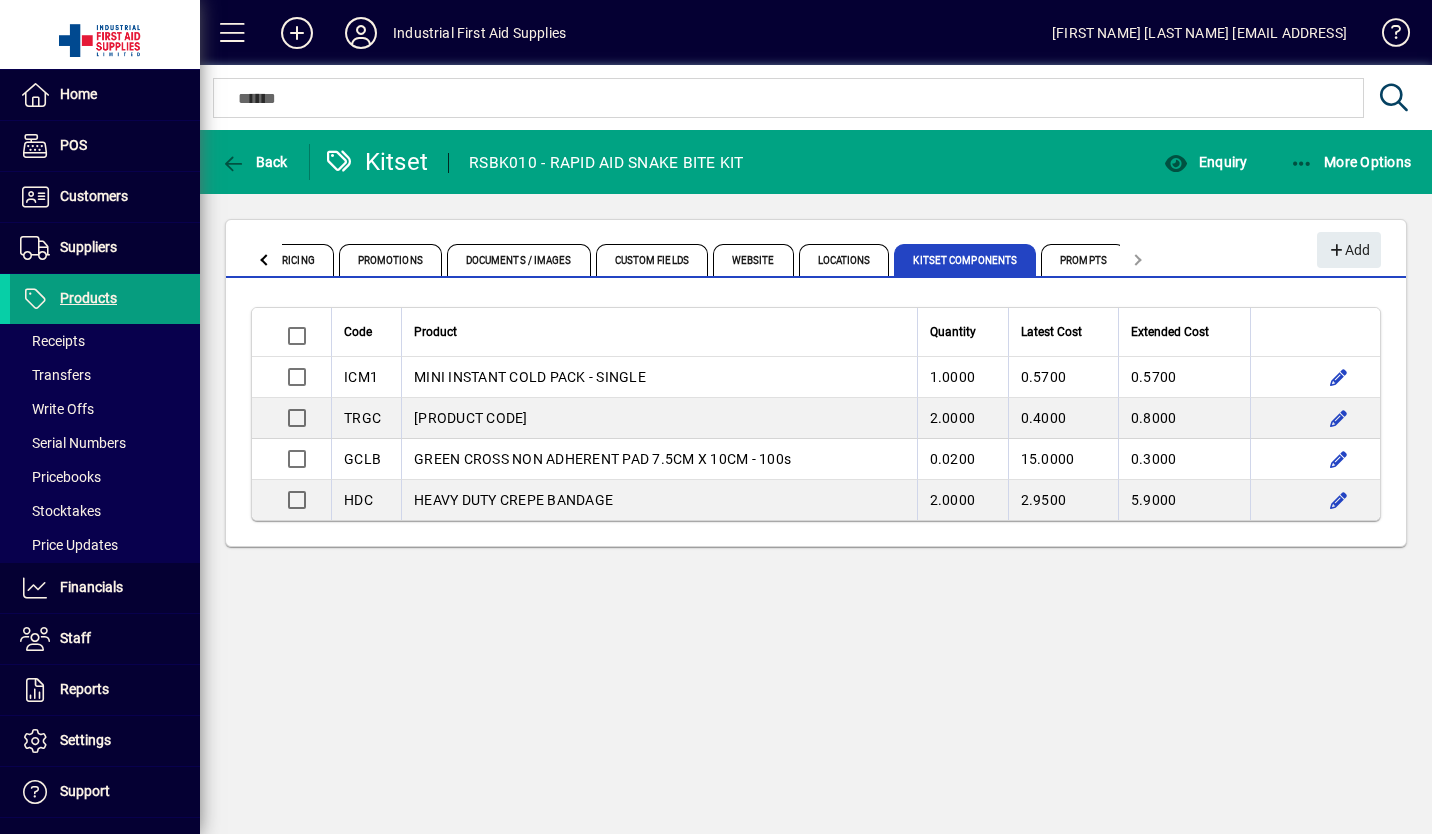 click on "Details Settings Costs Pricing Promotions Documents / Images Custom Fields Website Locations Kitset Components Prompts" 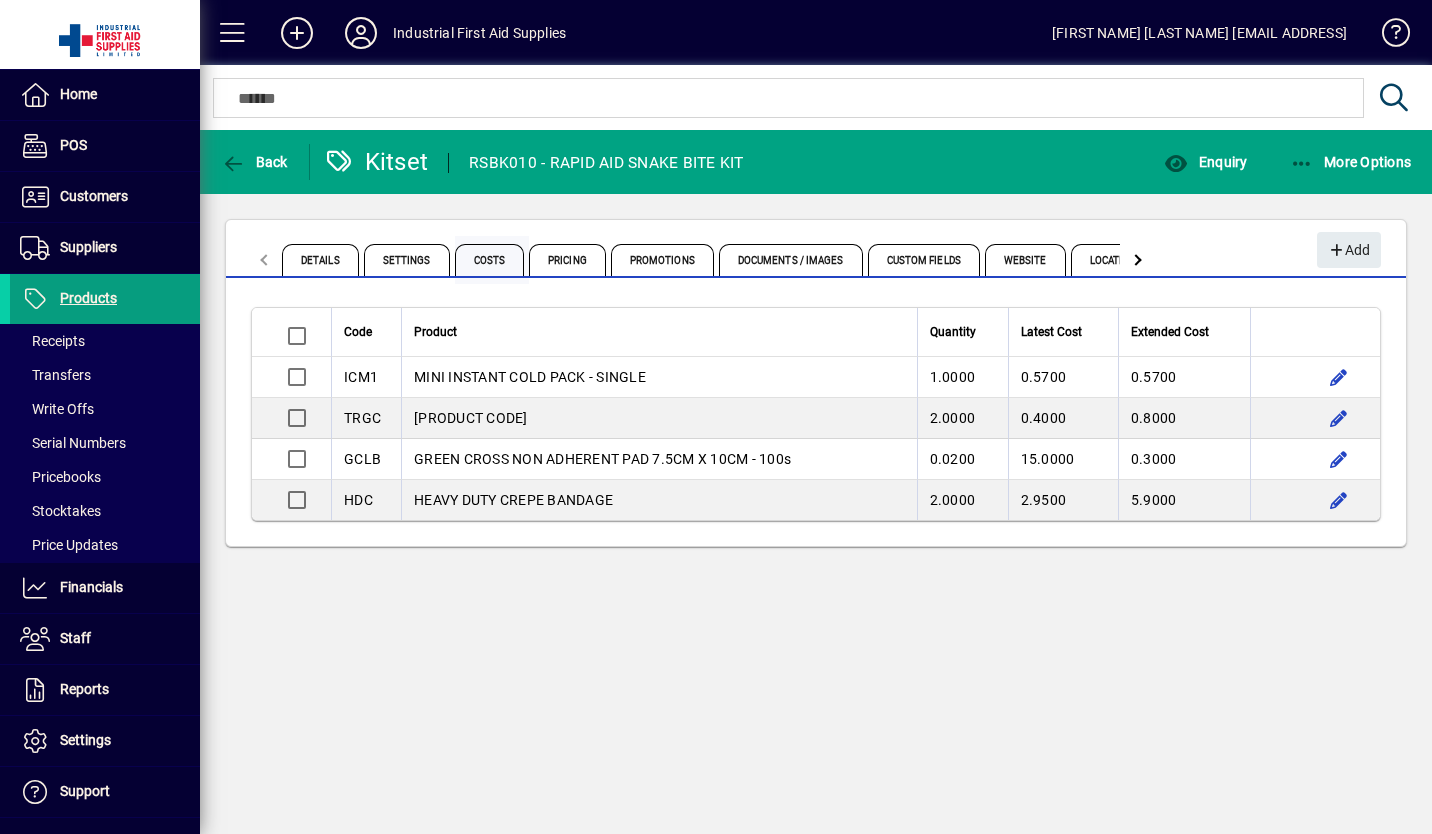 click on "Costs" at bounding box center (490, 260) 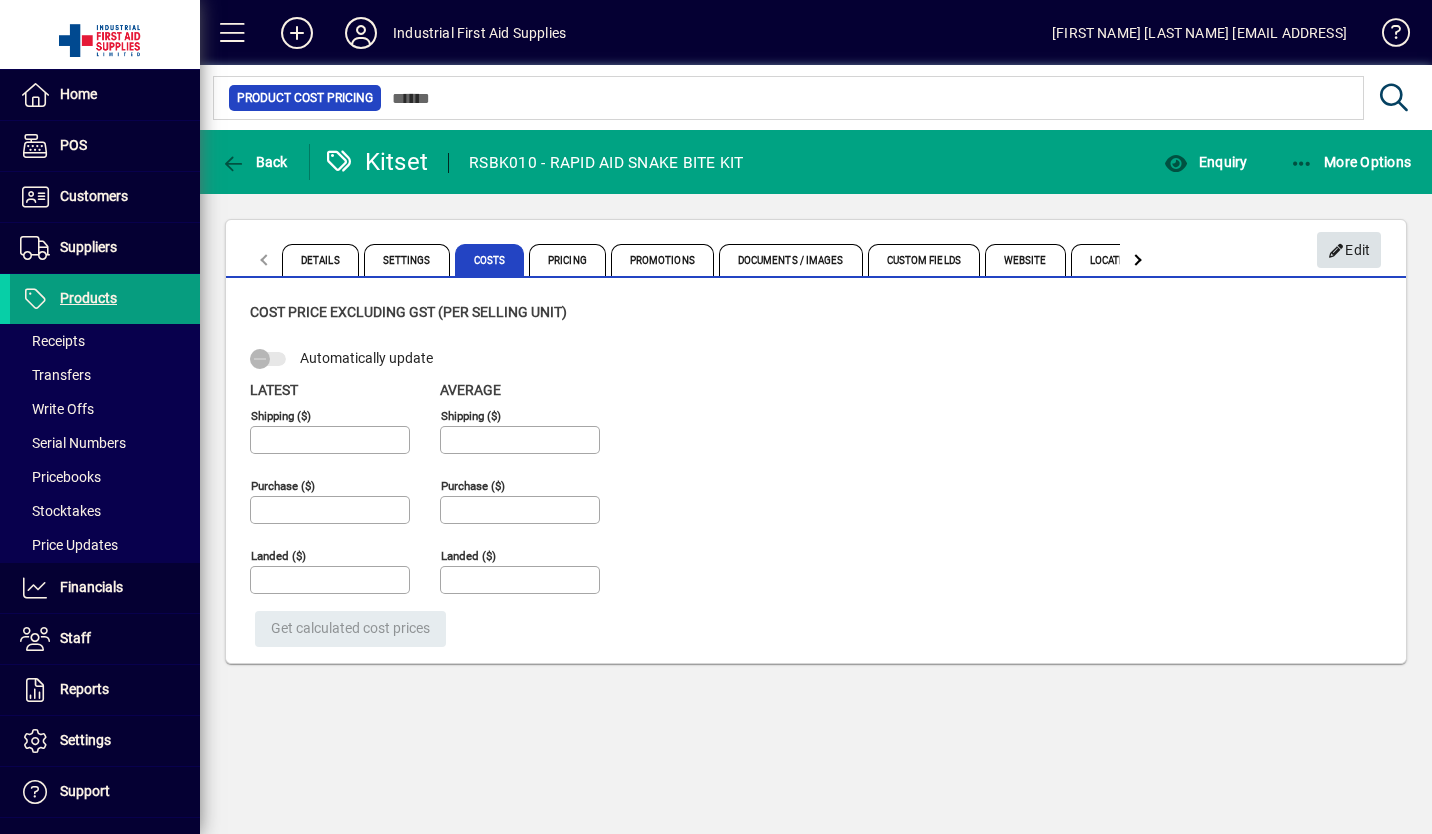 click on "Edit" 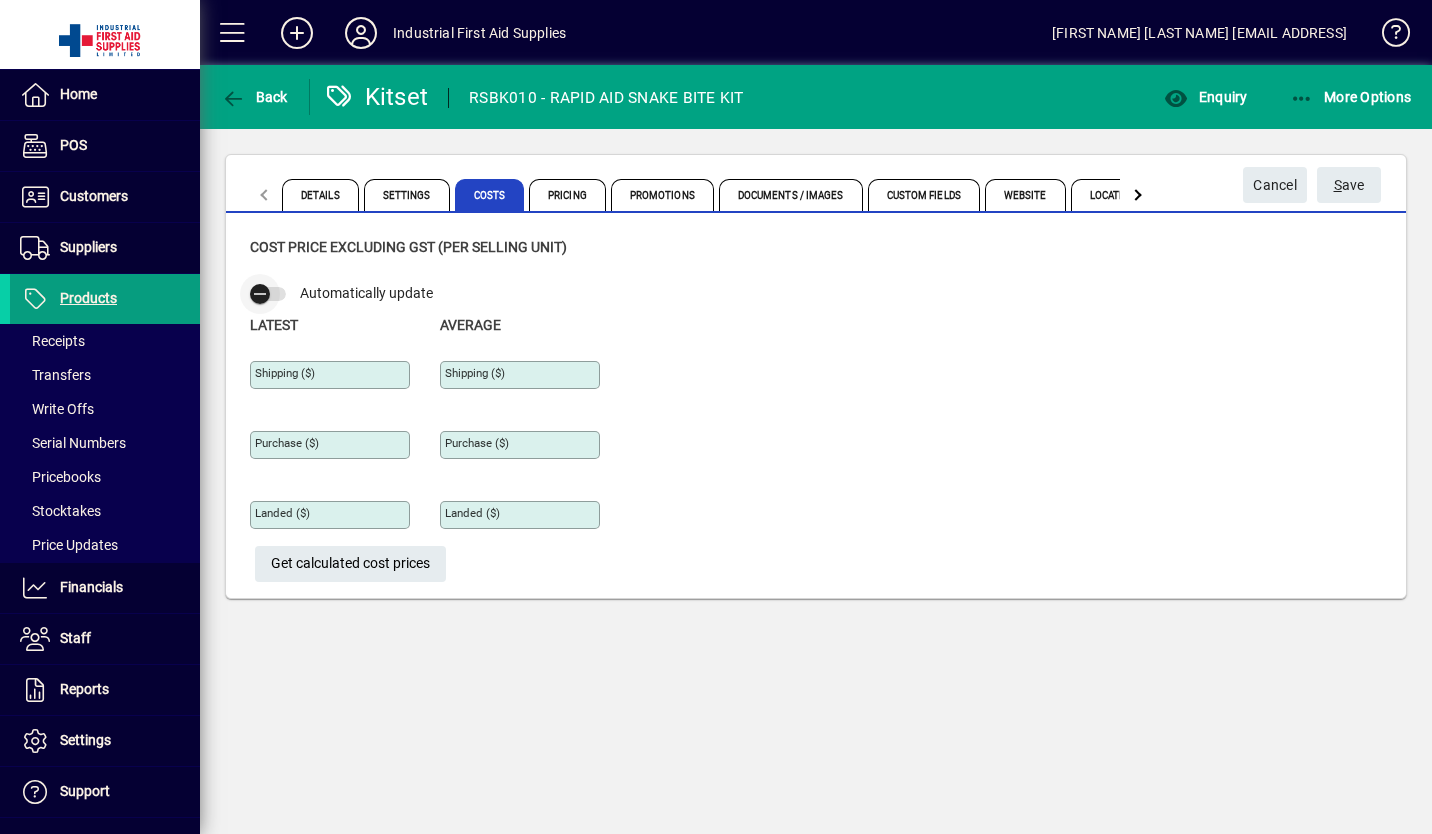 click at bounding box center [260, 294] 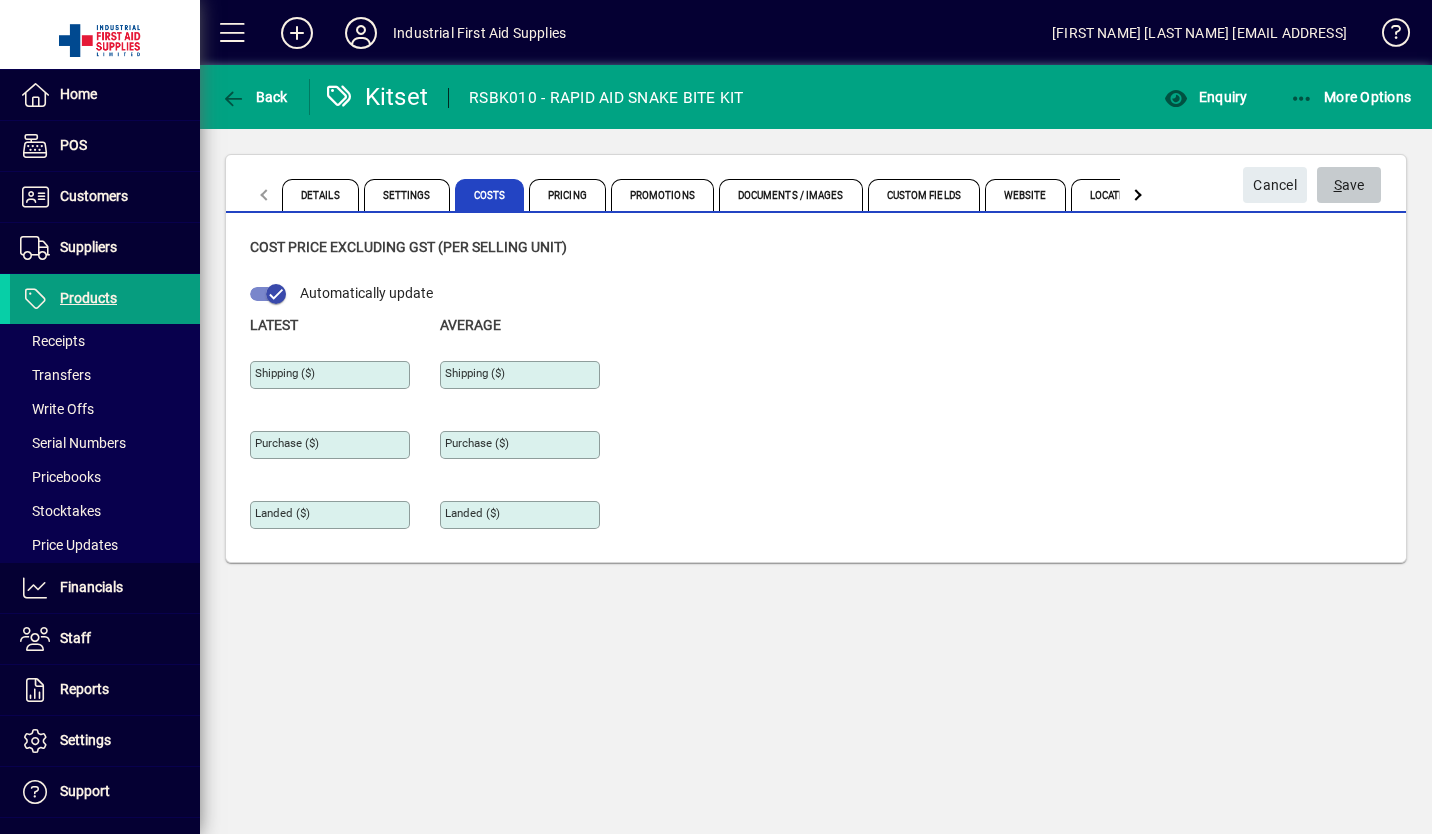 click on "S ave" 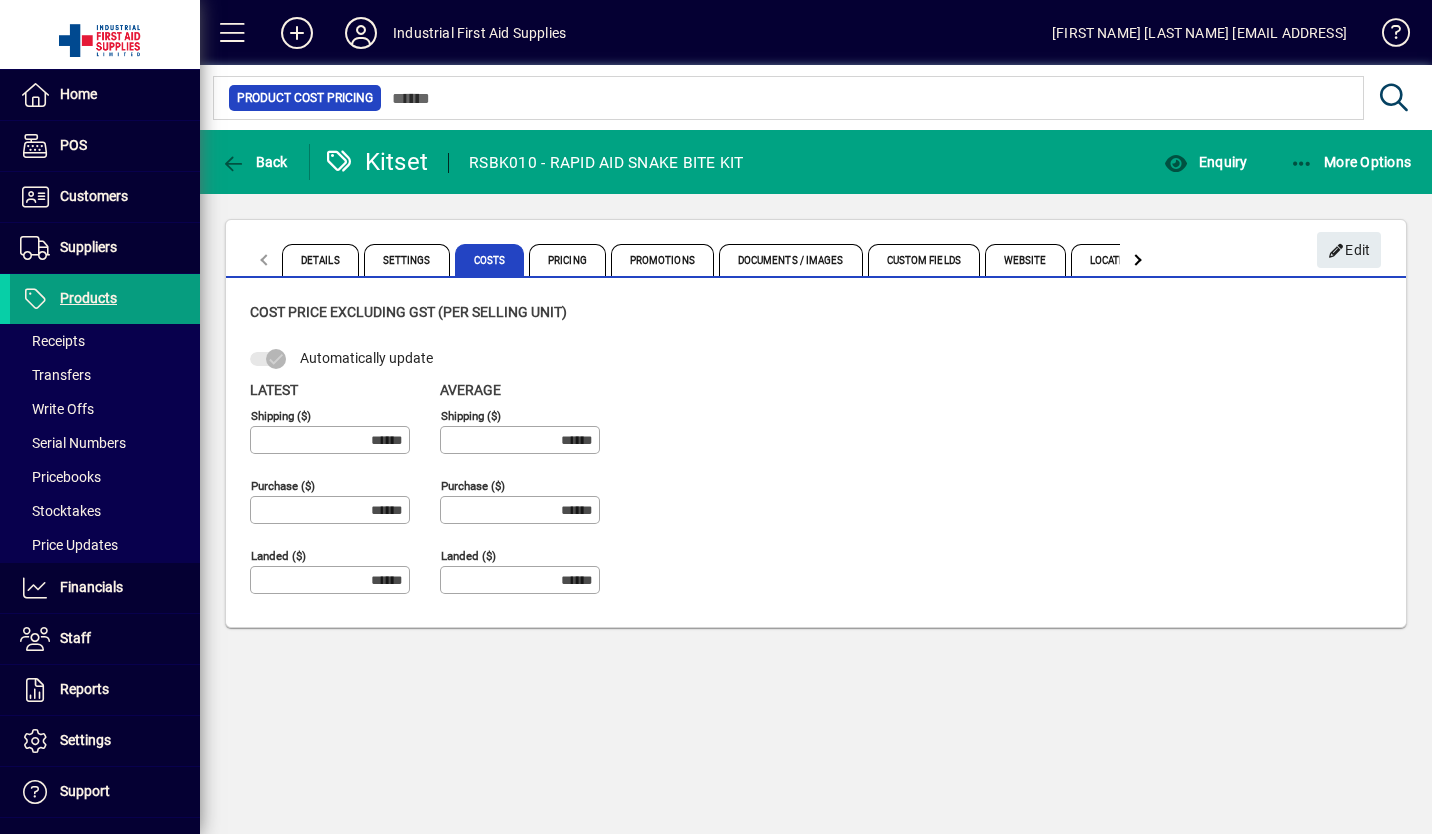 click 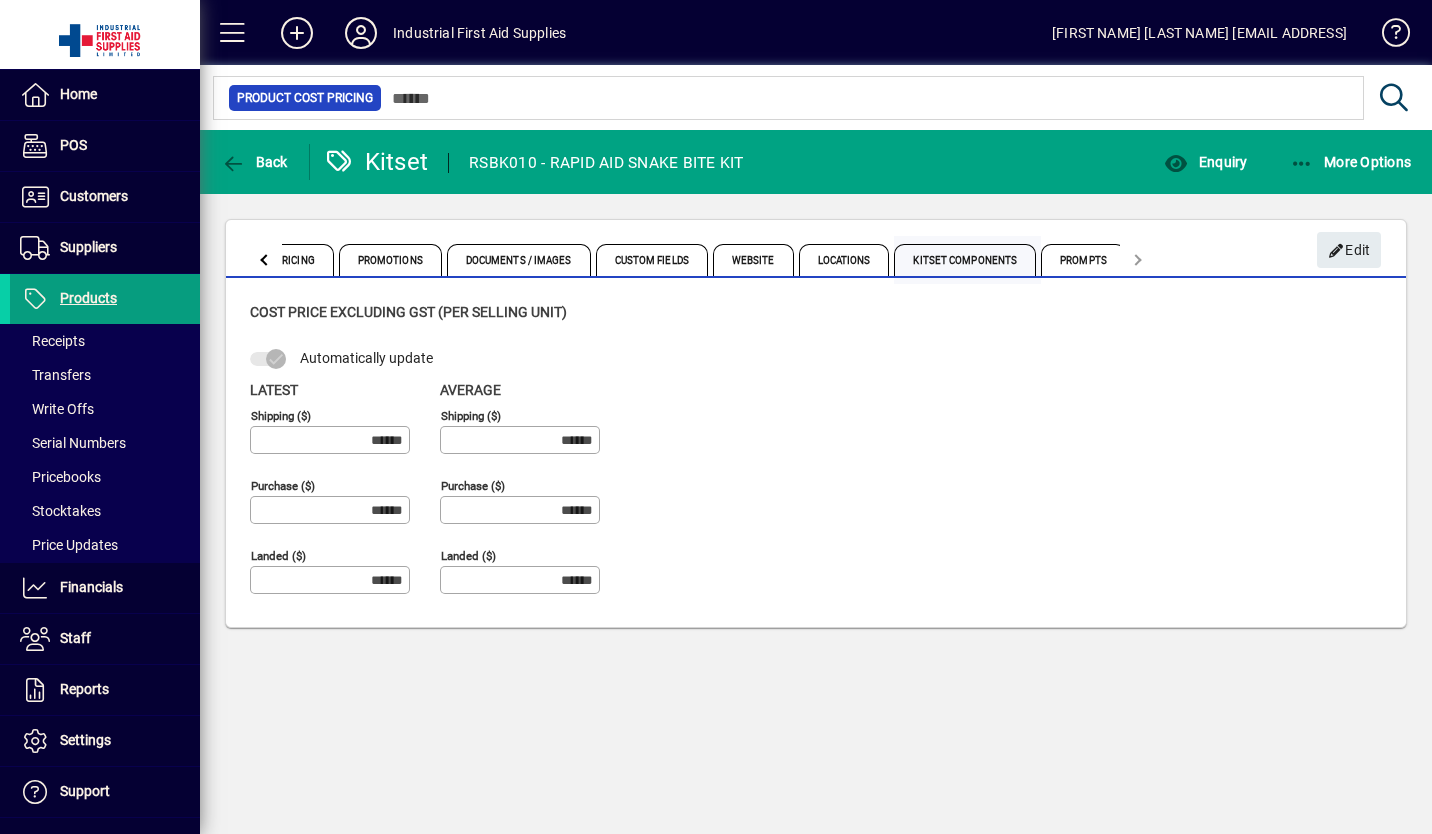 click on "Kitset Components" at bounding box center (965, 260) 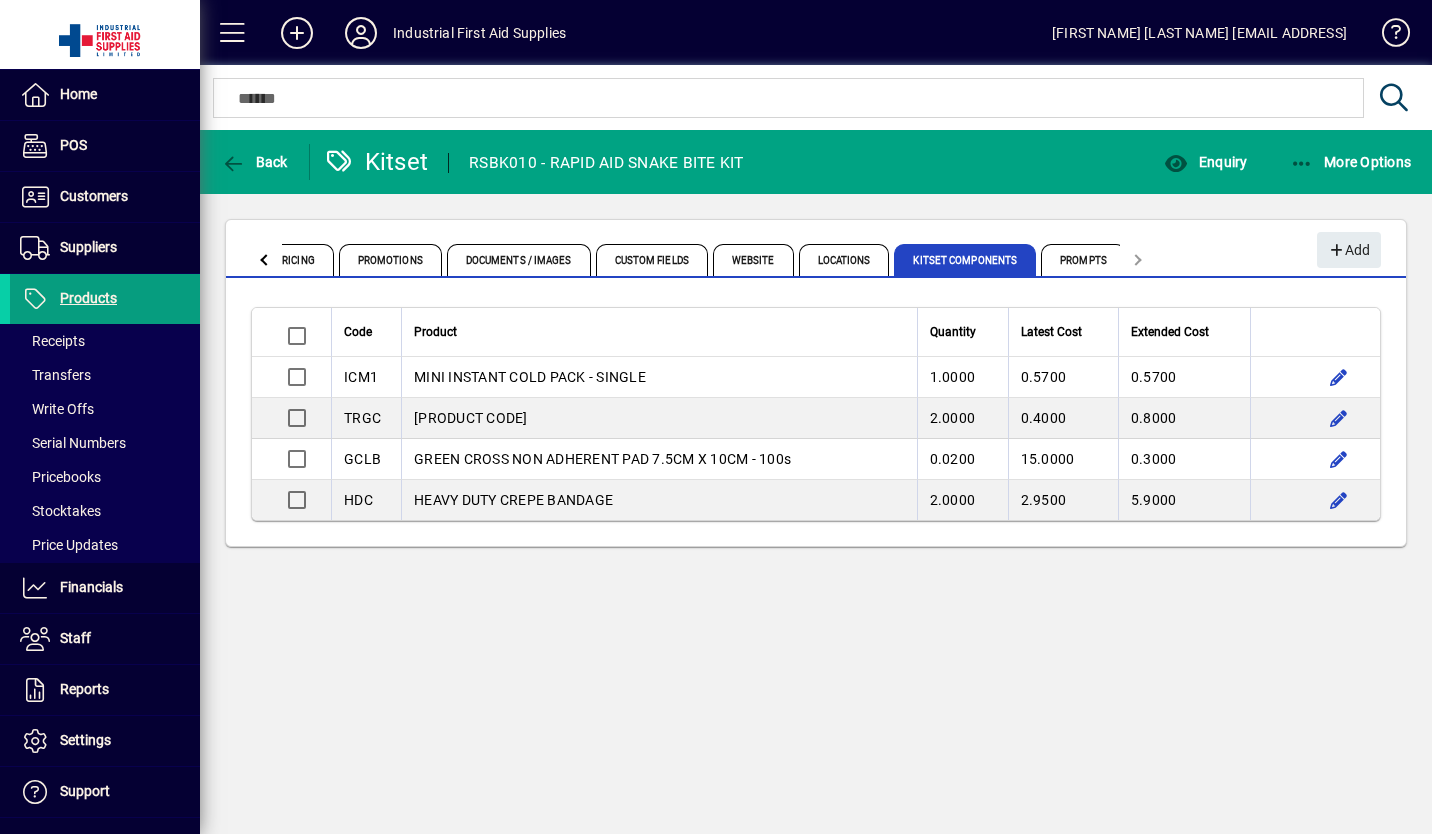 click 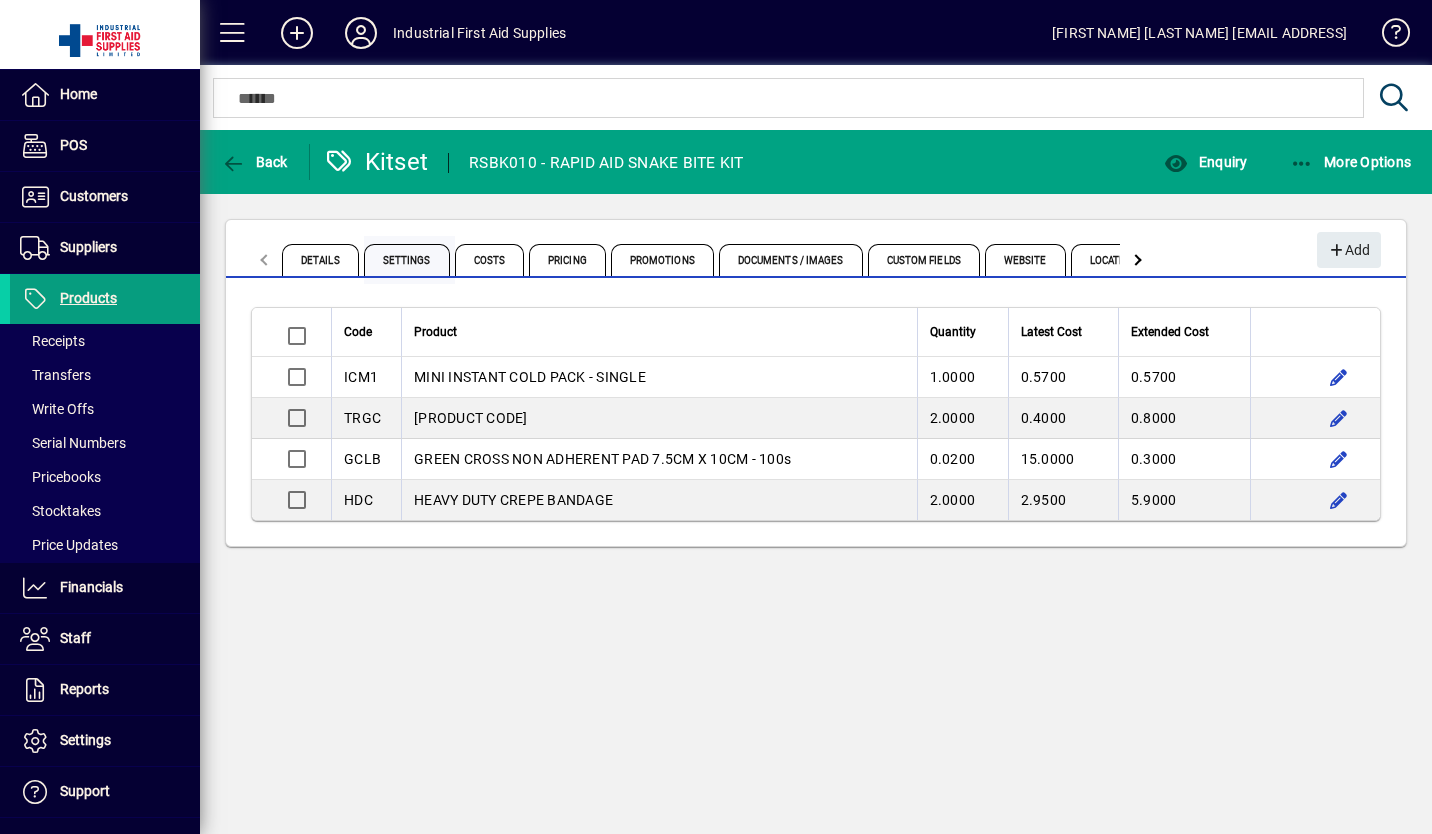 click on "Settings" at bounding box center (407, 260) 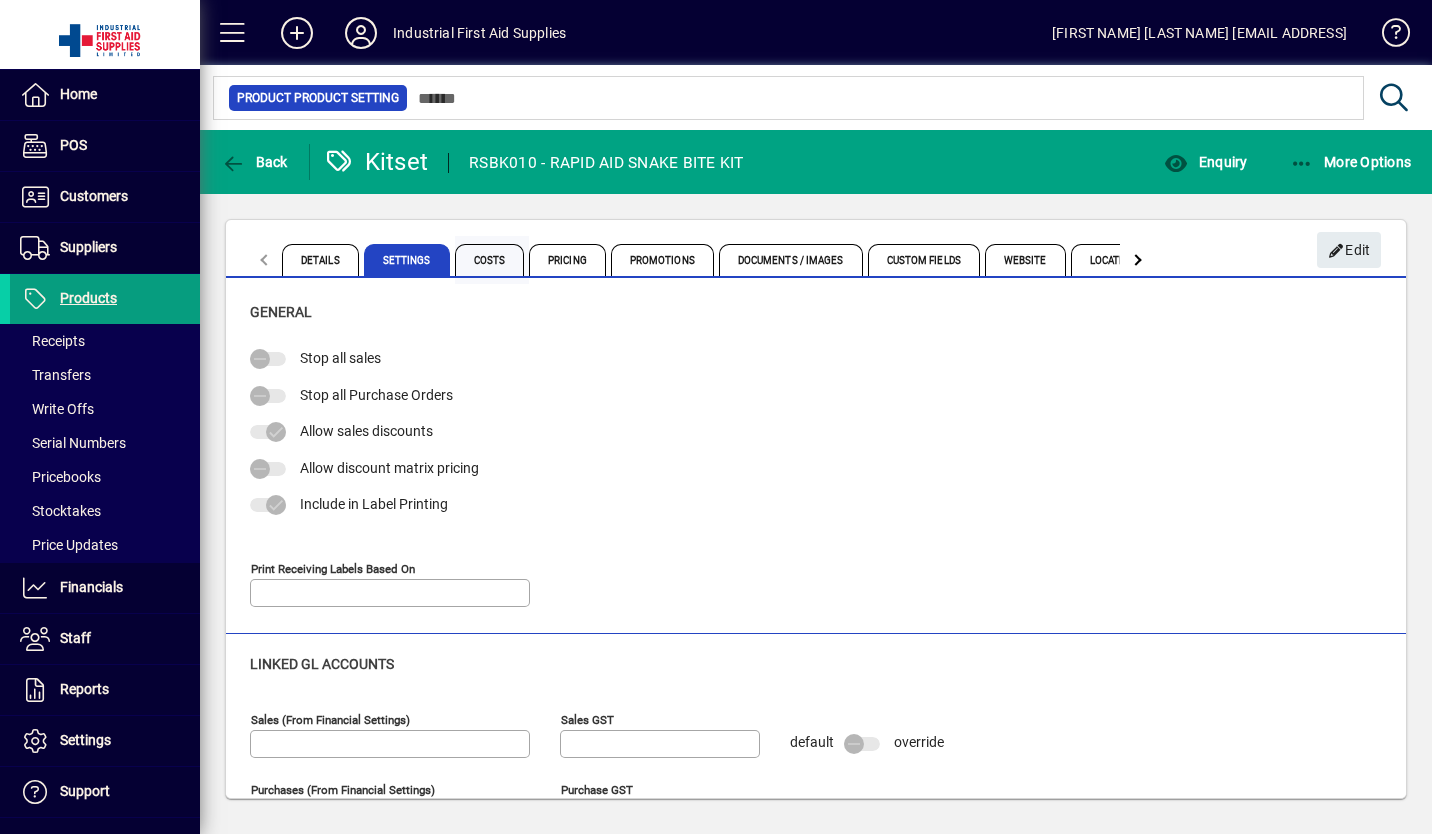 type on "**********" 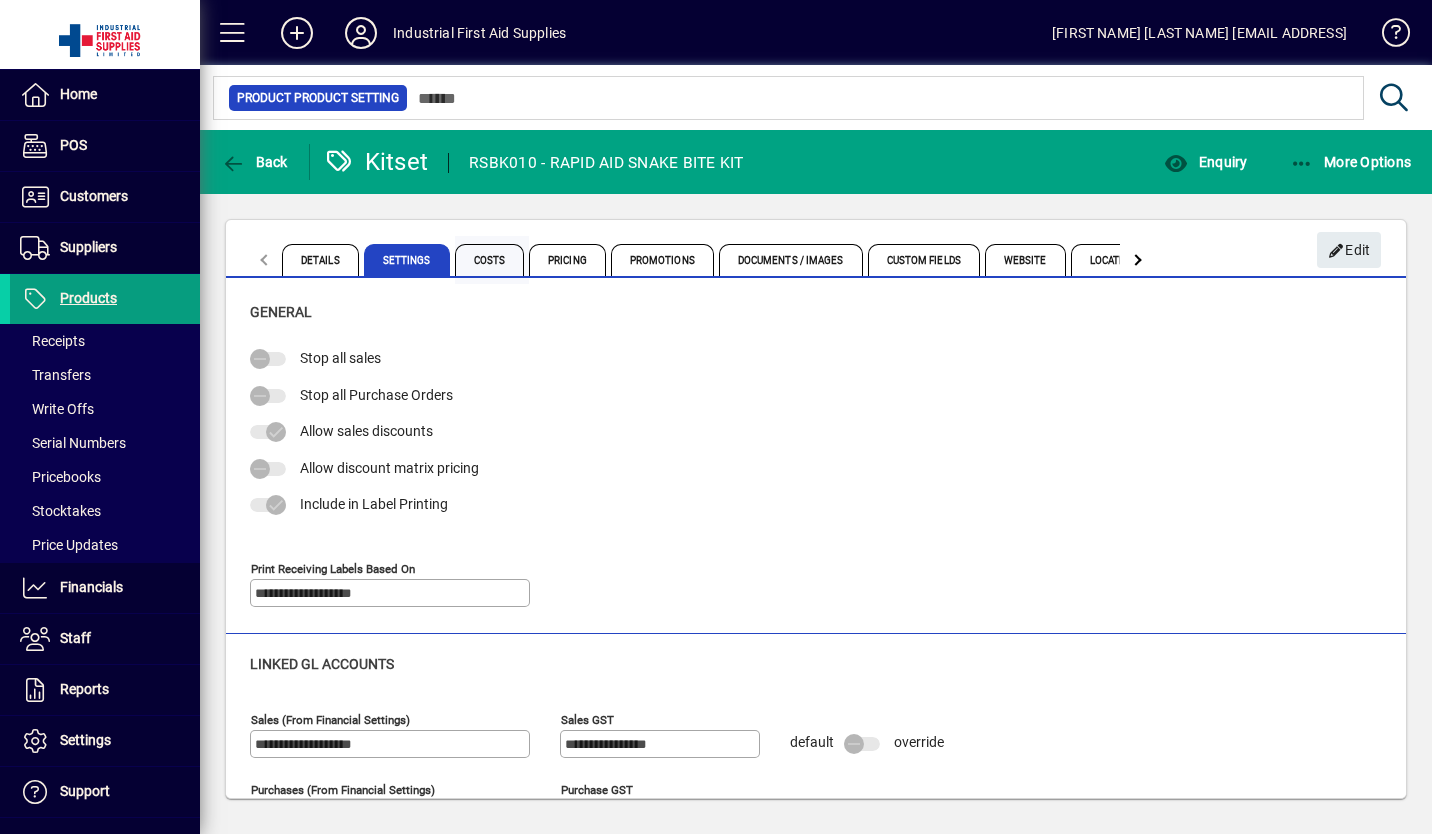click on "Costs" at bounding box center [490, 260] 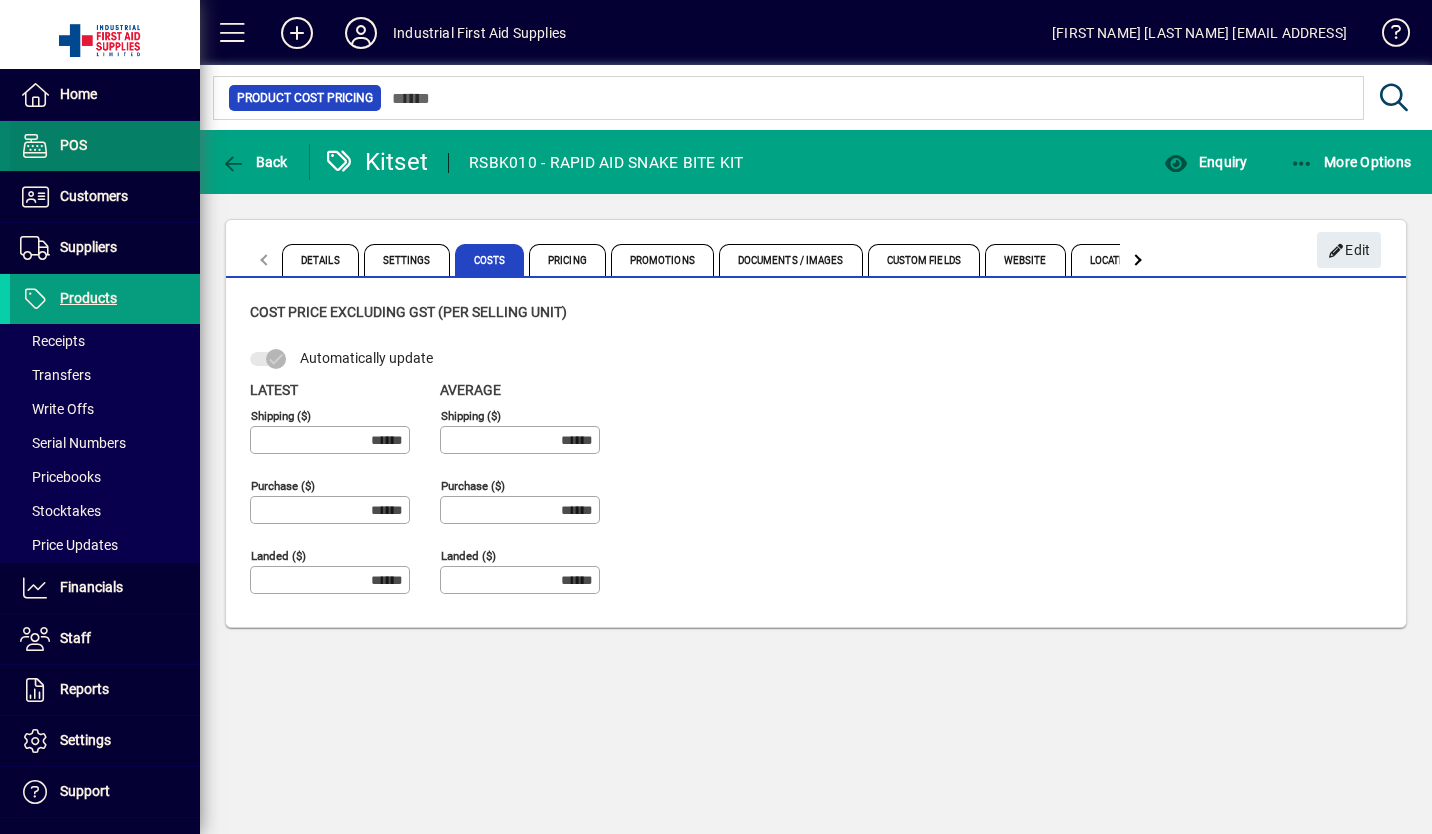click on "POS" at bounding box center (73, 145) 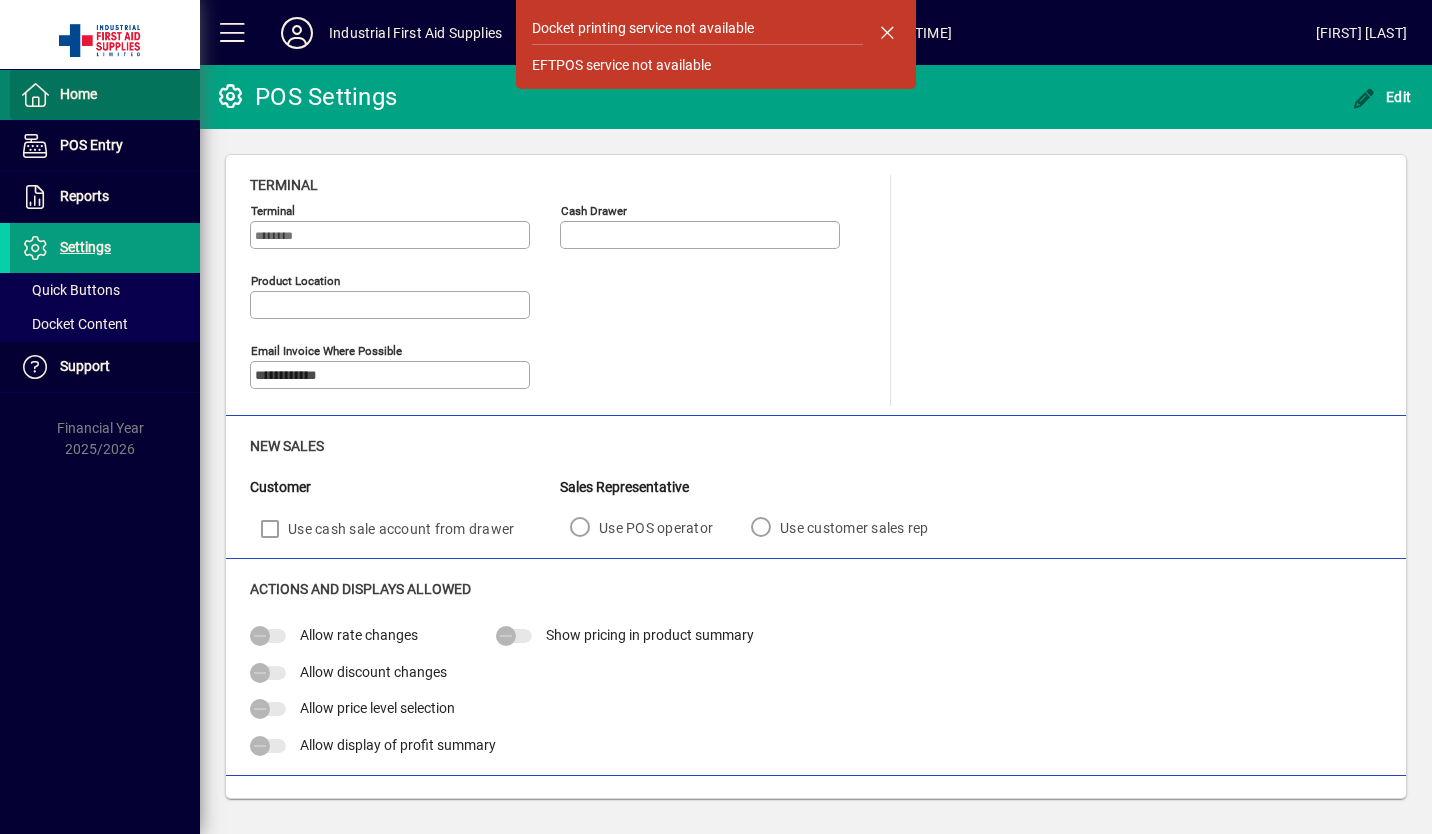 click on "Home" at bounding box center [78, 94] 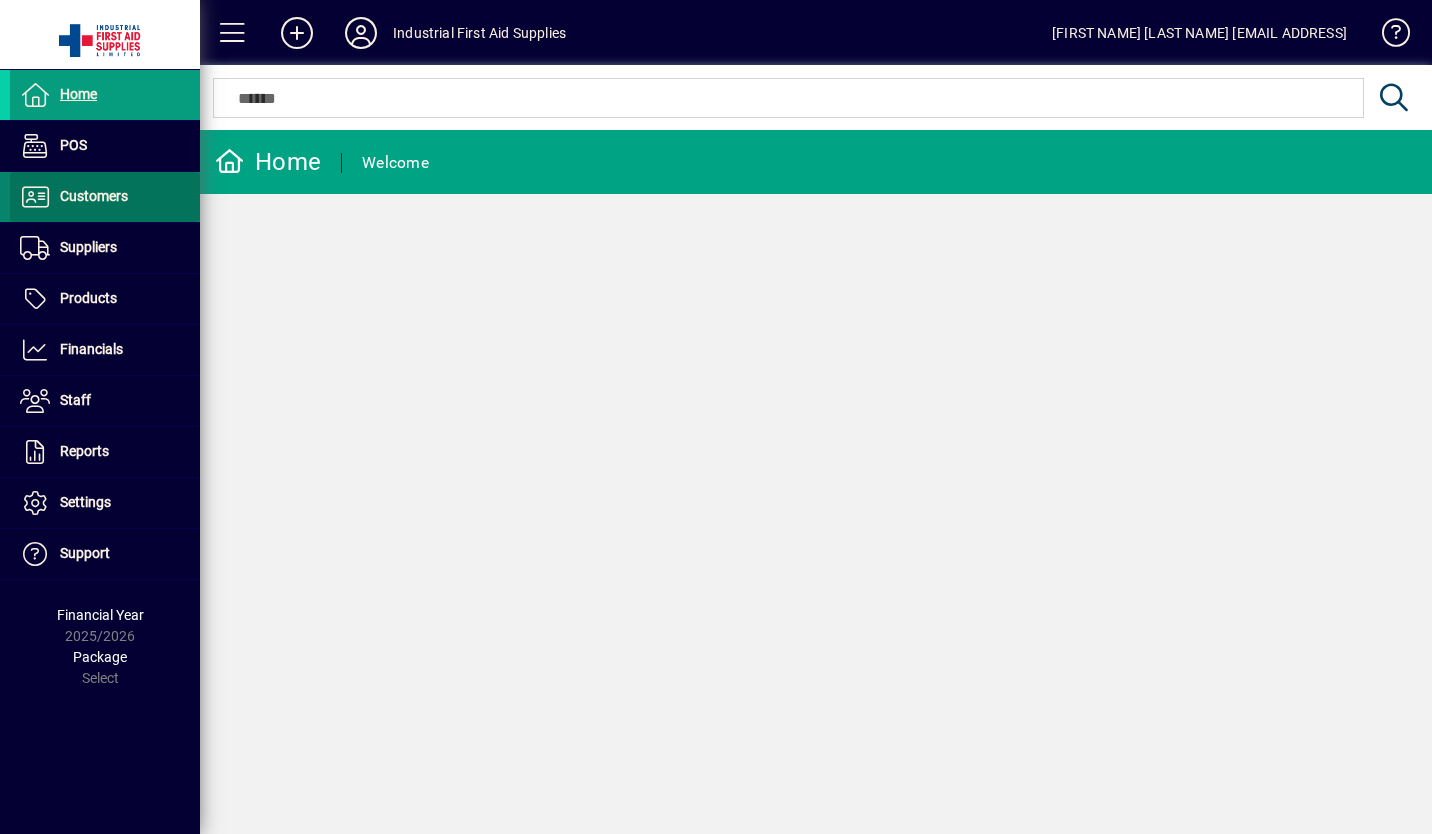 click on "Customers" at bounding box center [94, 196] 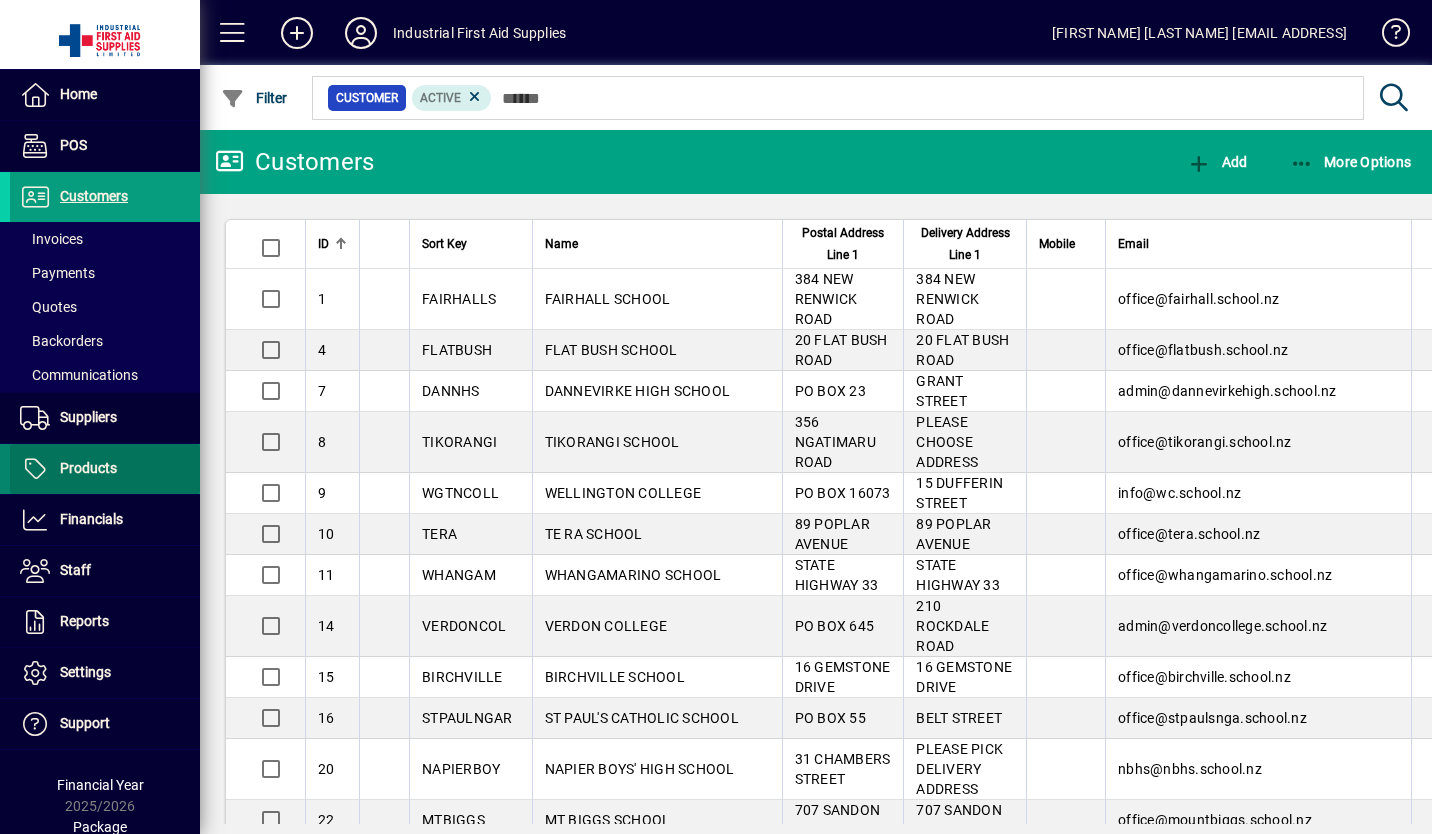 click on "Products" at bounding box center [88, 468] 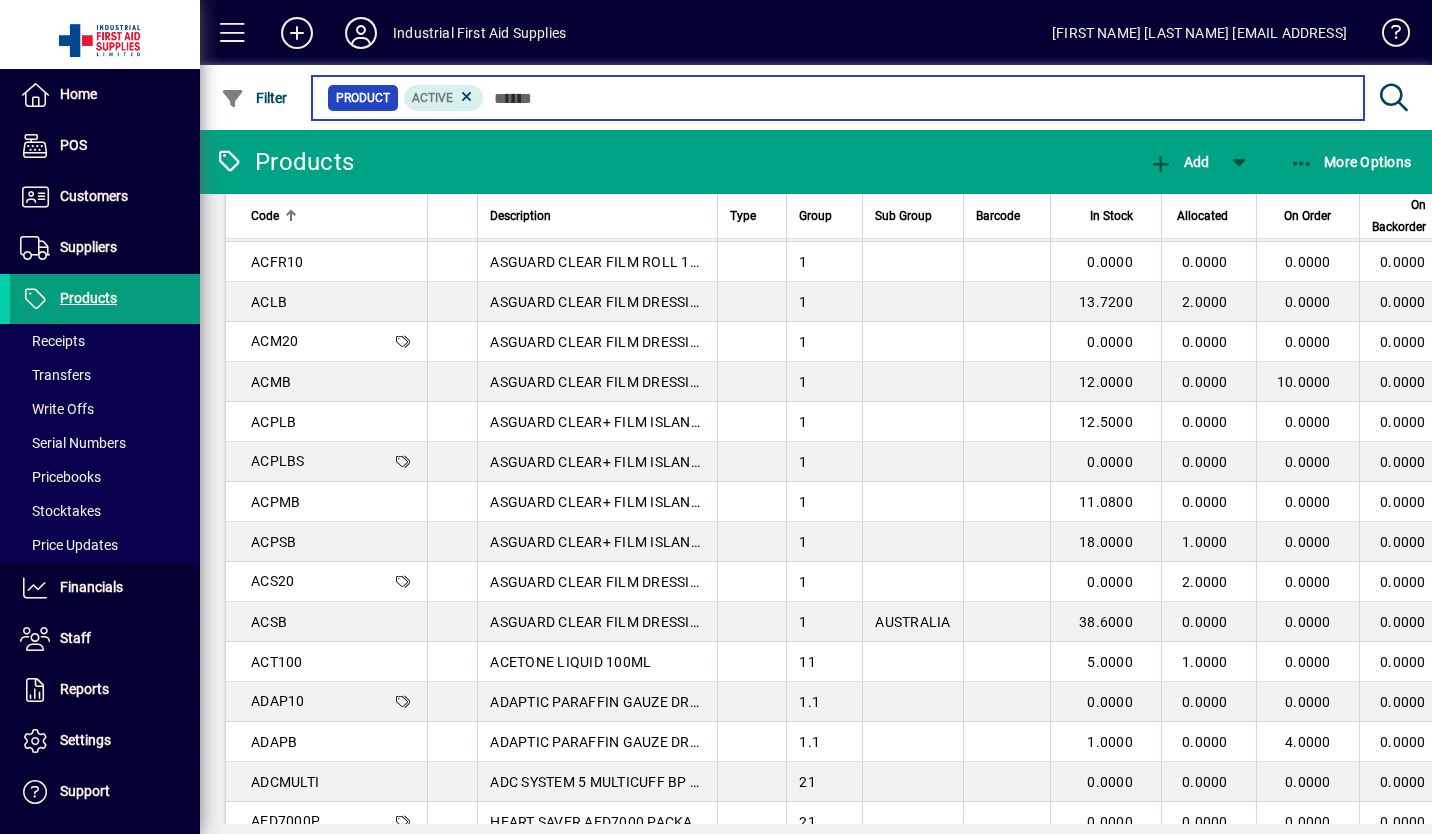 scroll, scrollTop: 400, scrollLeft: 0, axis: vertical 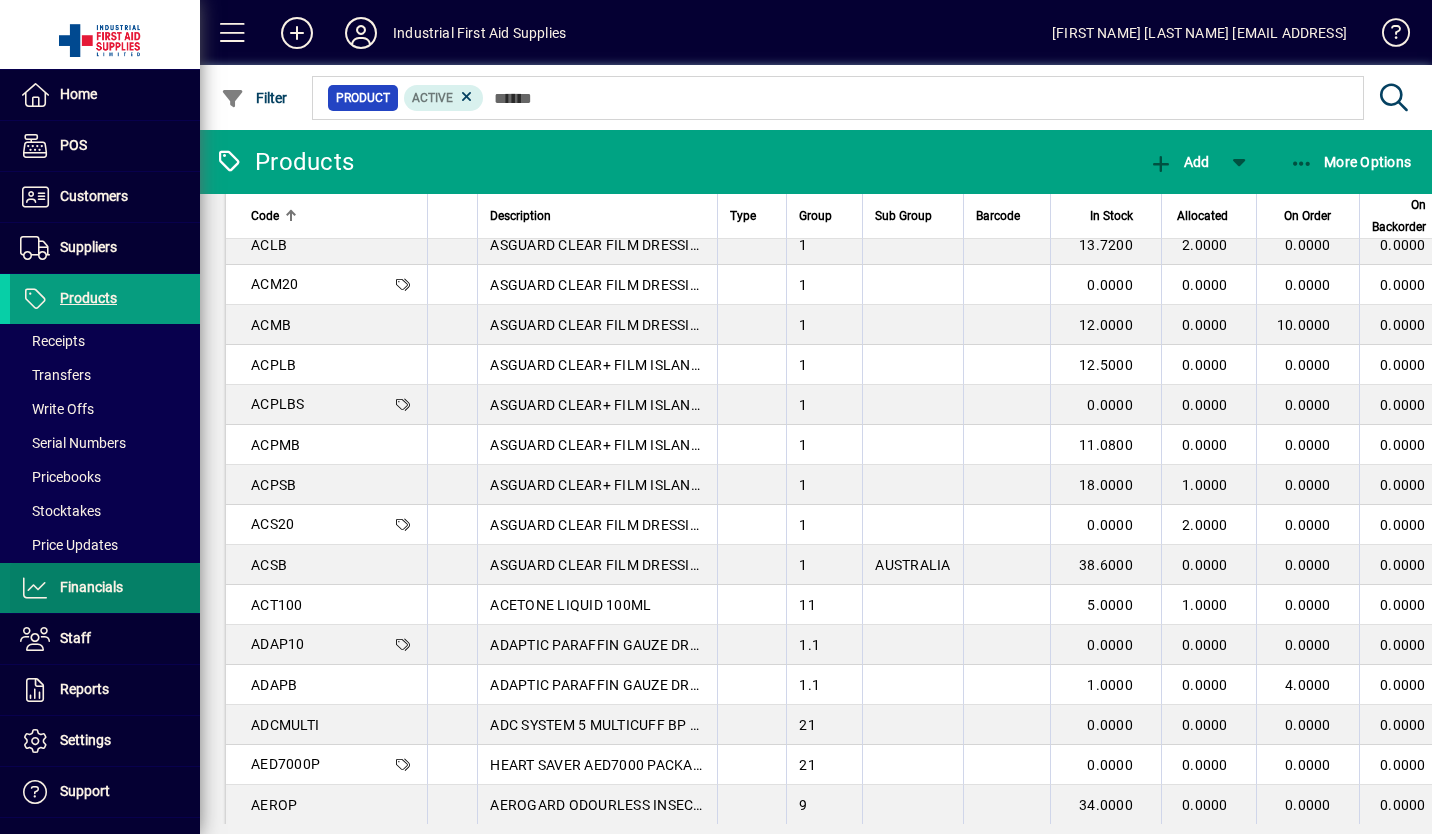 click on "Financials" at bounding box center (91, 587) 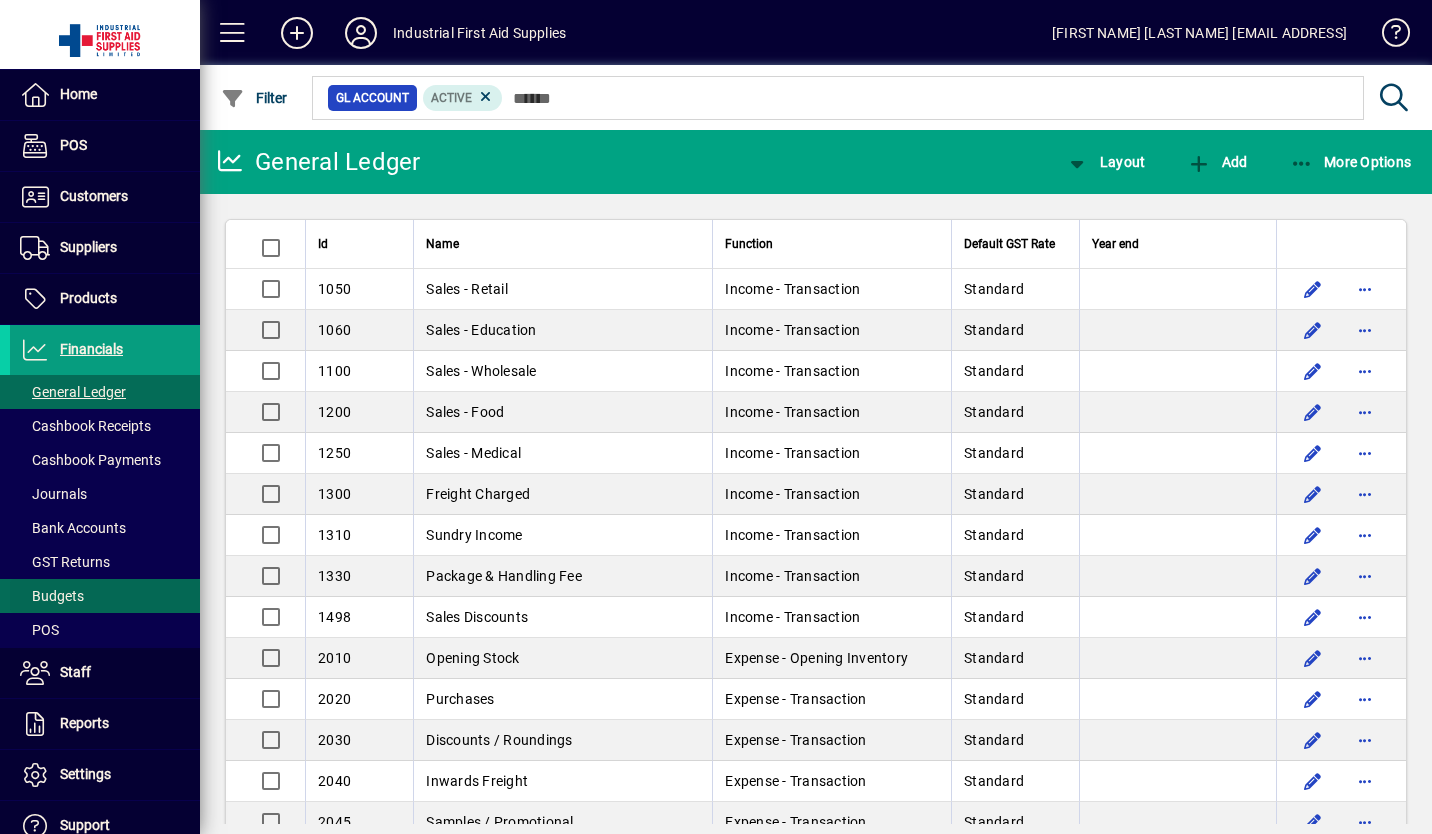 click on "Budgets" at bounding box center [52, 596] 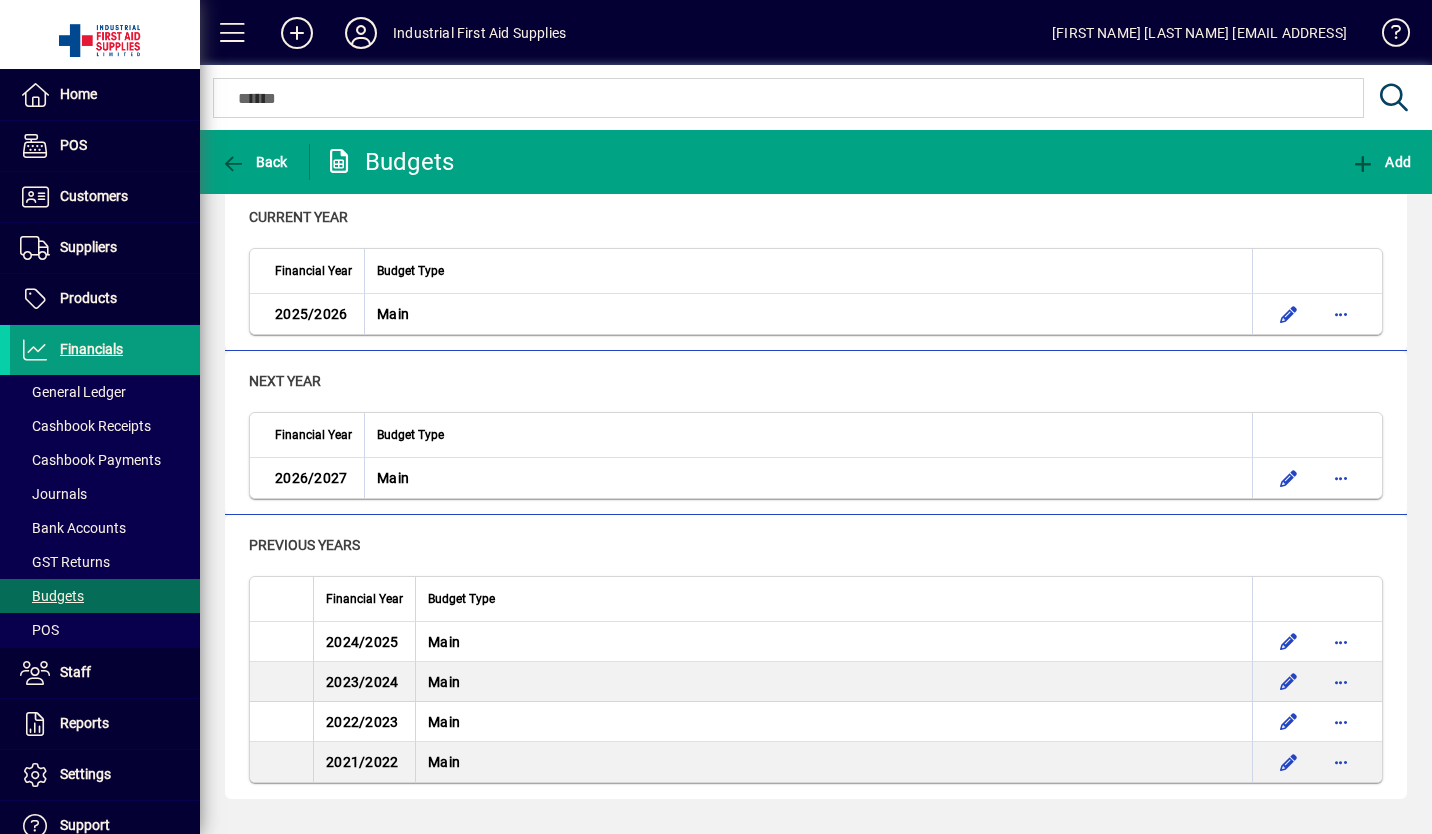 scroll, scrollTop: 0, scrollLeft: 0, axis: both 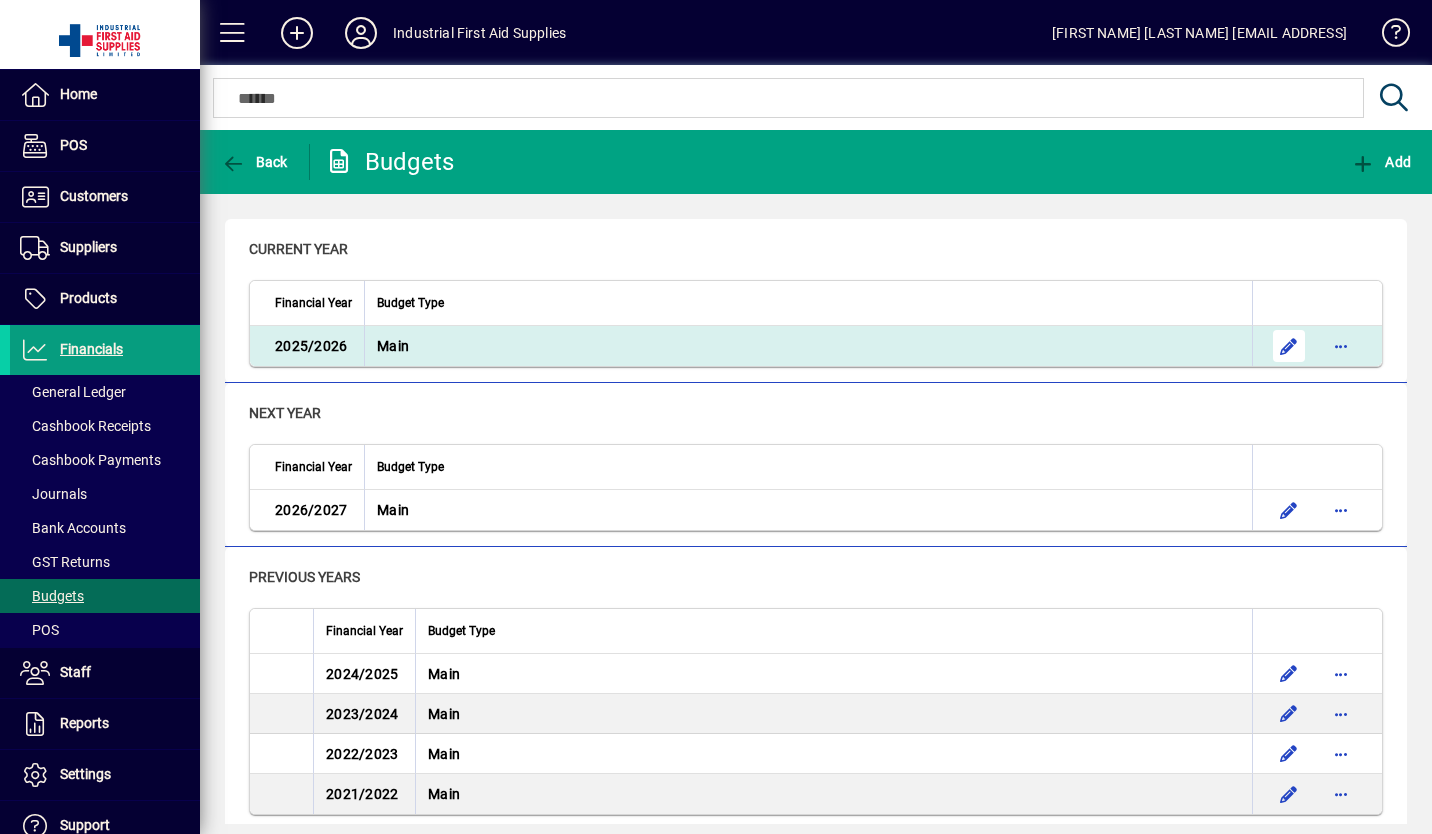 click at bounding box center [1289, 346] 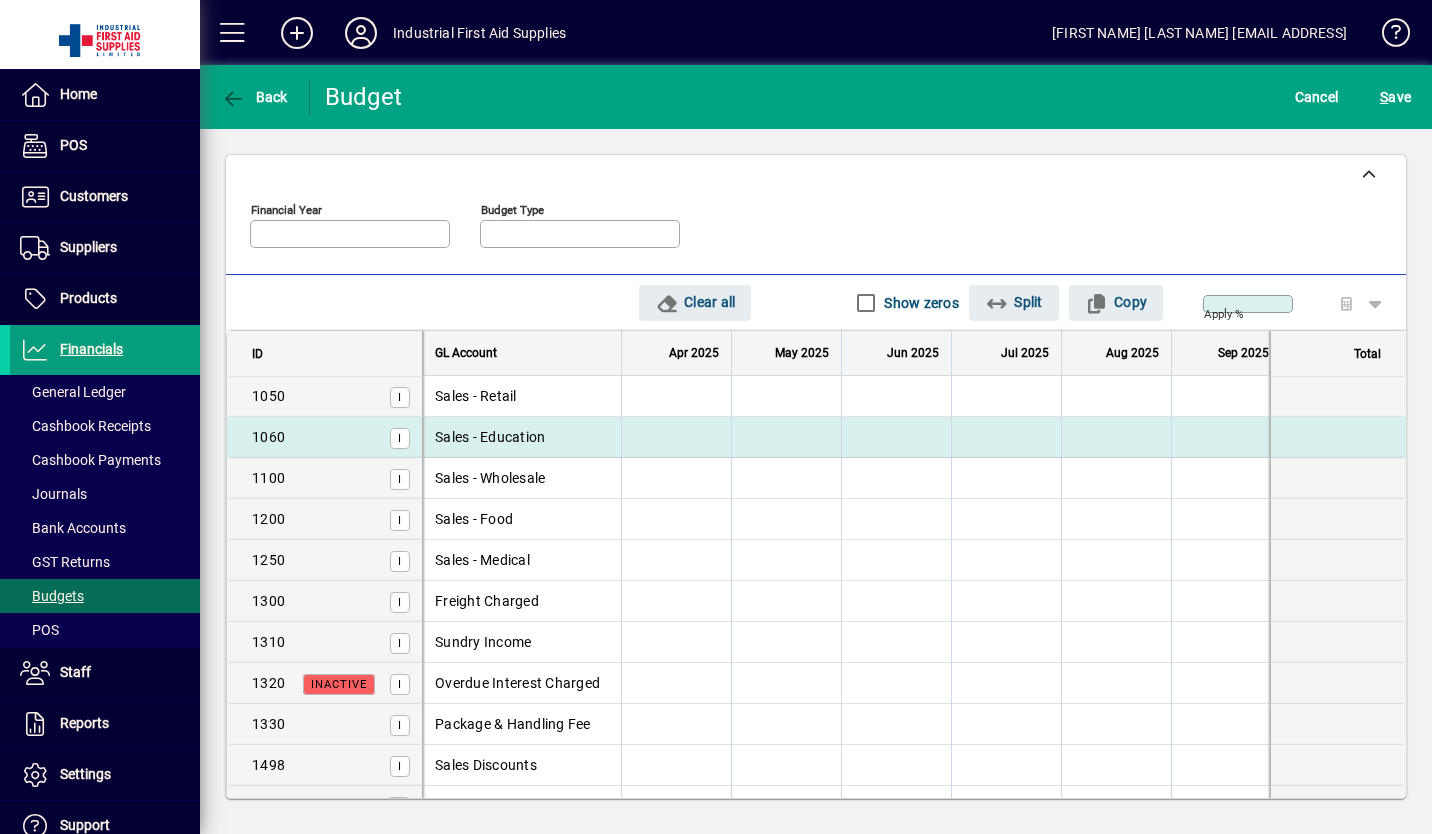 type on "*********" 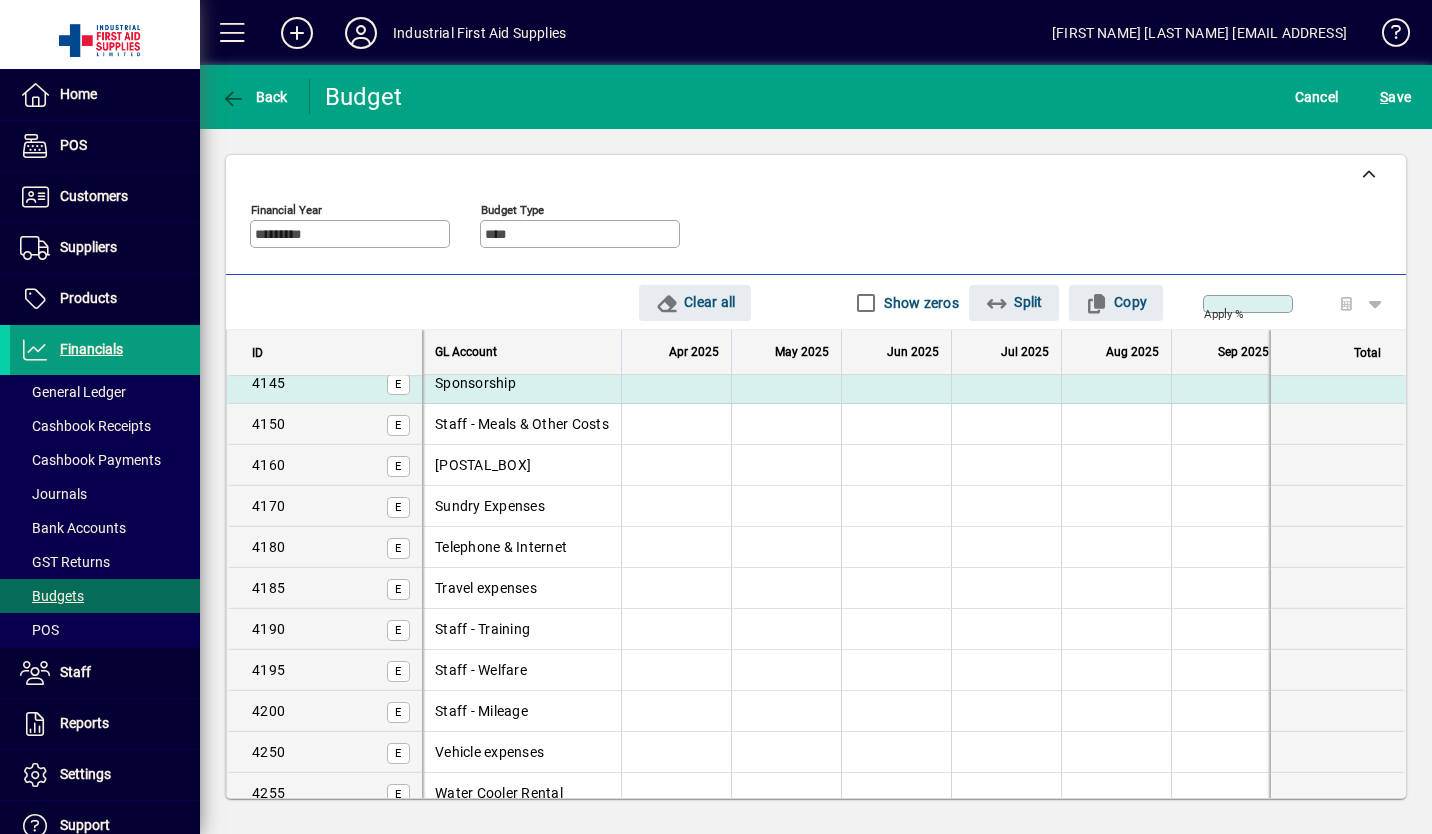 scroll, scrollTop: 2545, scrollLeft: 0, axis: vertical 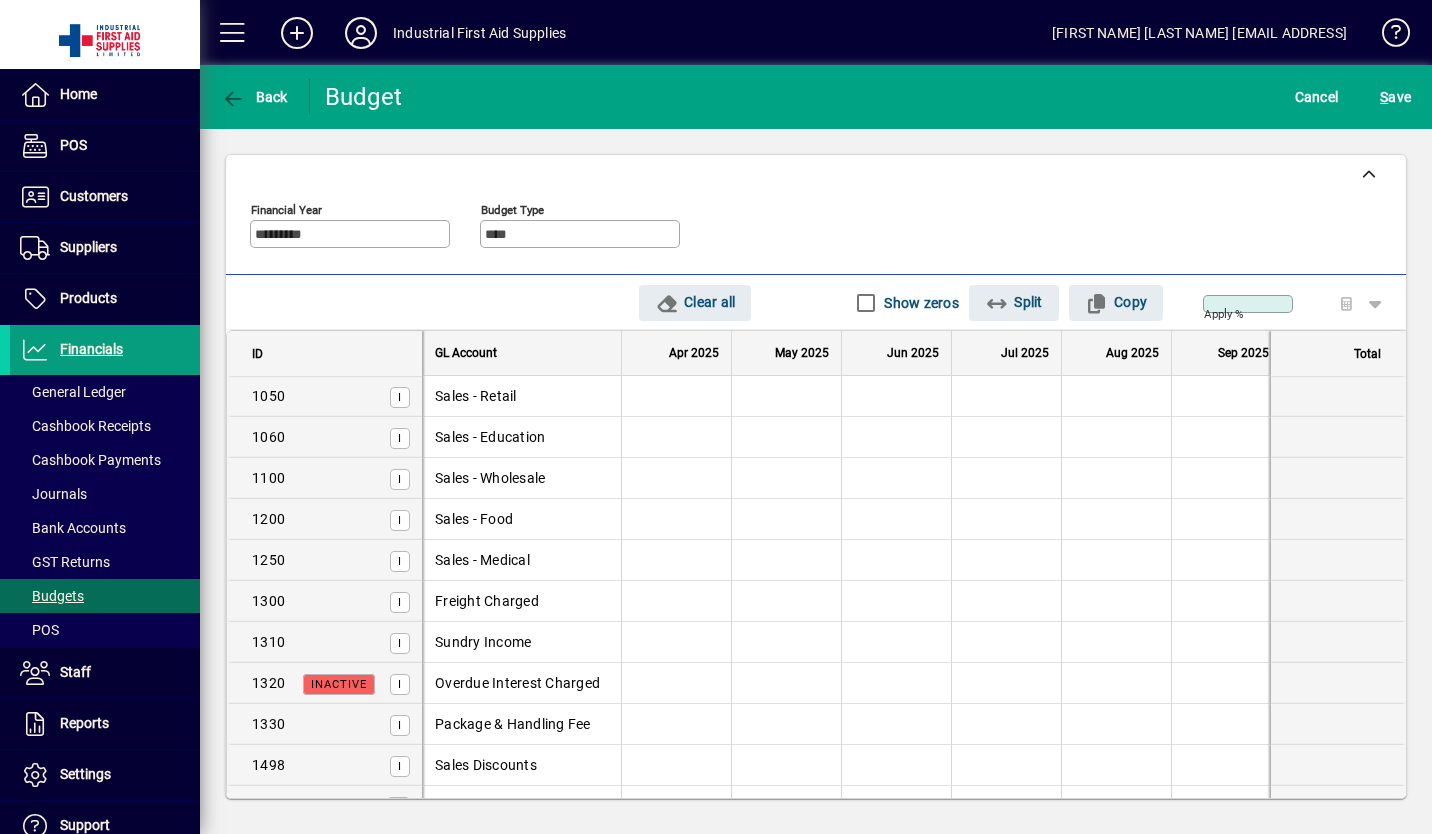 click on "Financial Year ********* Budget Type ****" 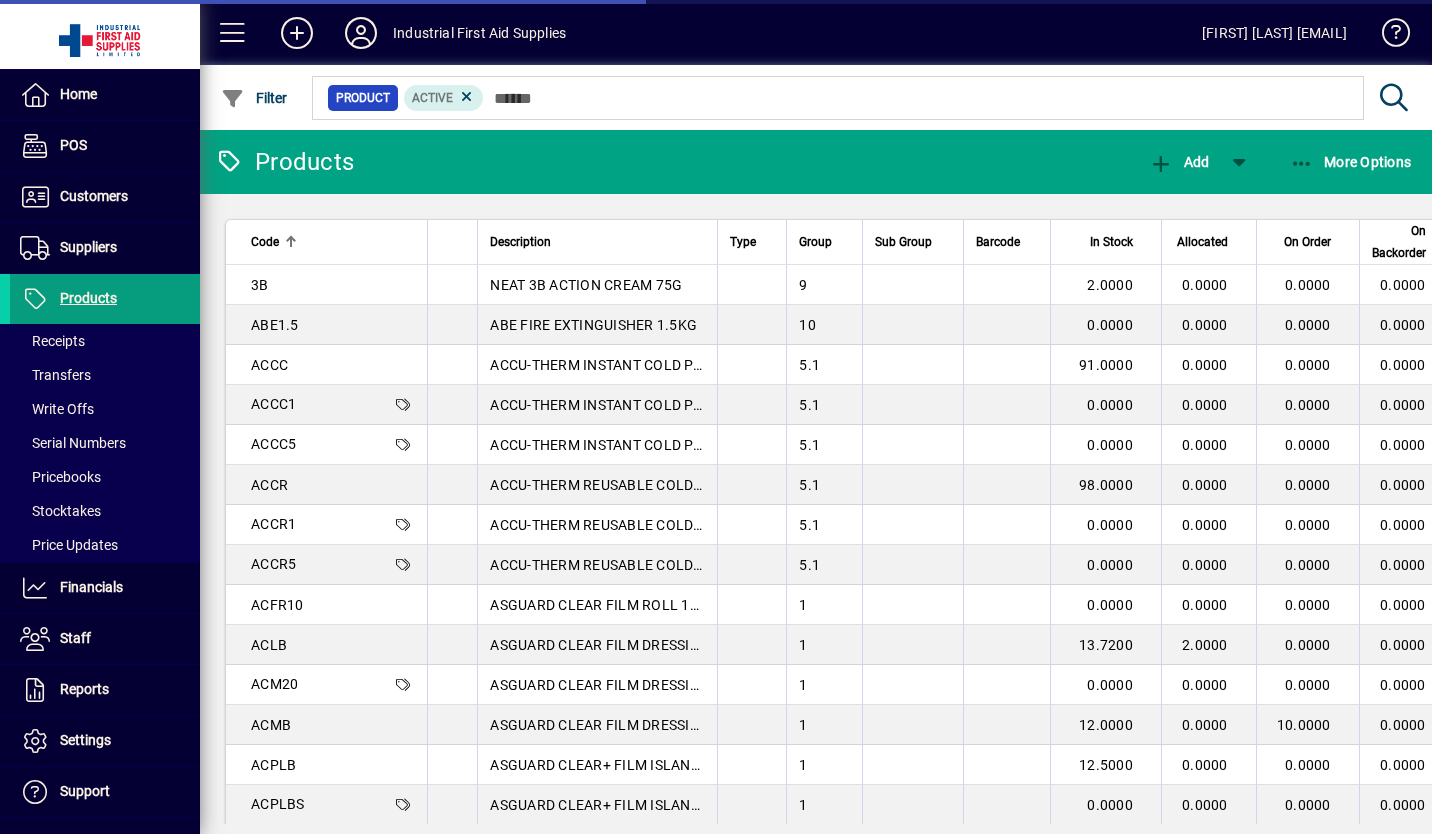 scroll, scrollTop: 0, scrollLeft: 0, axis: both 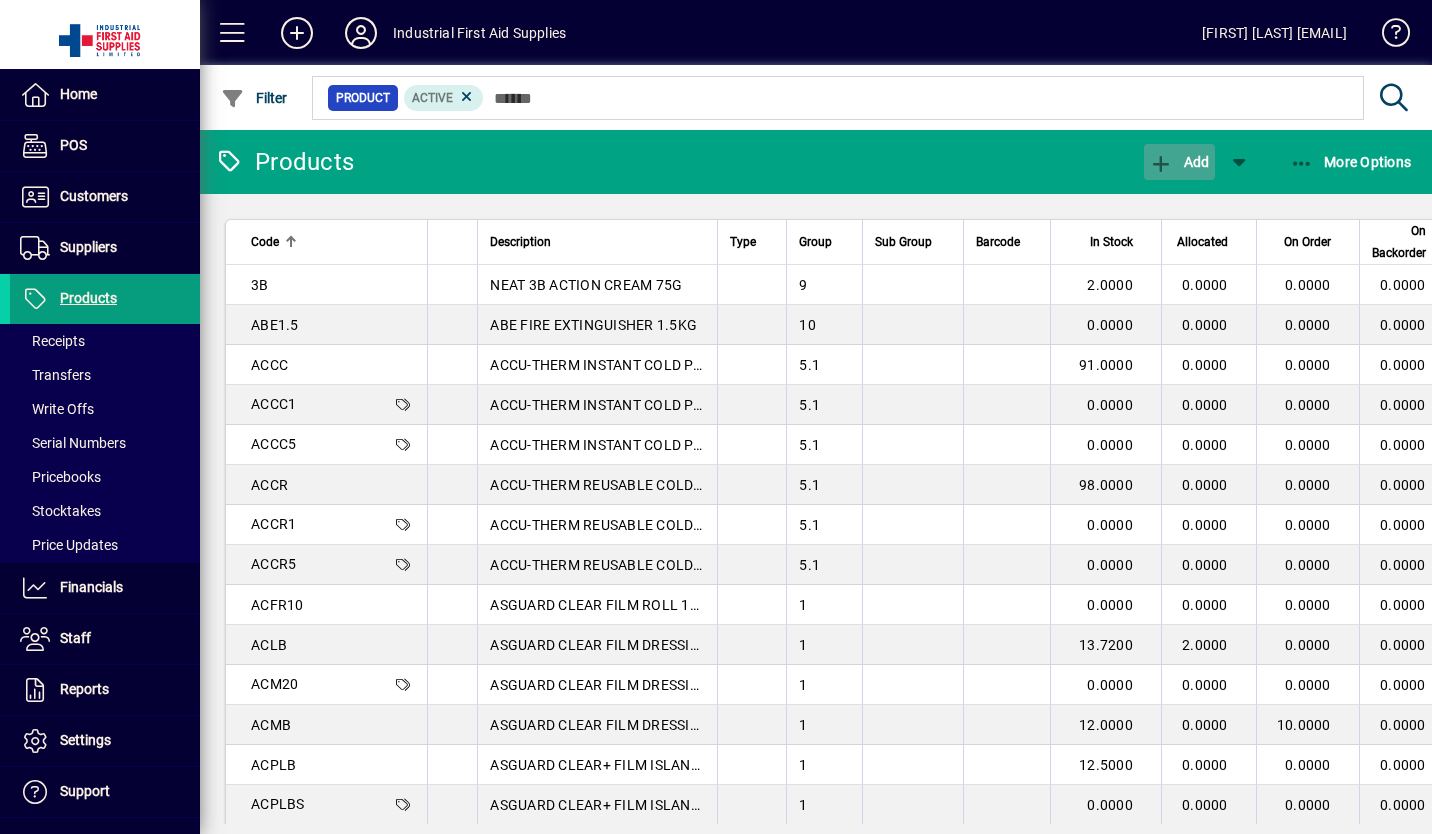 click 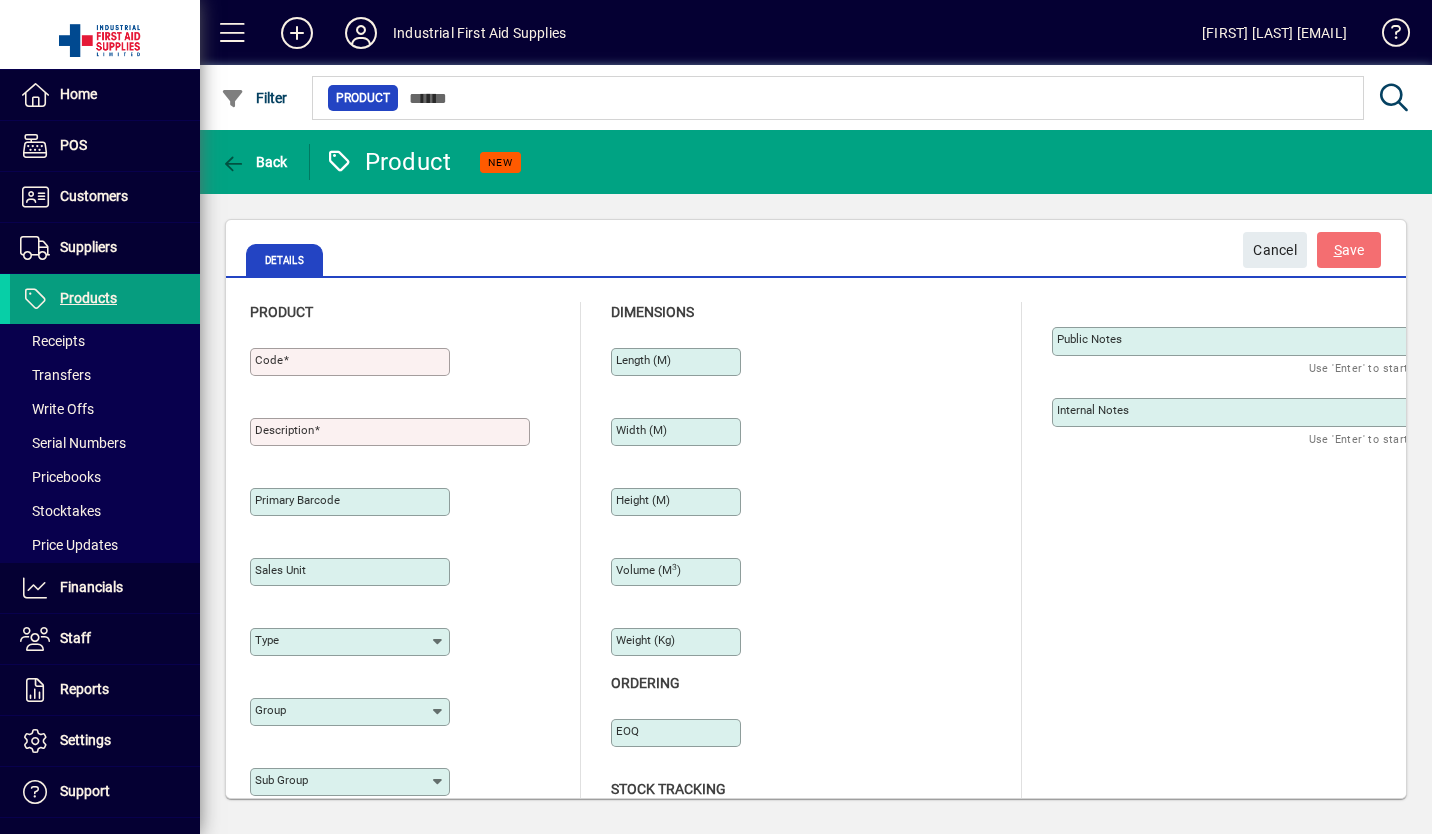 type on "****" 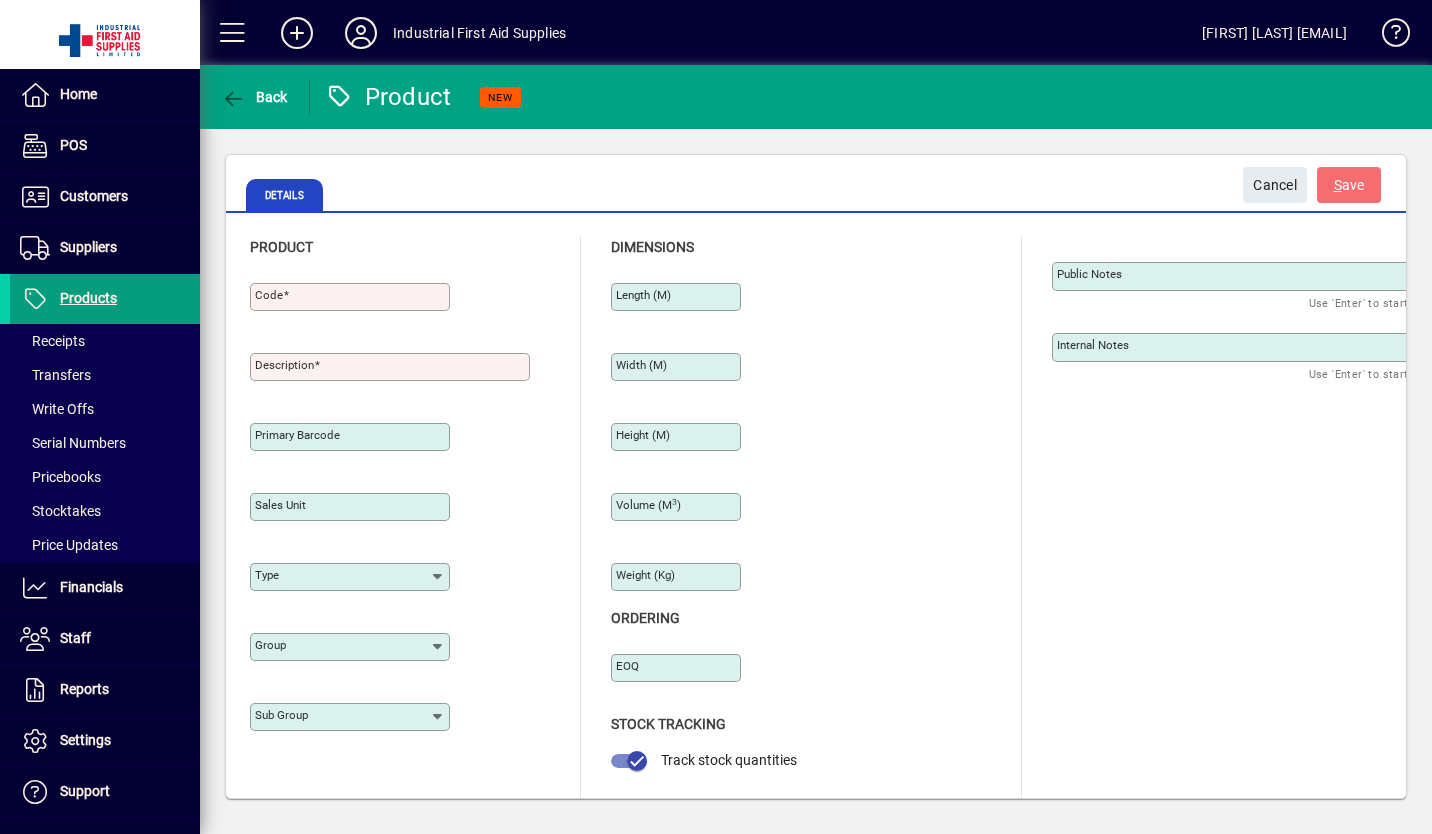 click on "Code" at bounding box center (352, 297) 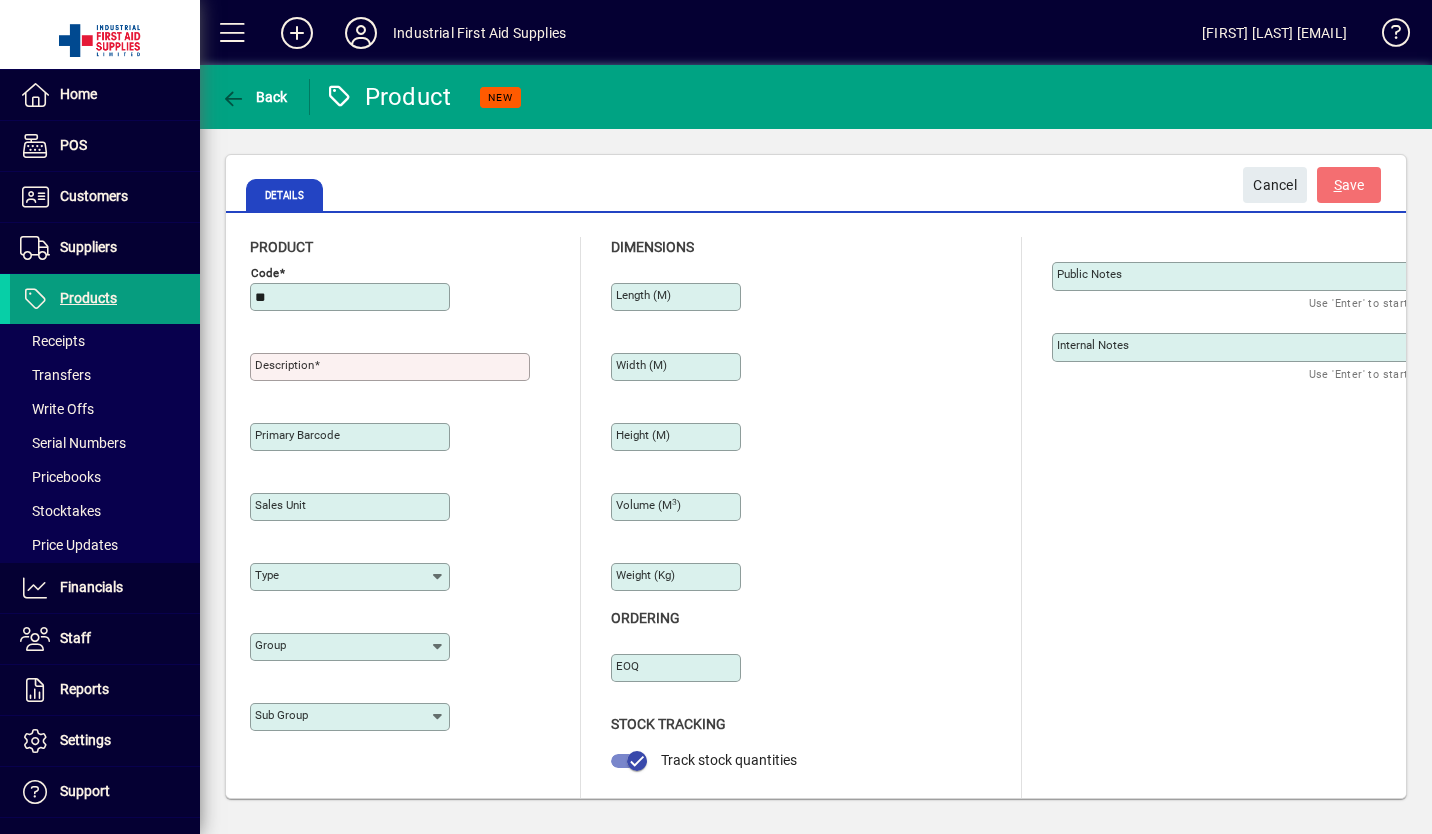 type on "*" 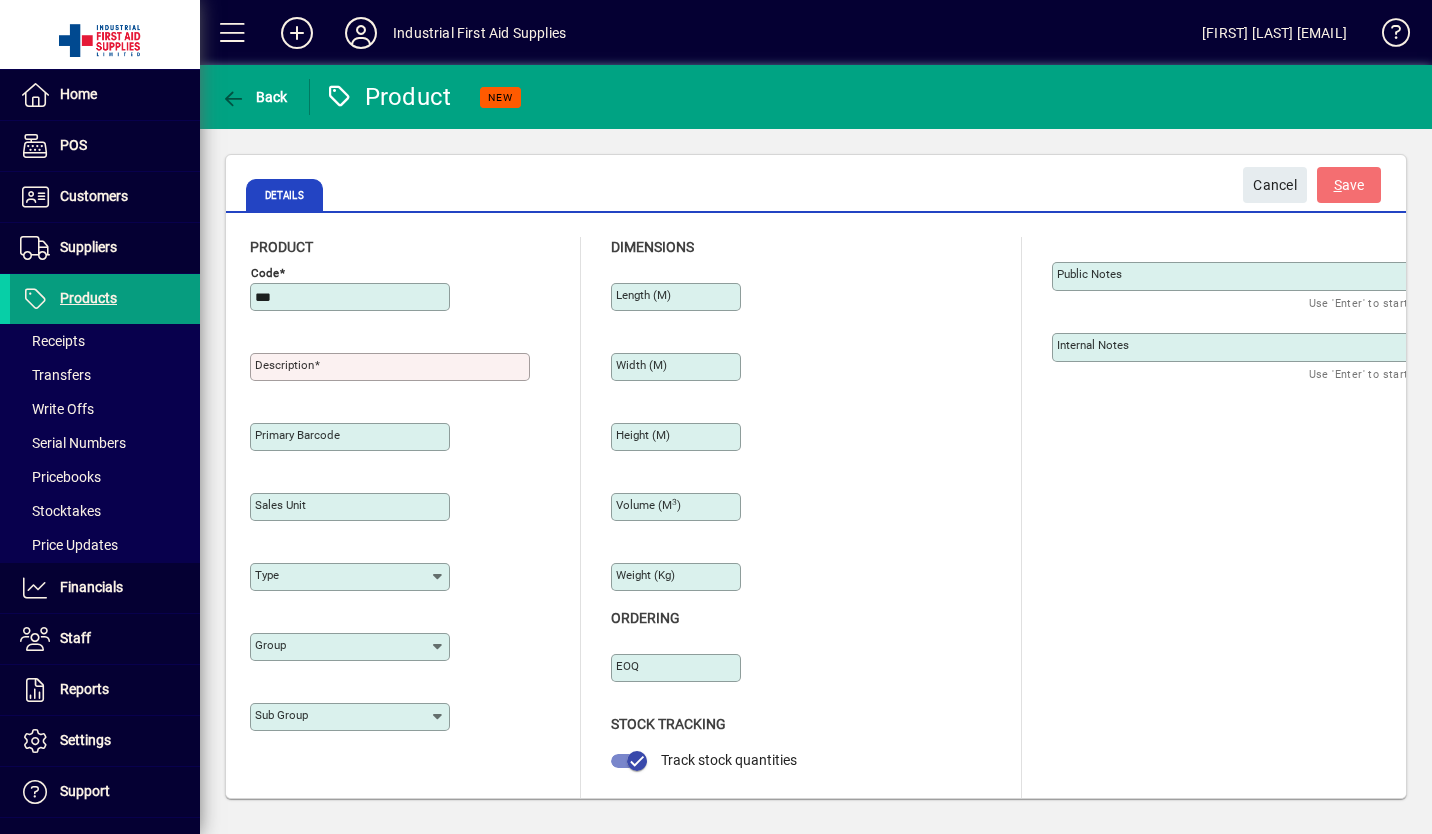 type on "***" 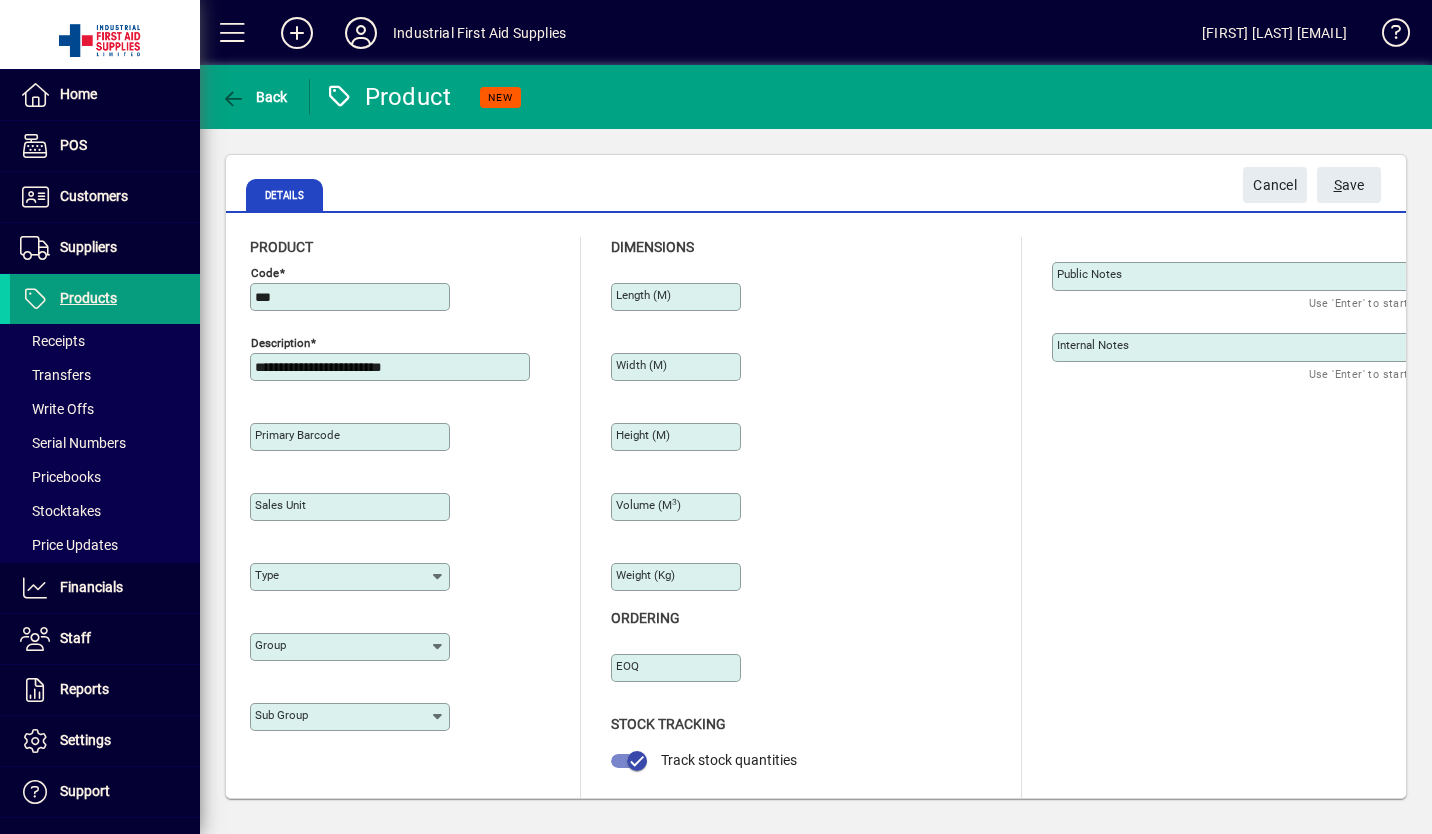 type on "**********" 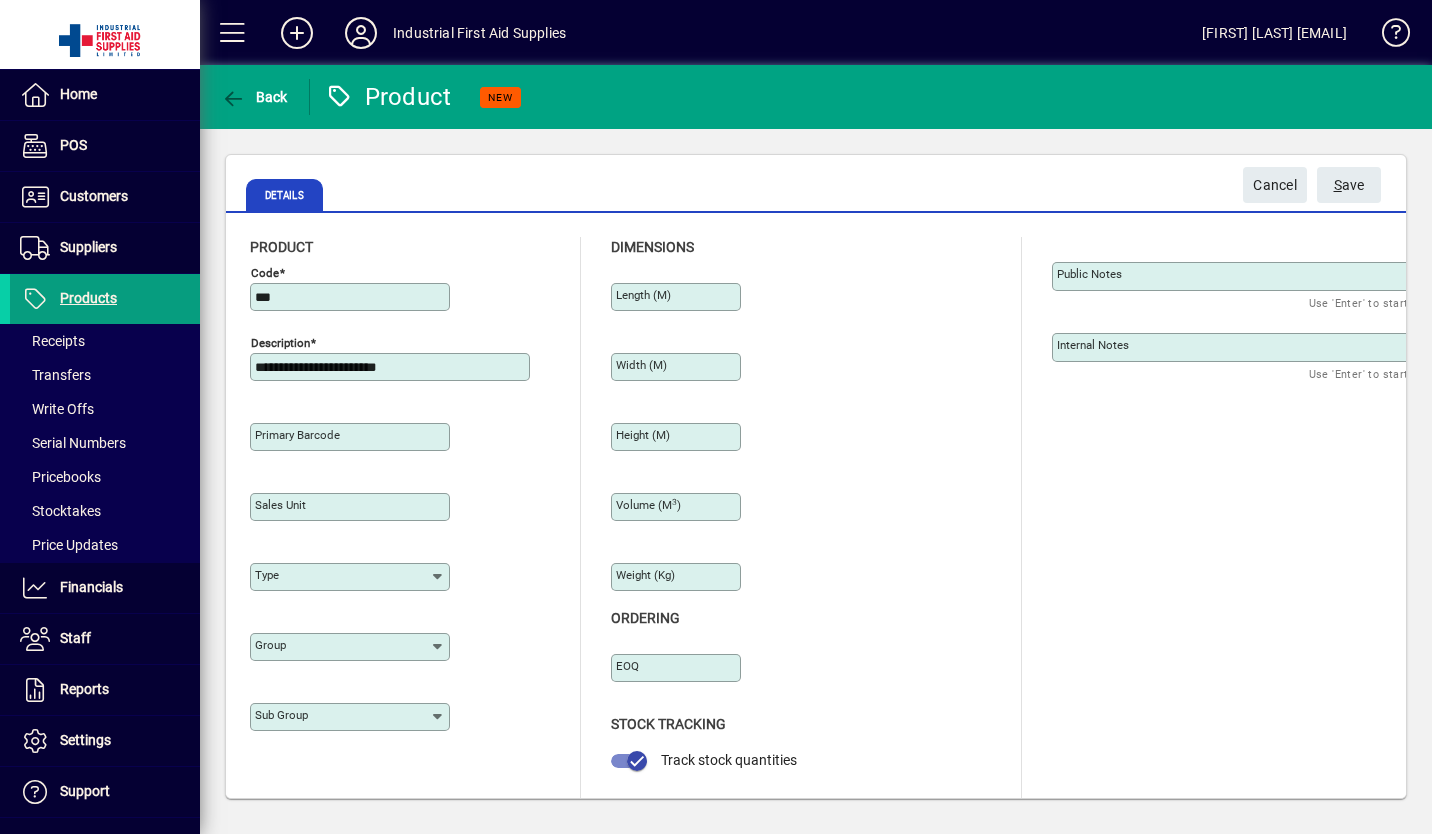 click on "Group" at bounding box center [342, 647] 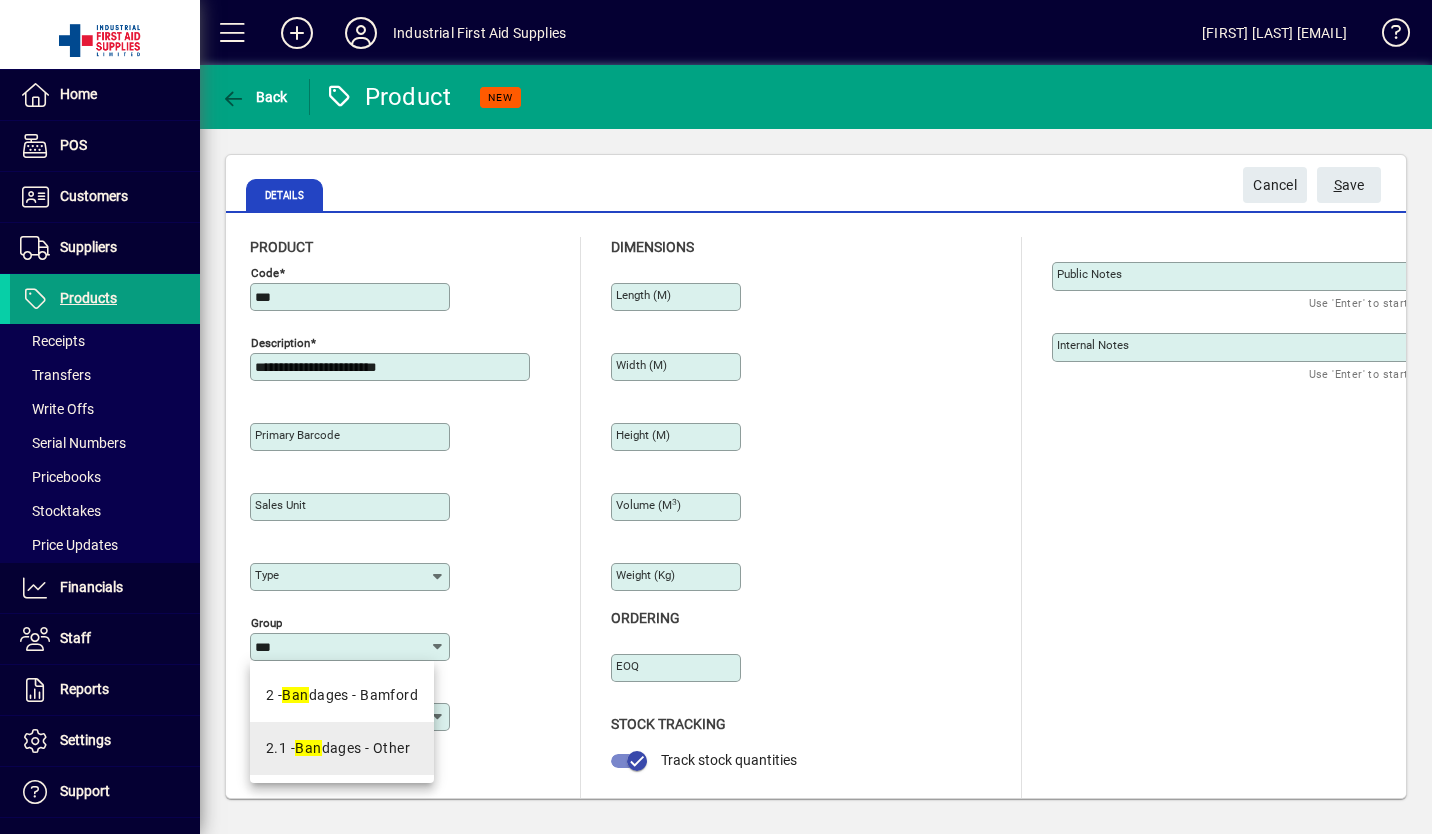 click on "2.1 -  Ban dages - Other" at bounding box center [338, 748] 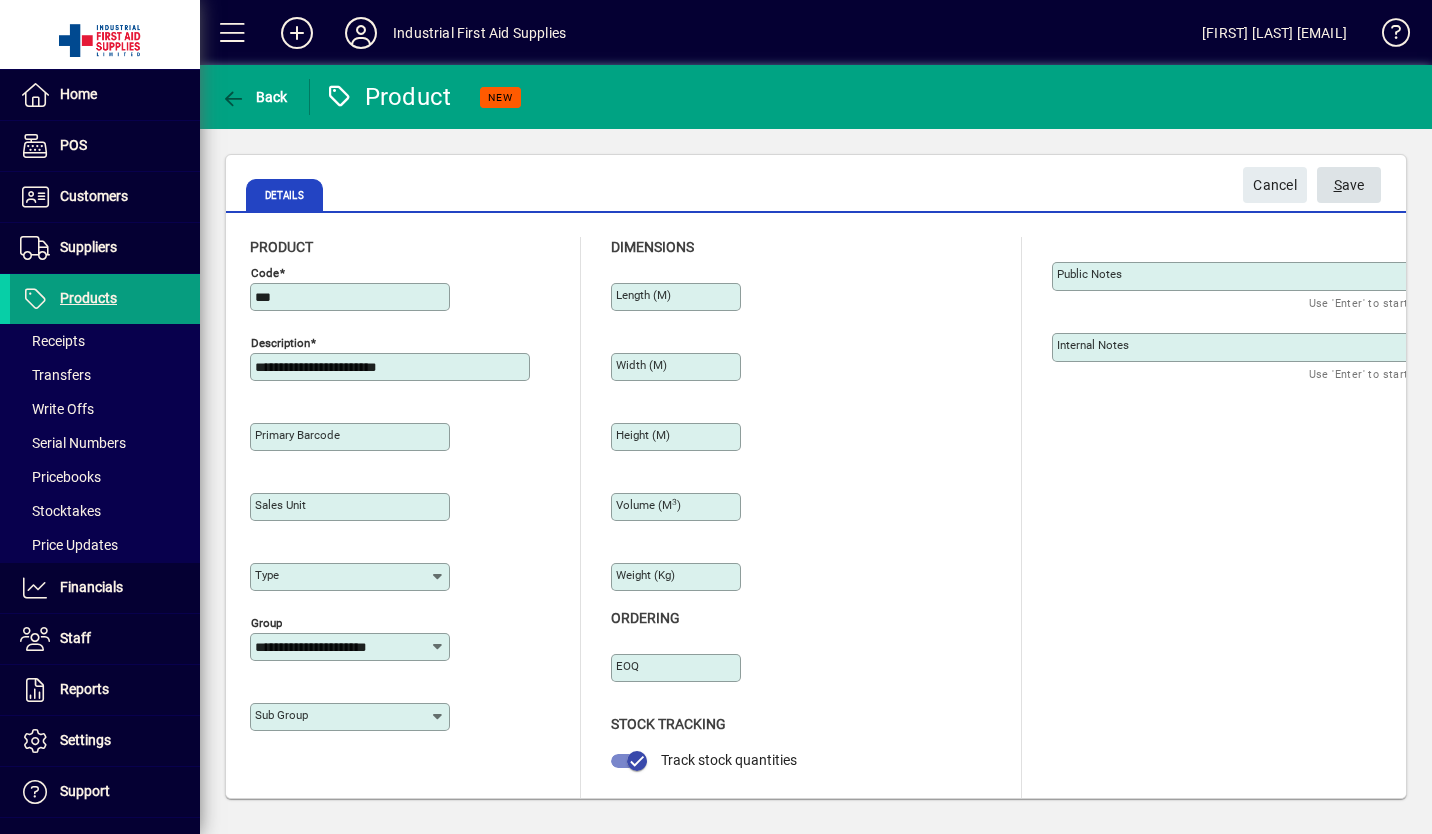 click on "S ave" 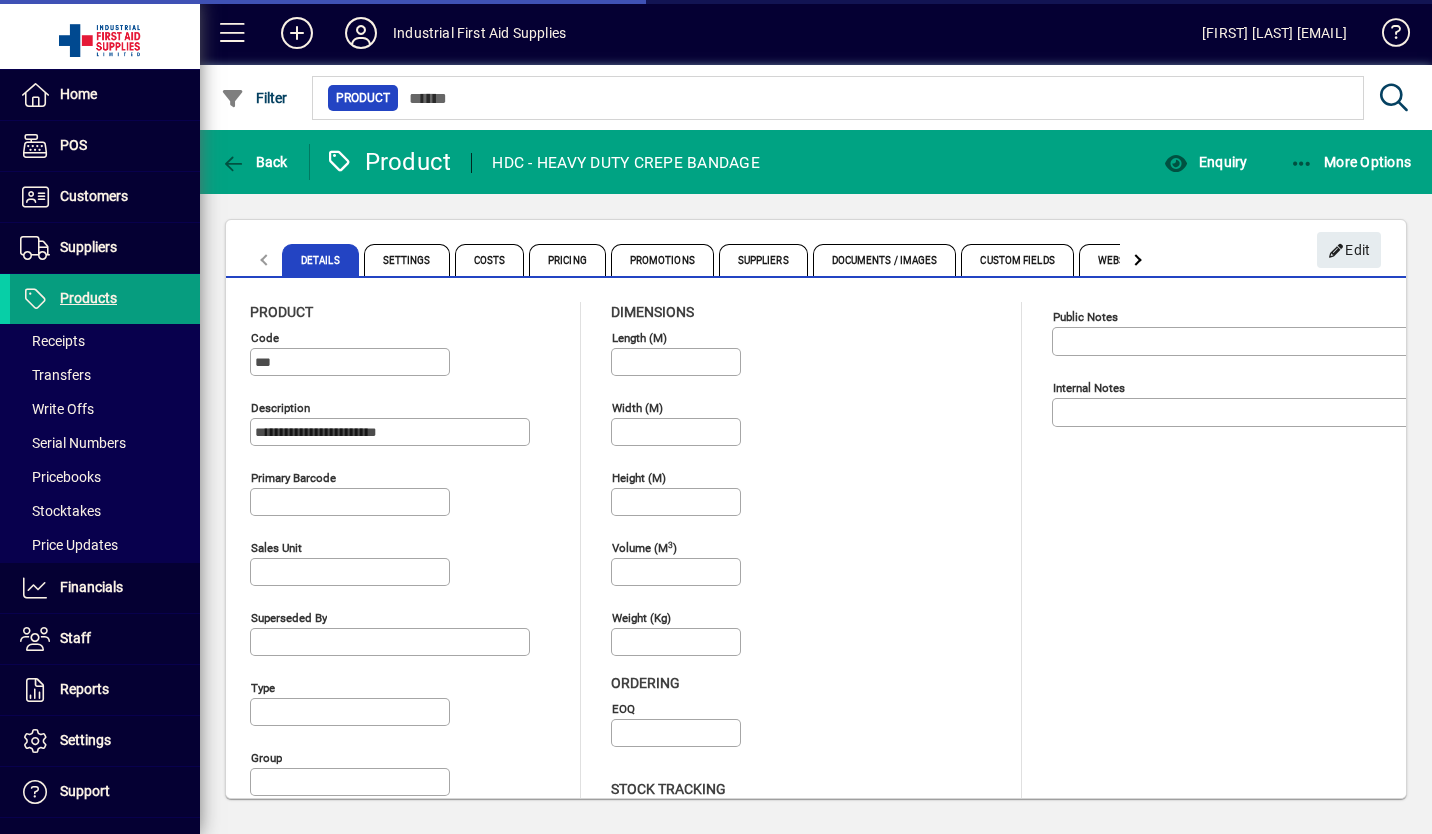 type on "**********" 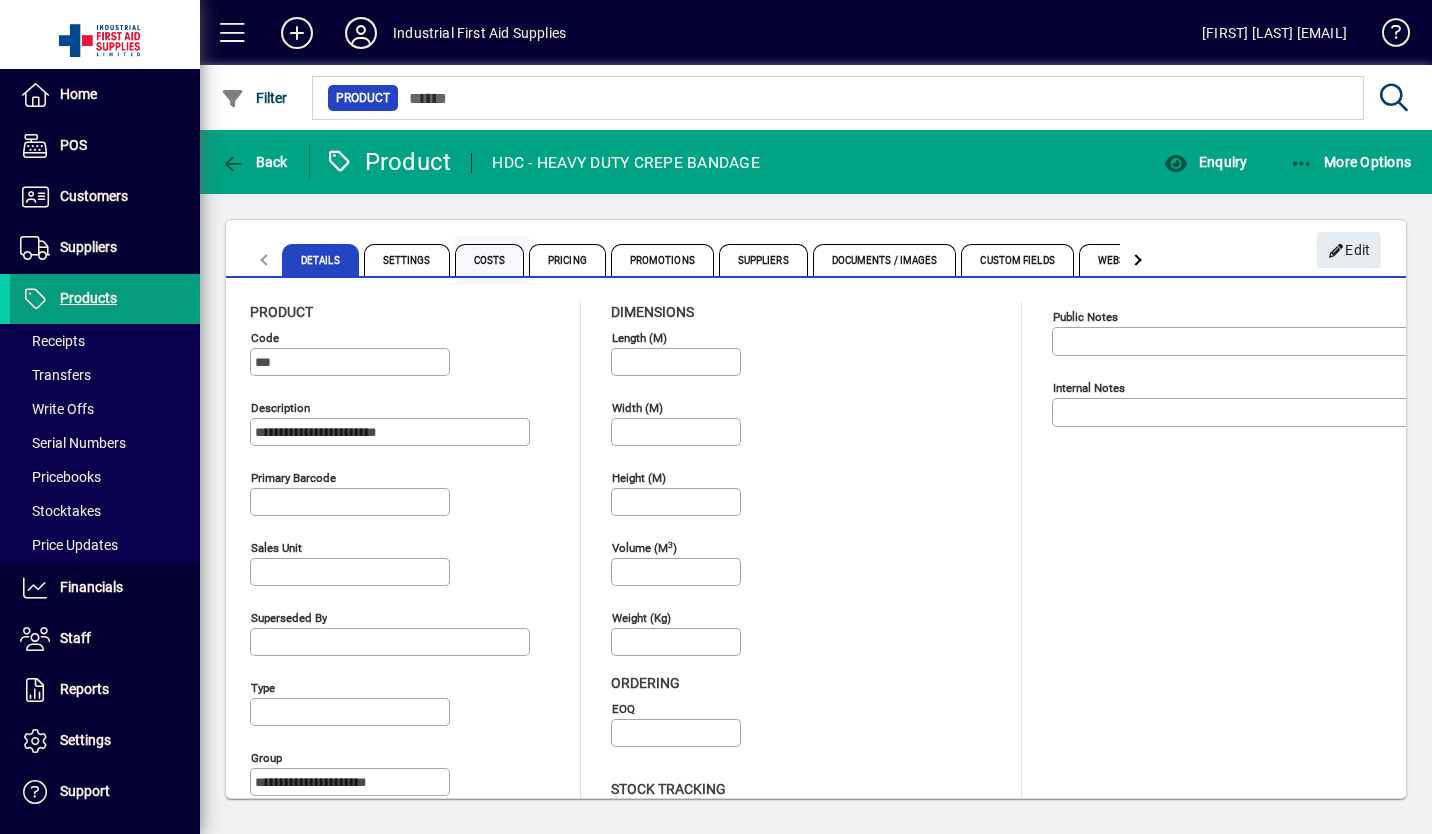 click on "Costs" at bounding box center [490, 260] 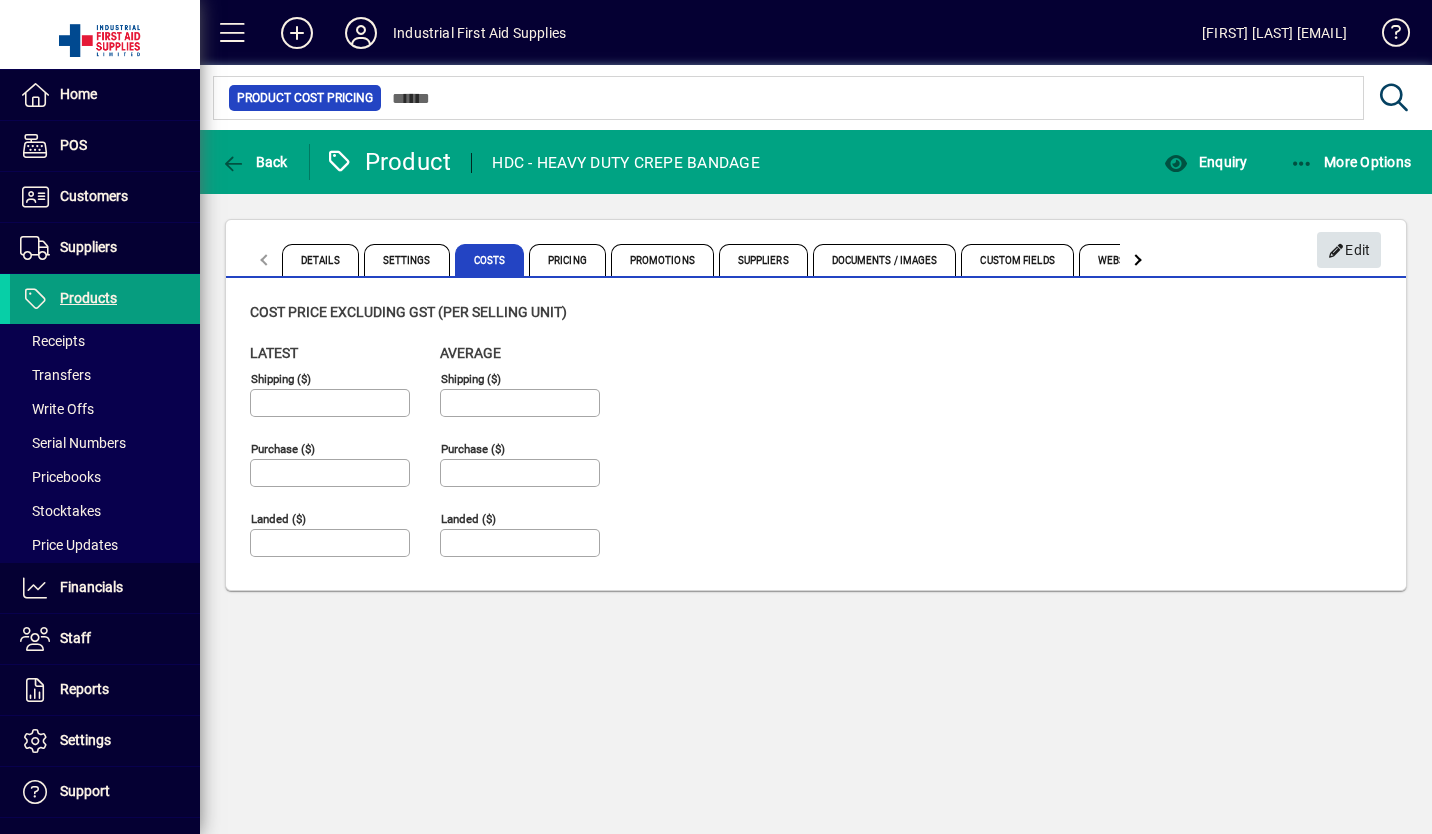 click 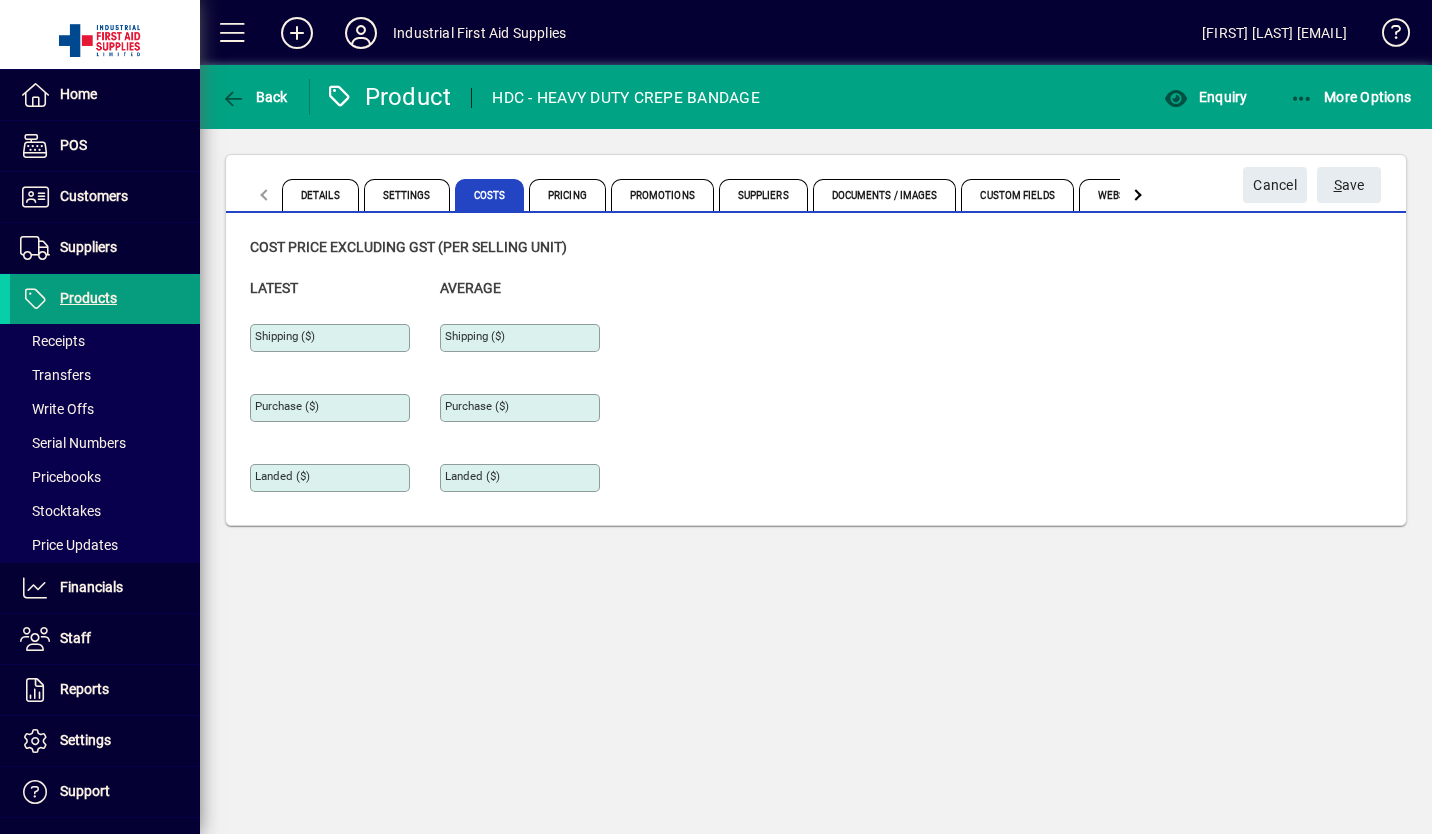 click on "Purchase ($)" at bounding box center (332, 408) 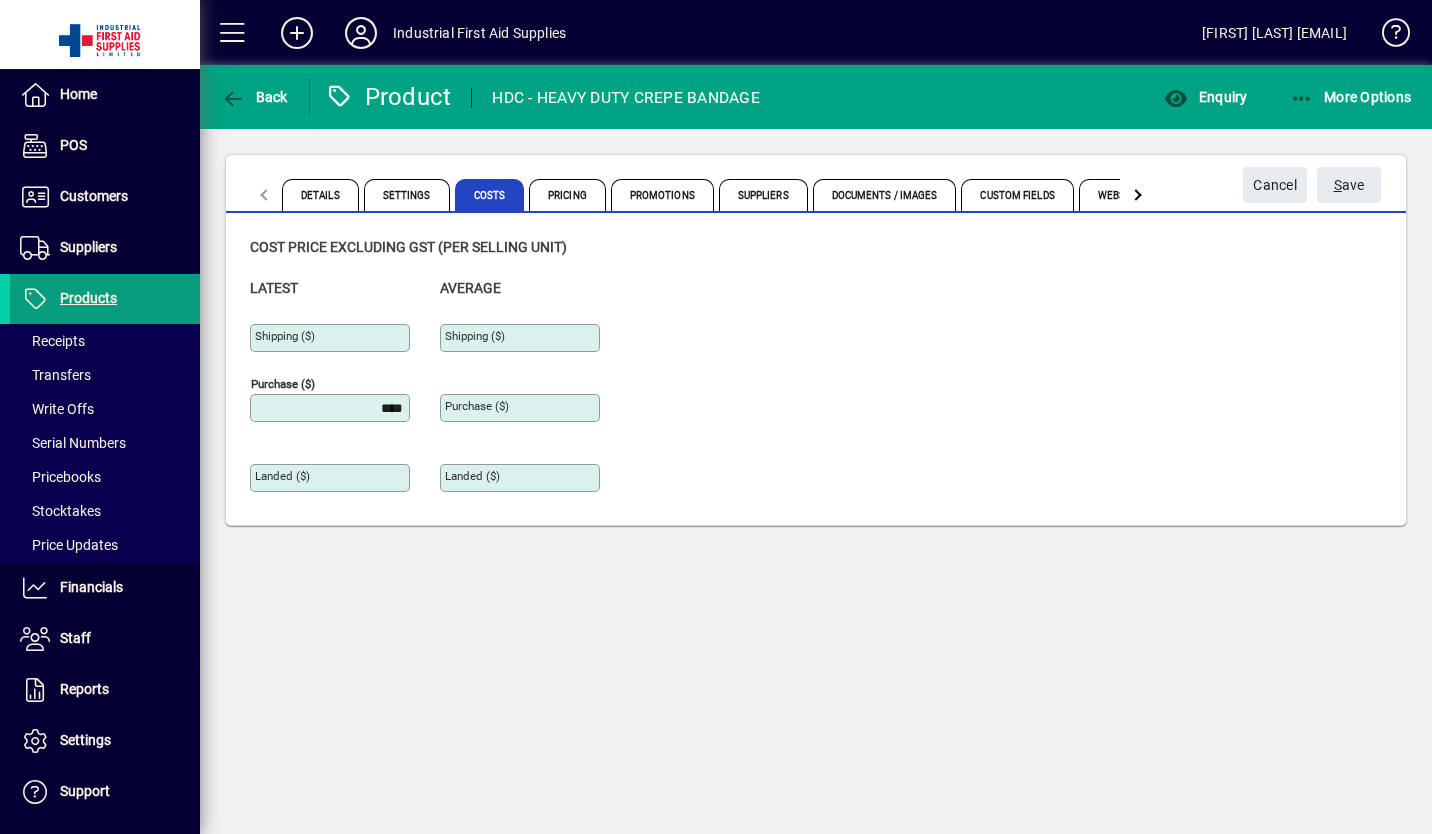 type on "******" 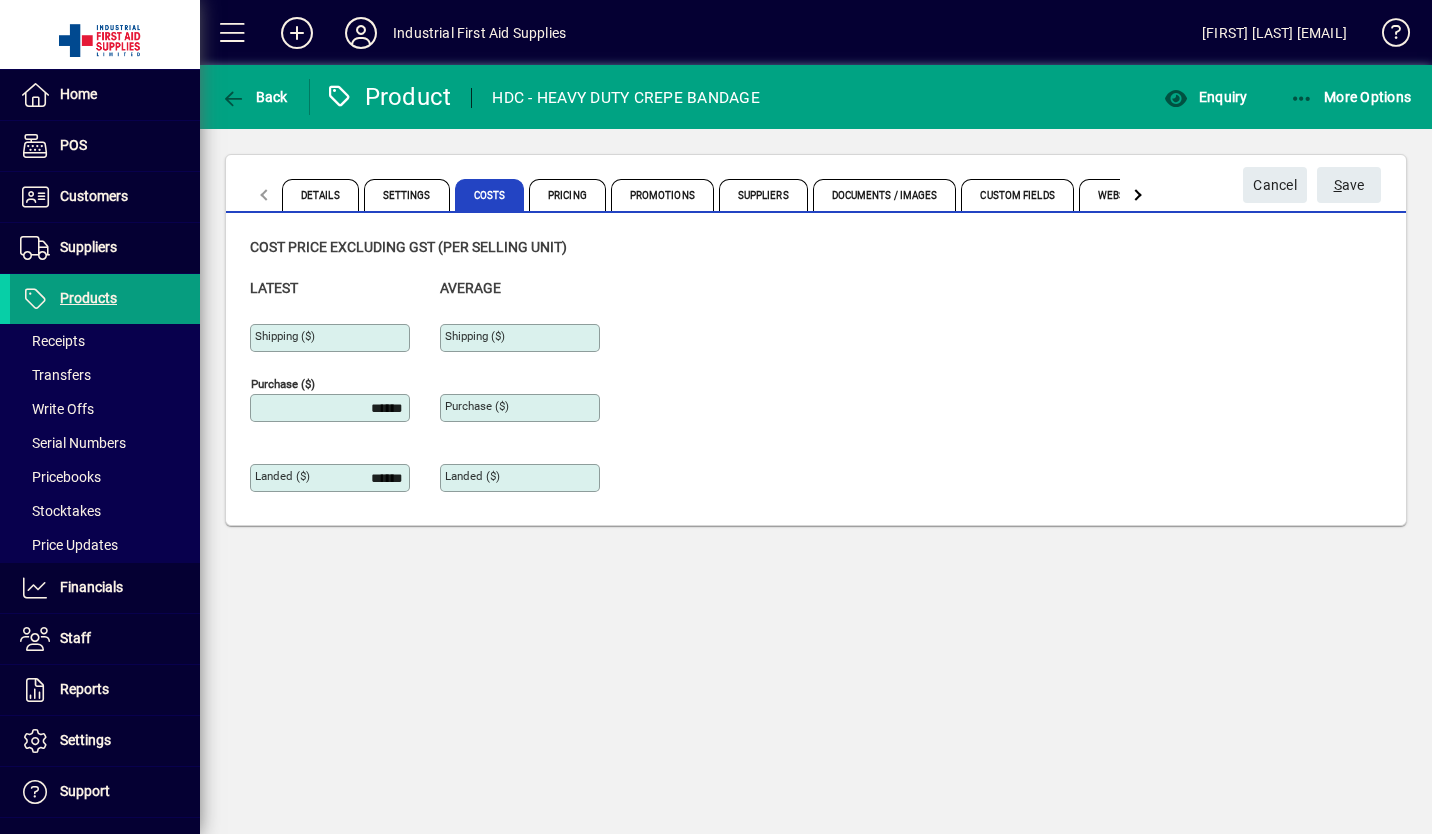 click on "Purchase ($)" at bounding box center (522, 408) 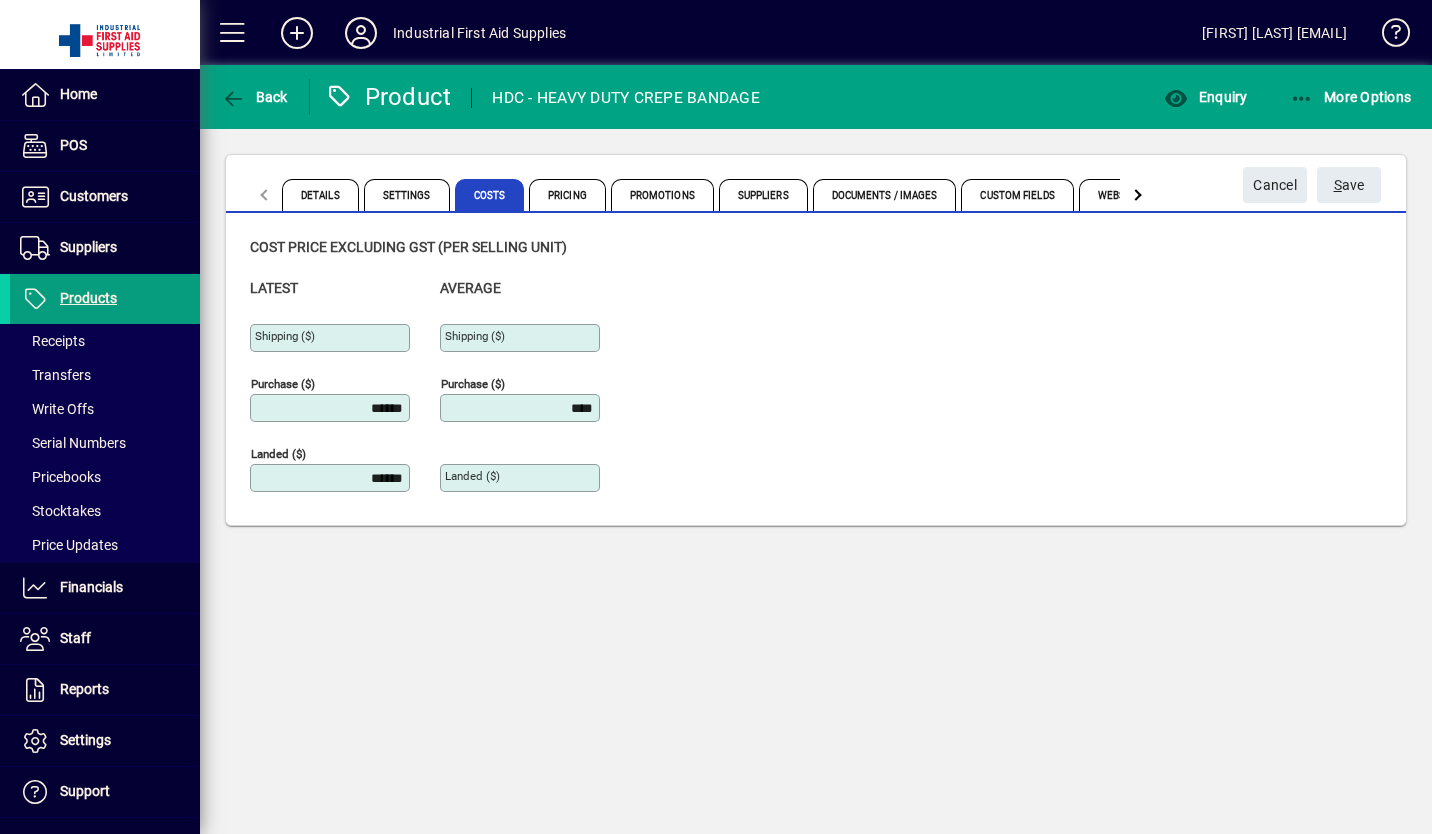 type on "******" 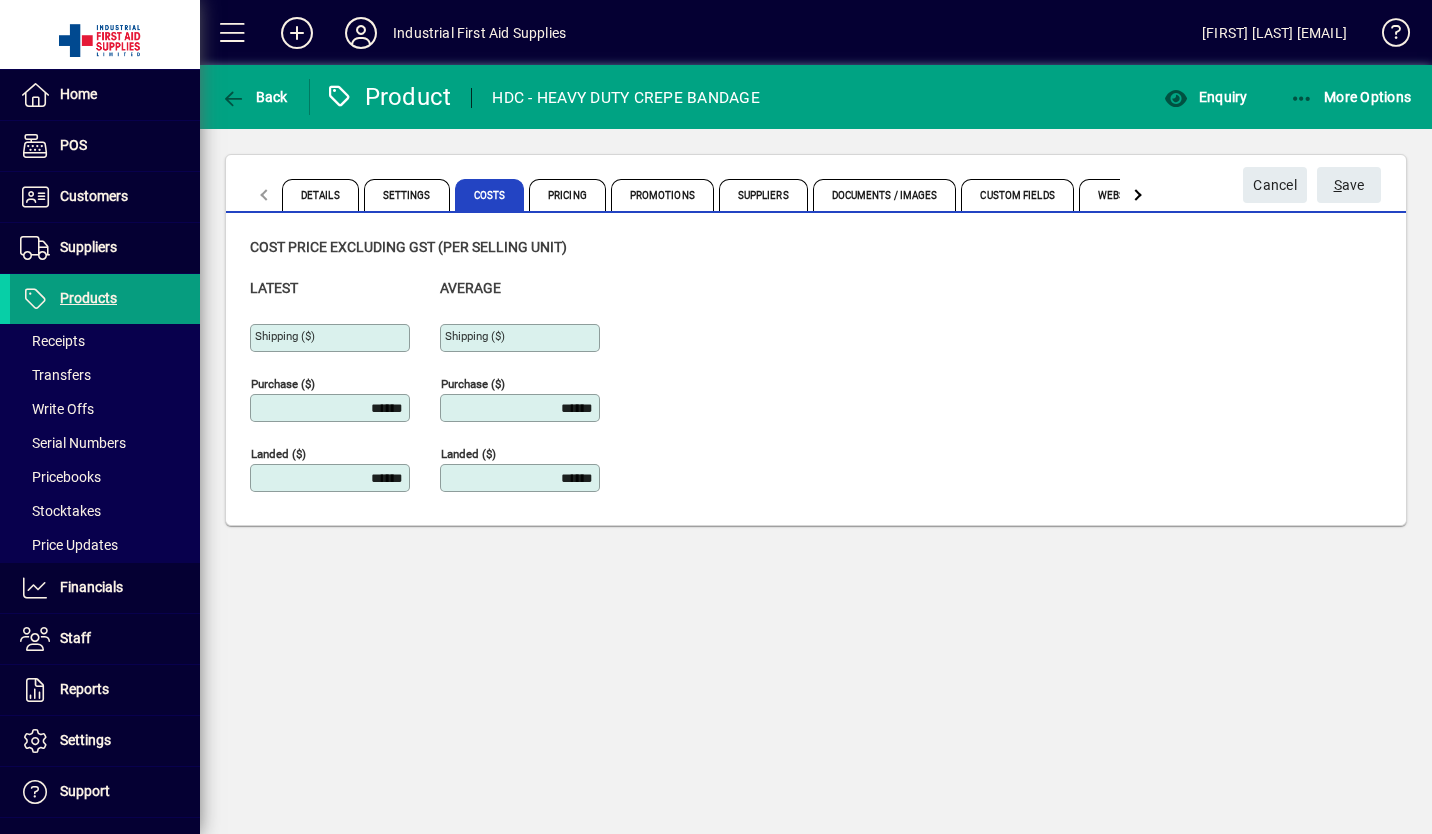 click on "Latest Shipping ($) Purchase ($) ****** Landed ($) ****** Average Shipping ($) Purchase ($) ****** Landed ($) ******" 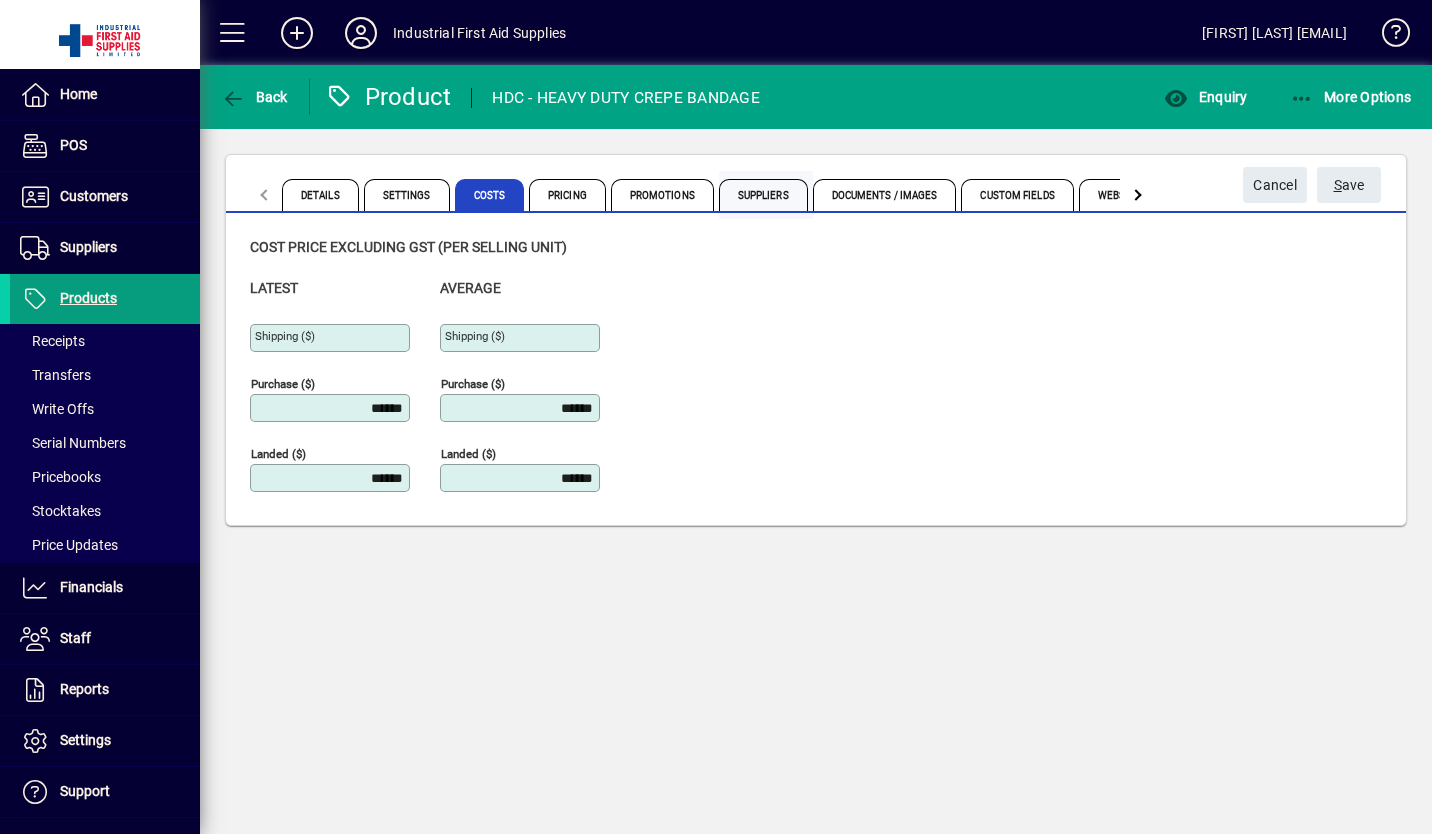 click on "Suppliers" at bounding box center [763, 195] 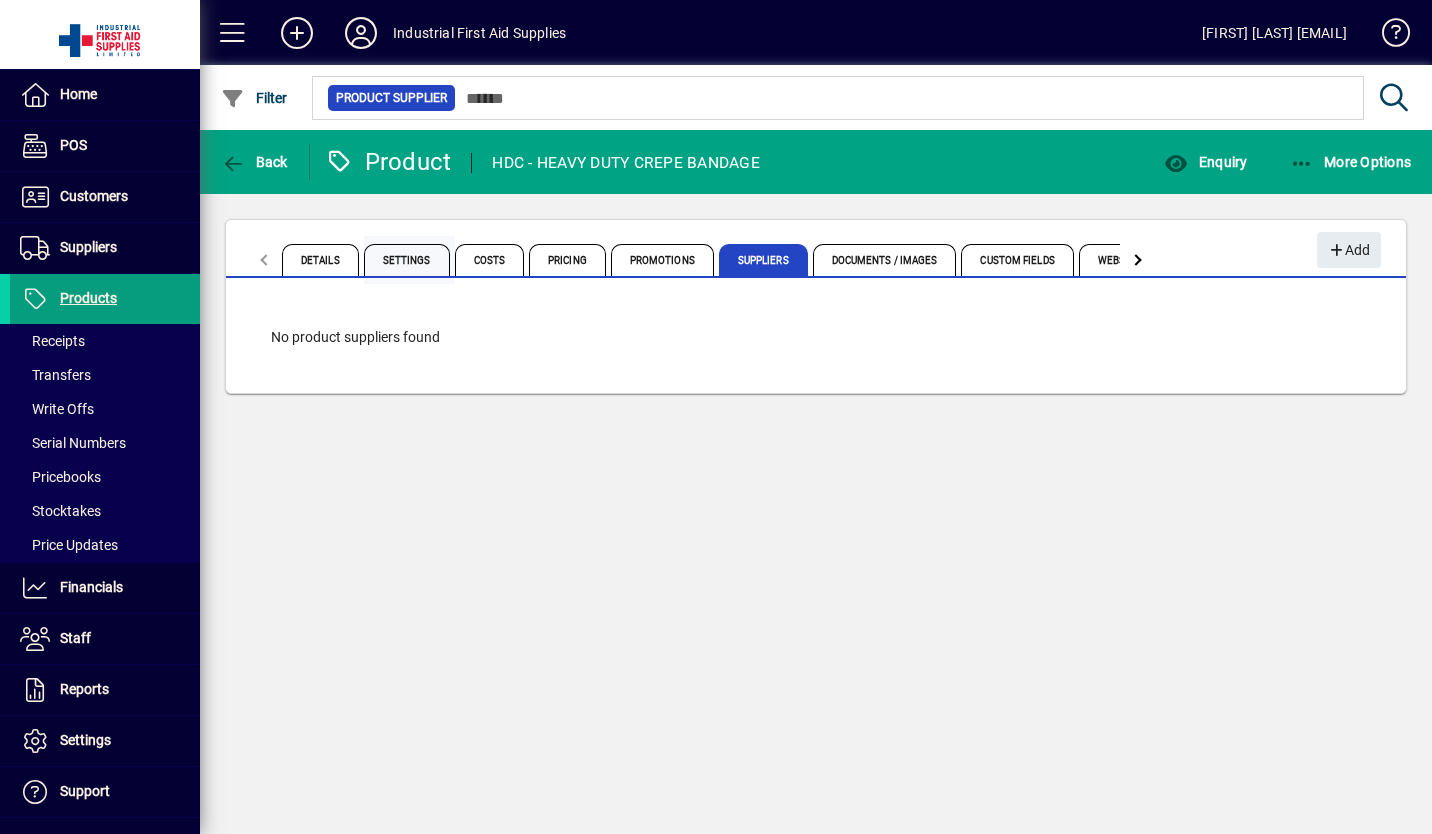 click on "Settings" at bounding box center [409, 260] 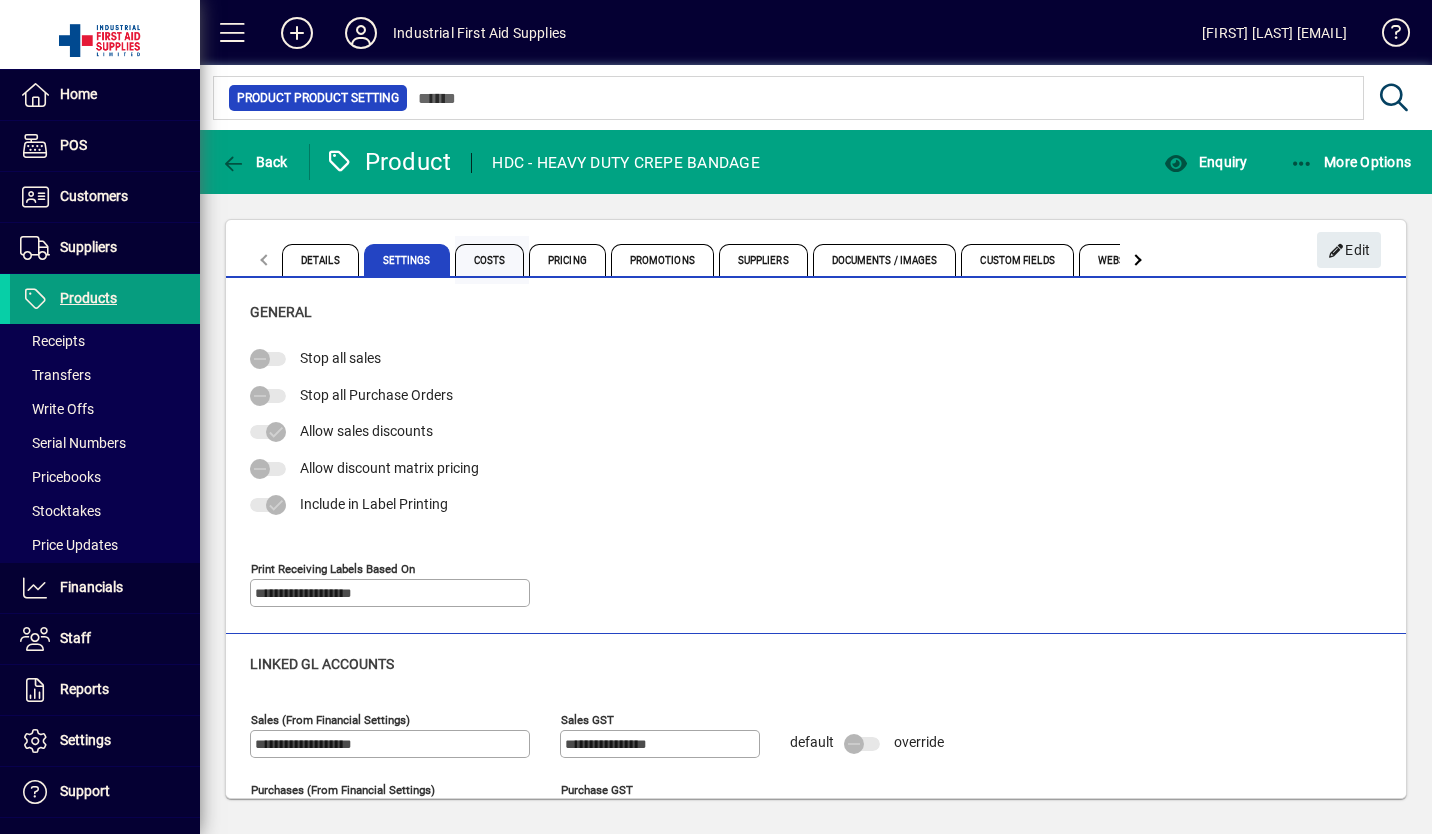 click on "Costs" at bounding box center (490, 260) 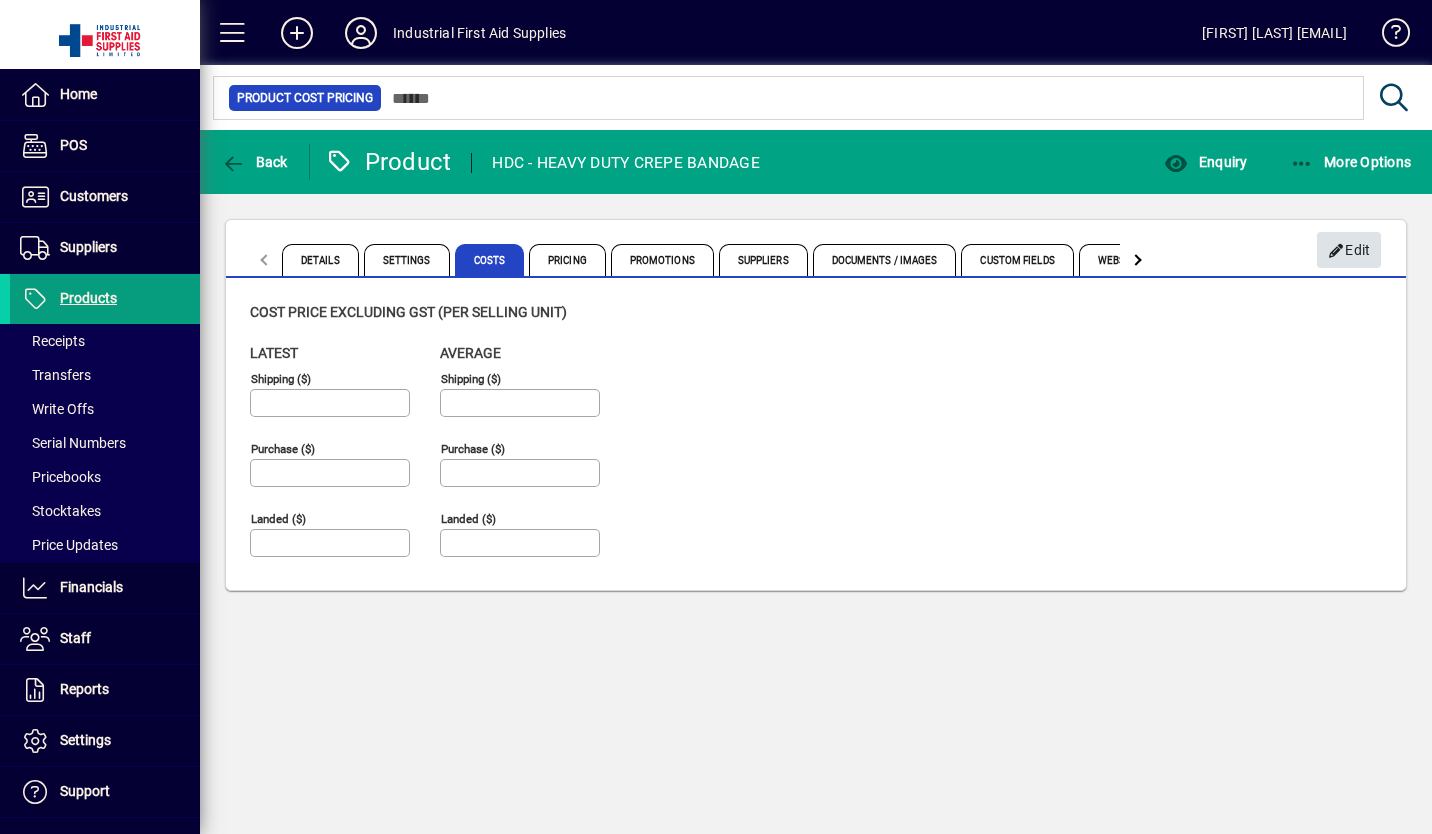 click on "Edit" 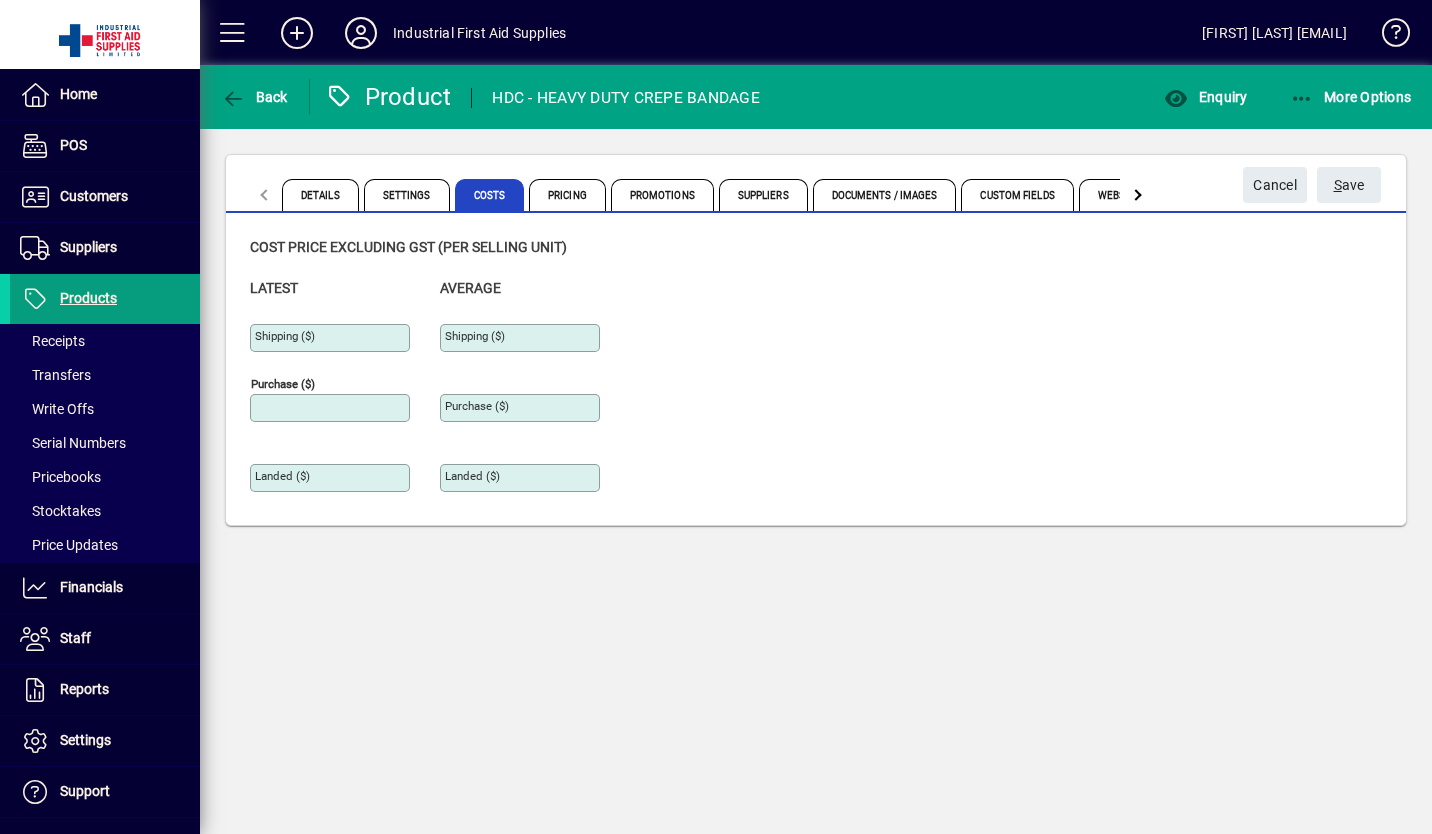 click on "Purchase ($)" at bounding box center (332, 408) 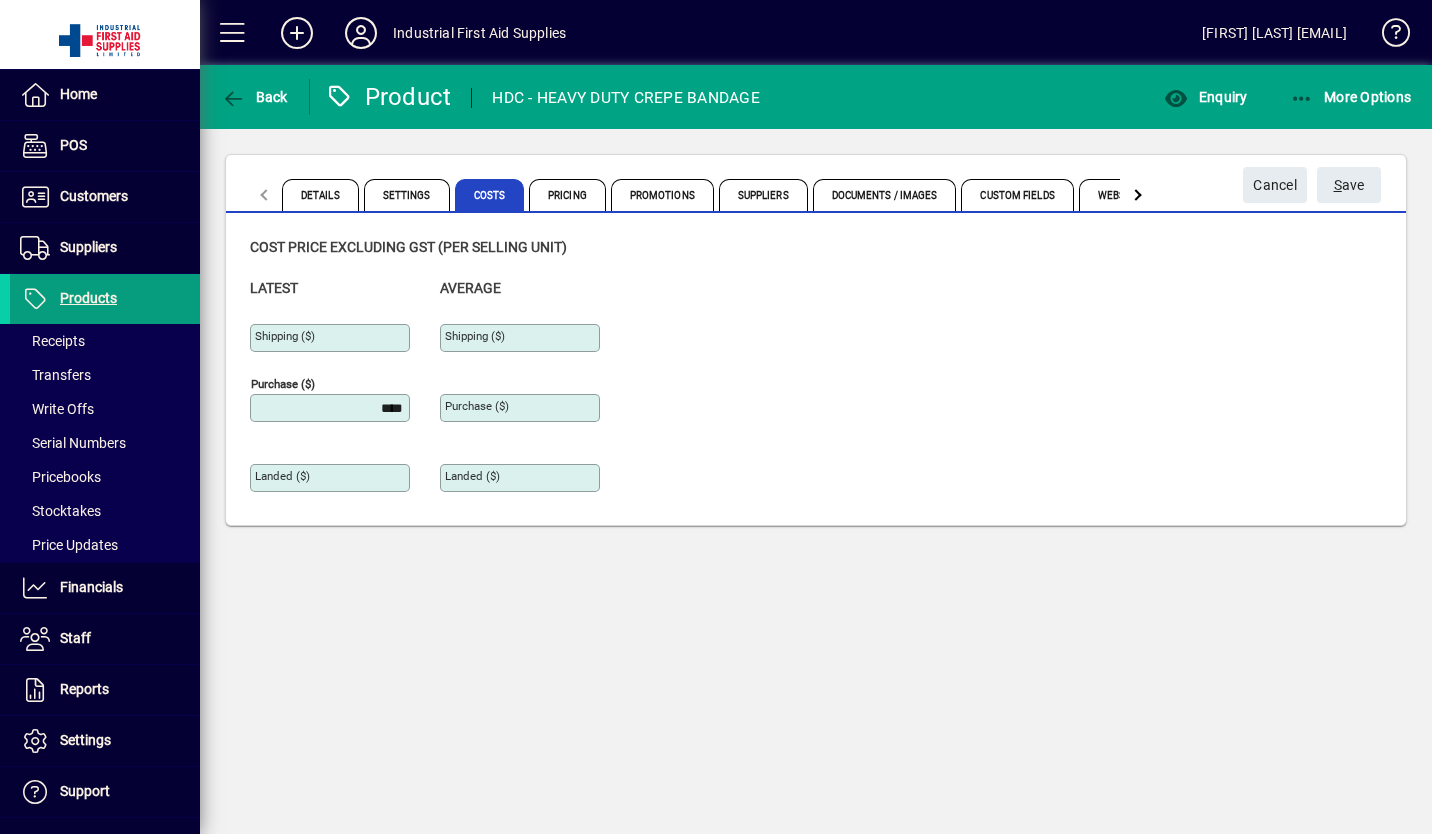 type on "******" 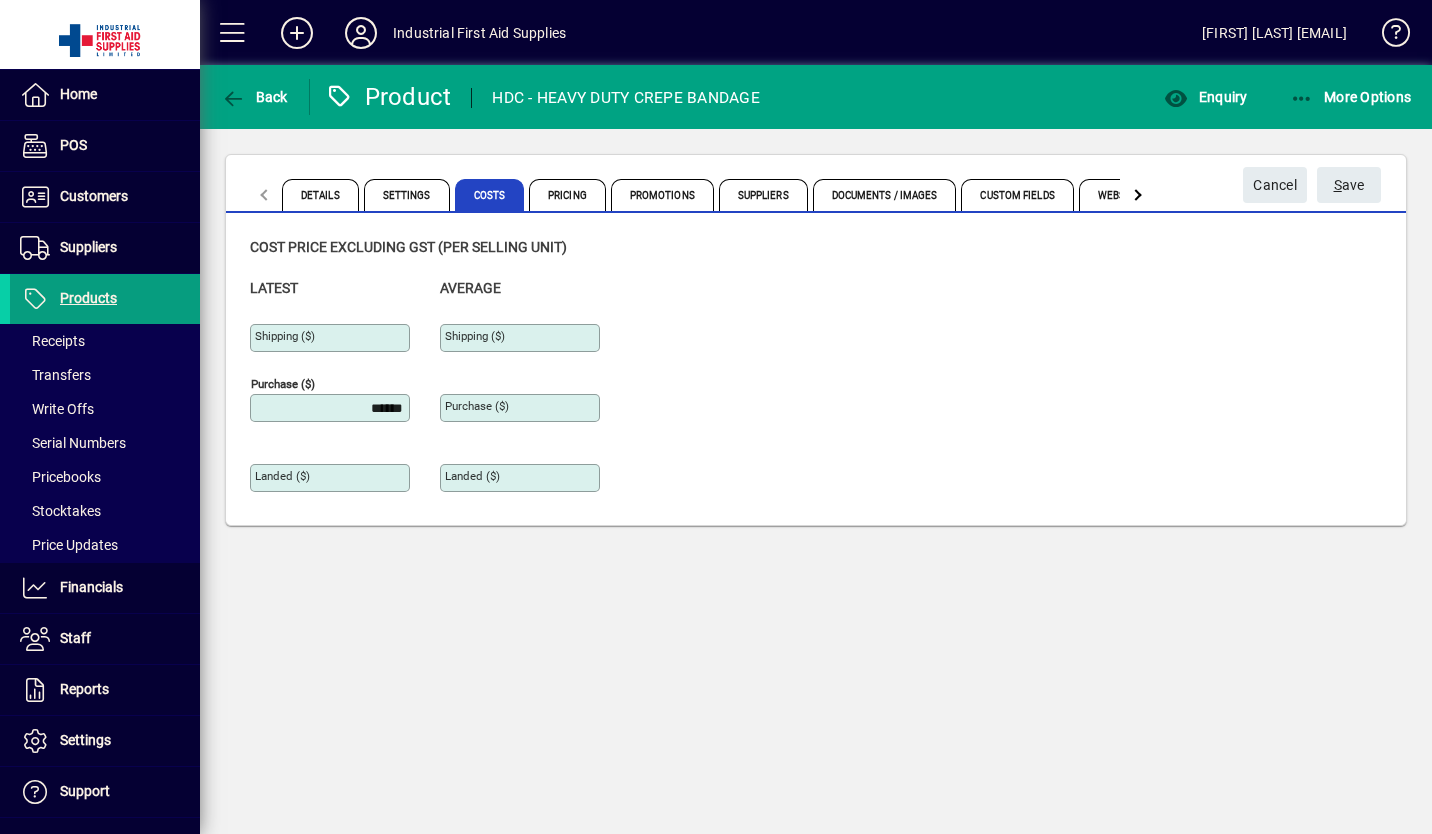 type on "******" 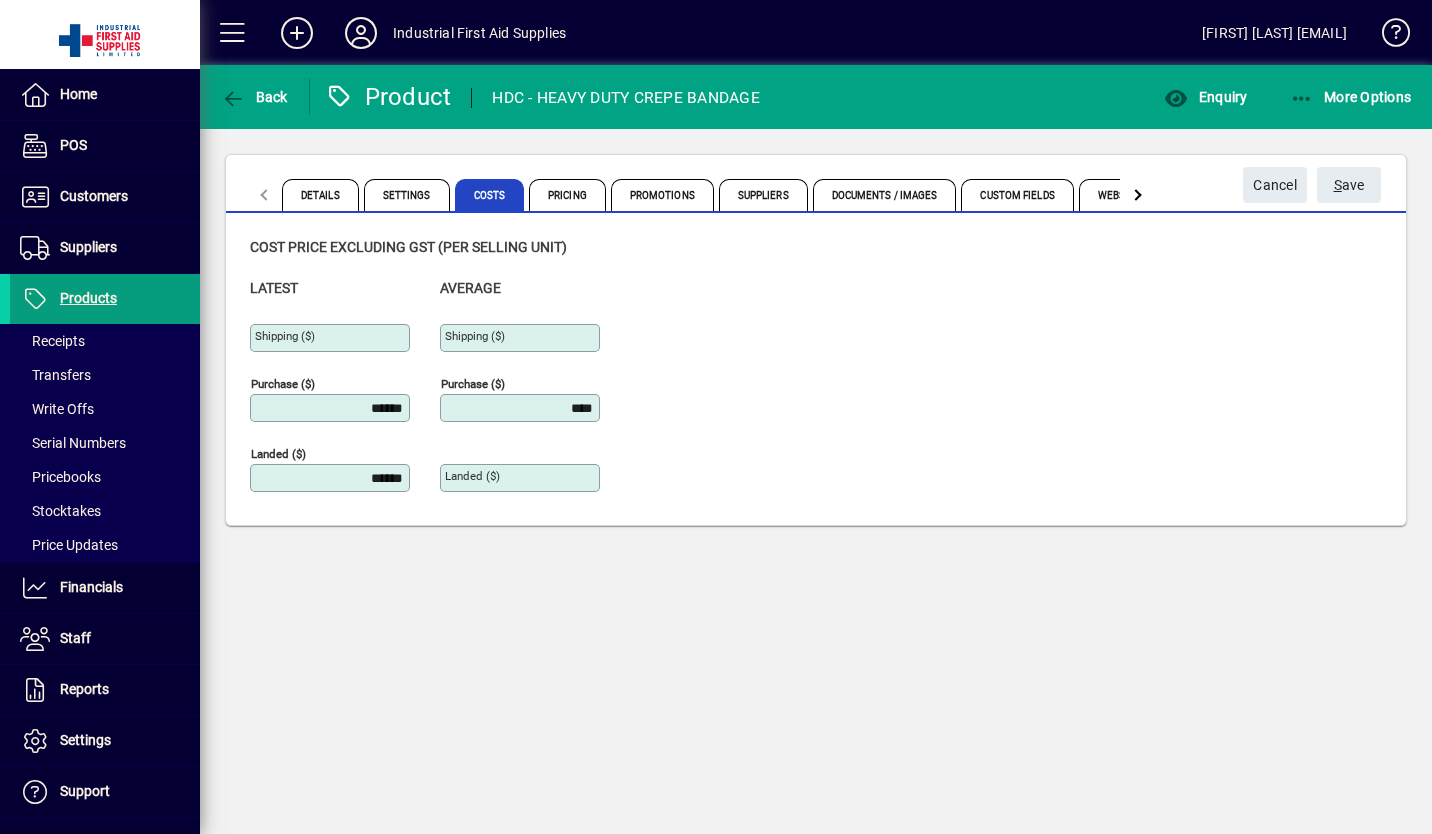 type on "******" 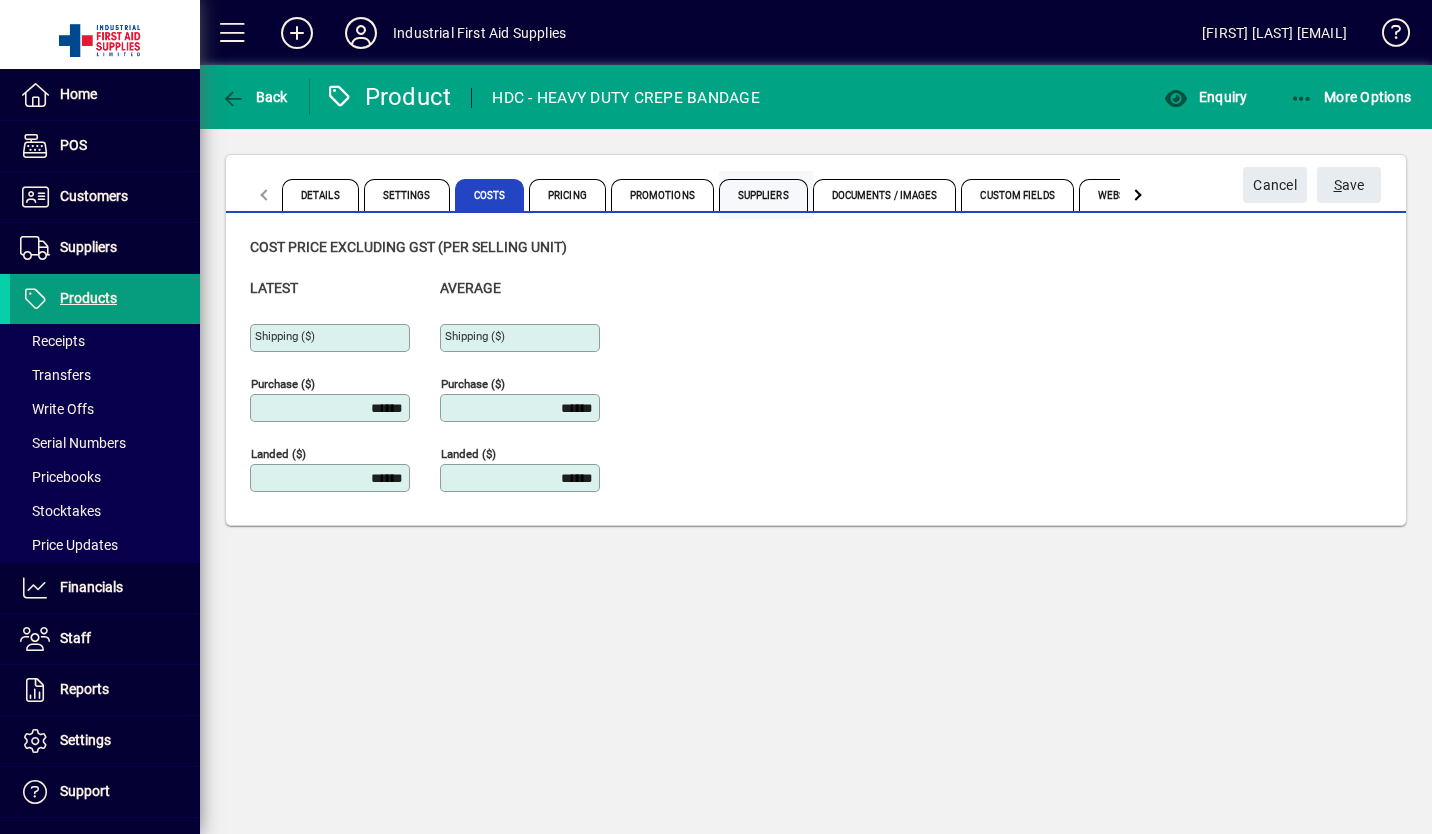 click on "Suppliers" at bounding box center [763, 195] 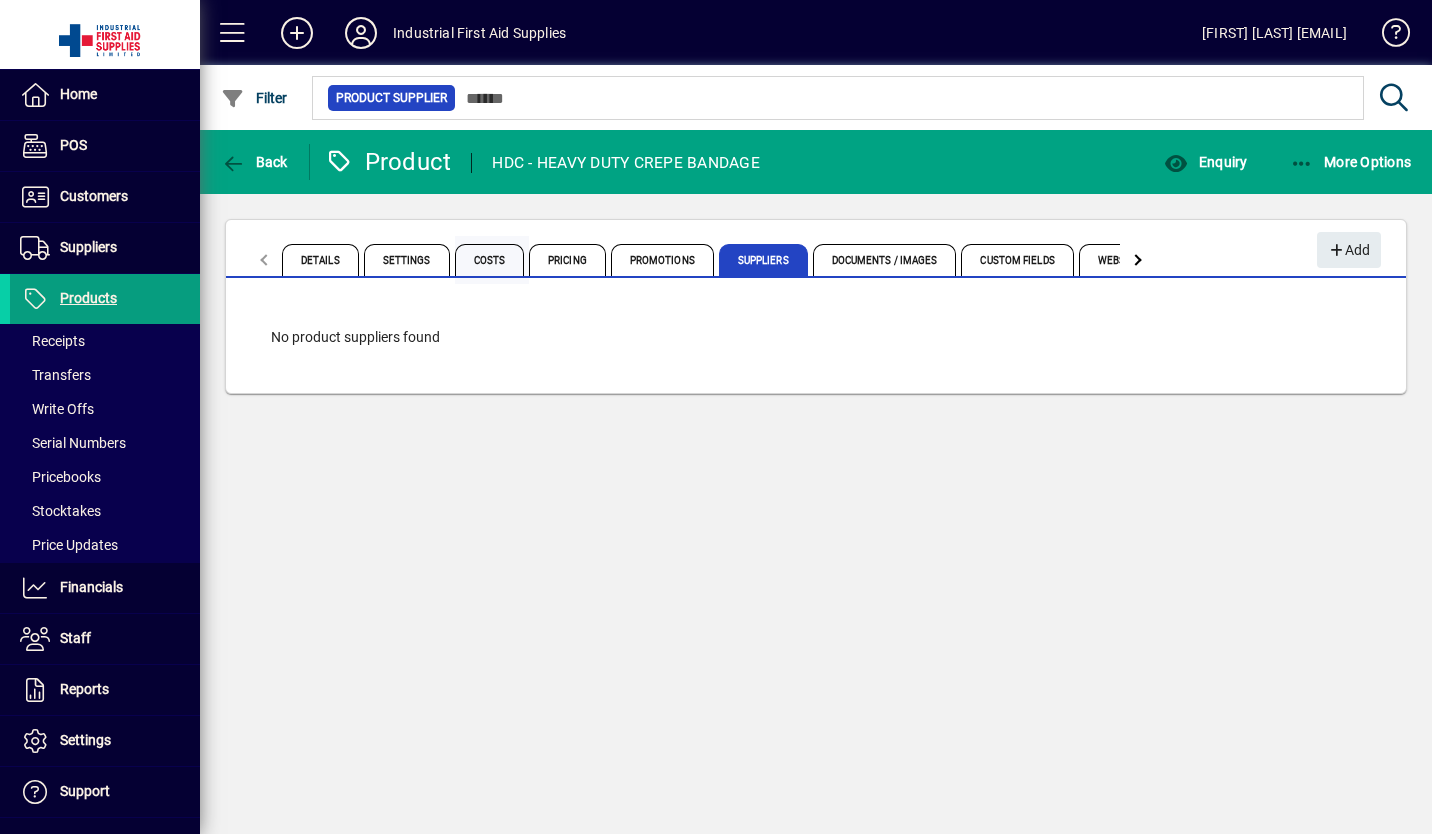 click on "Costs" at bounding box center [490, 260] 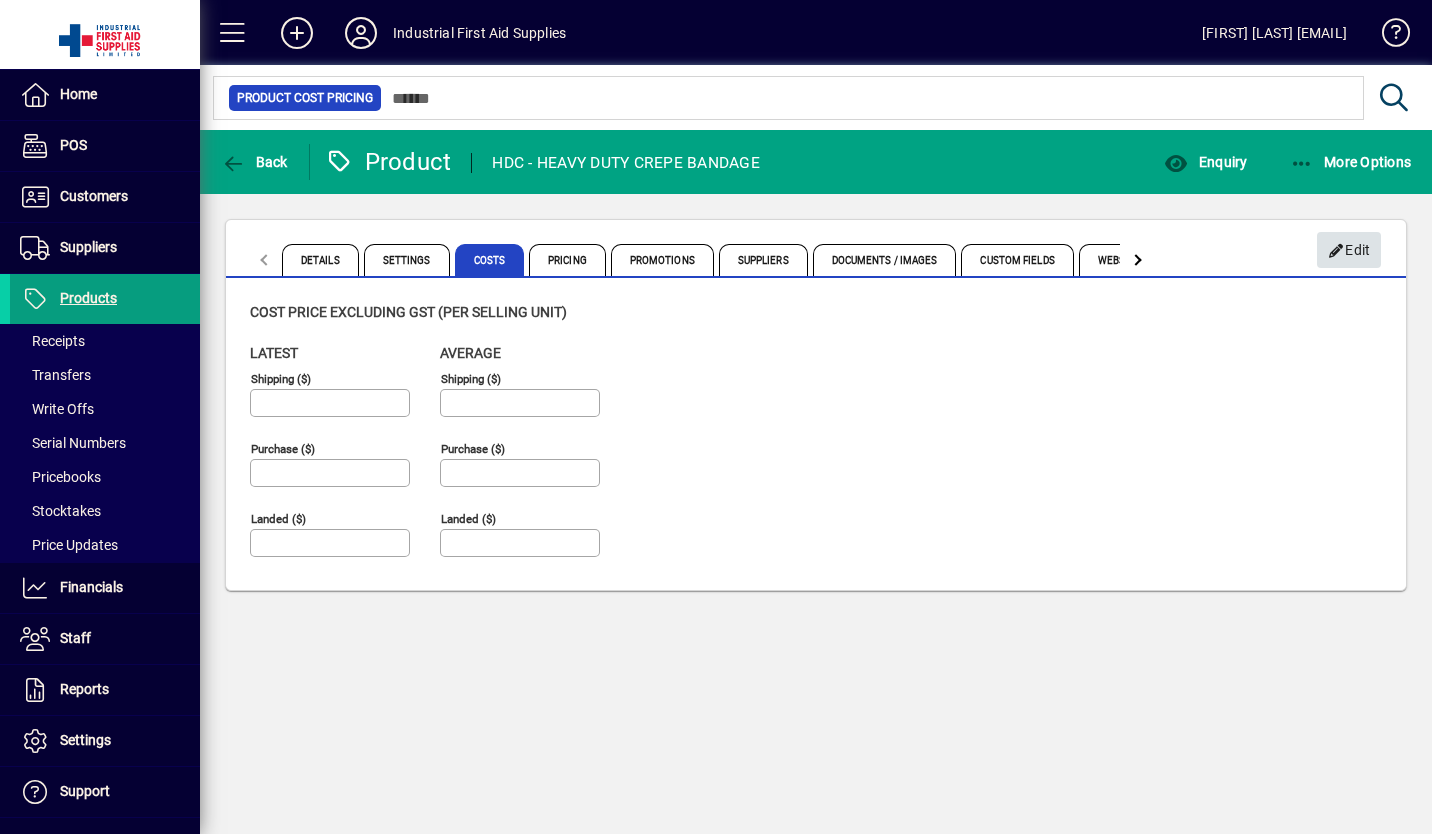 click on "Edit" 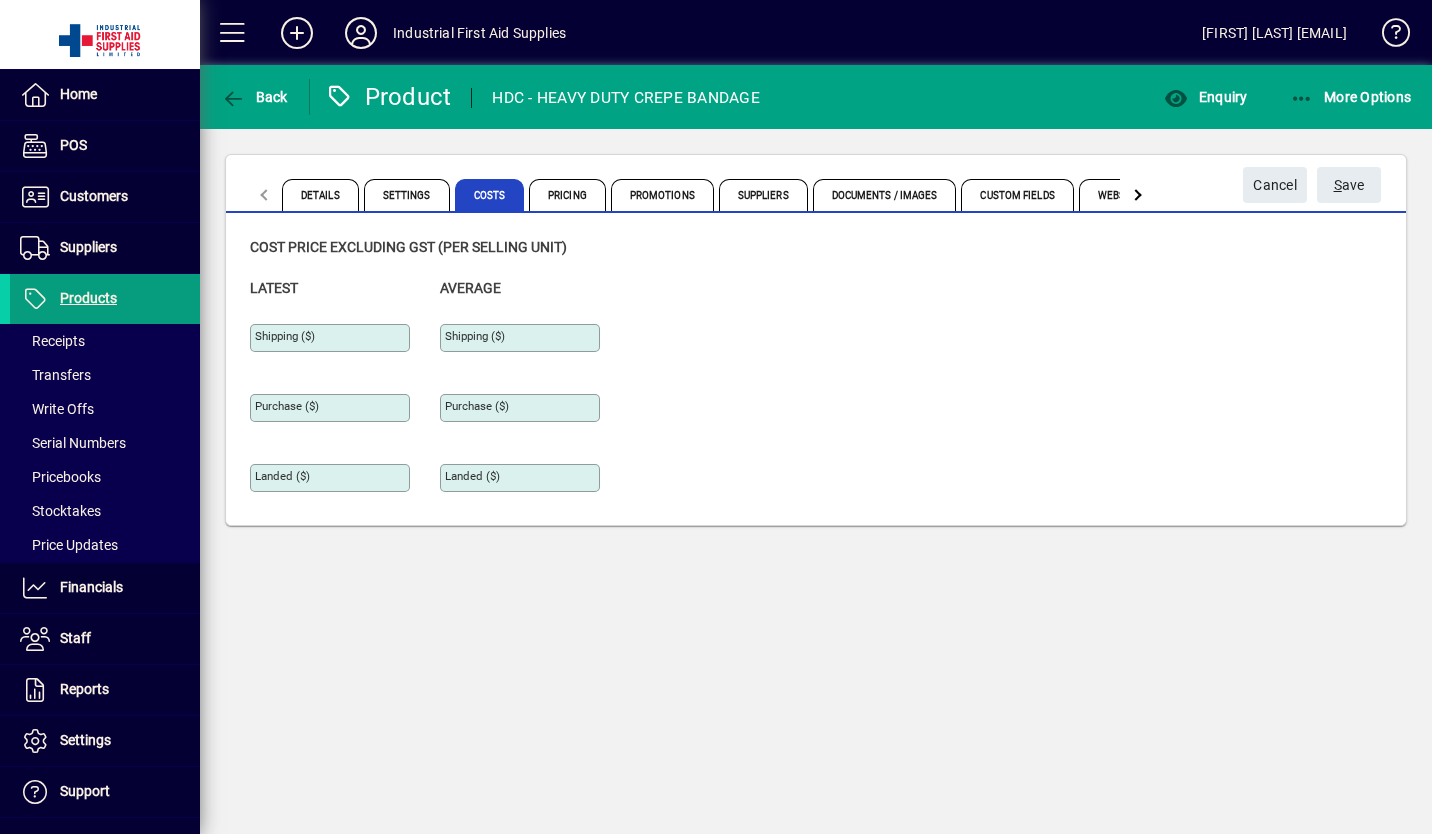 click on "Purchase ($)" 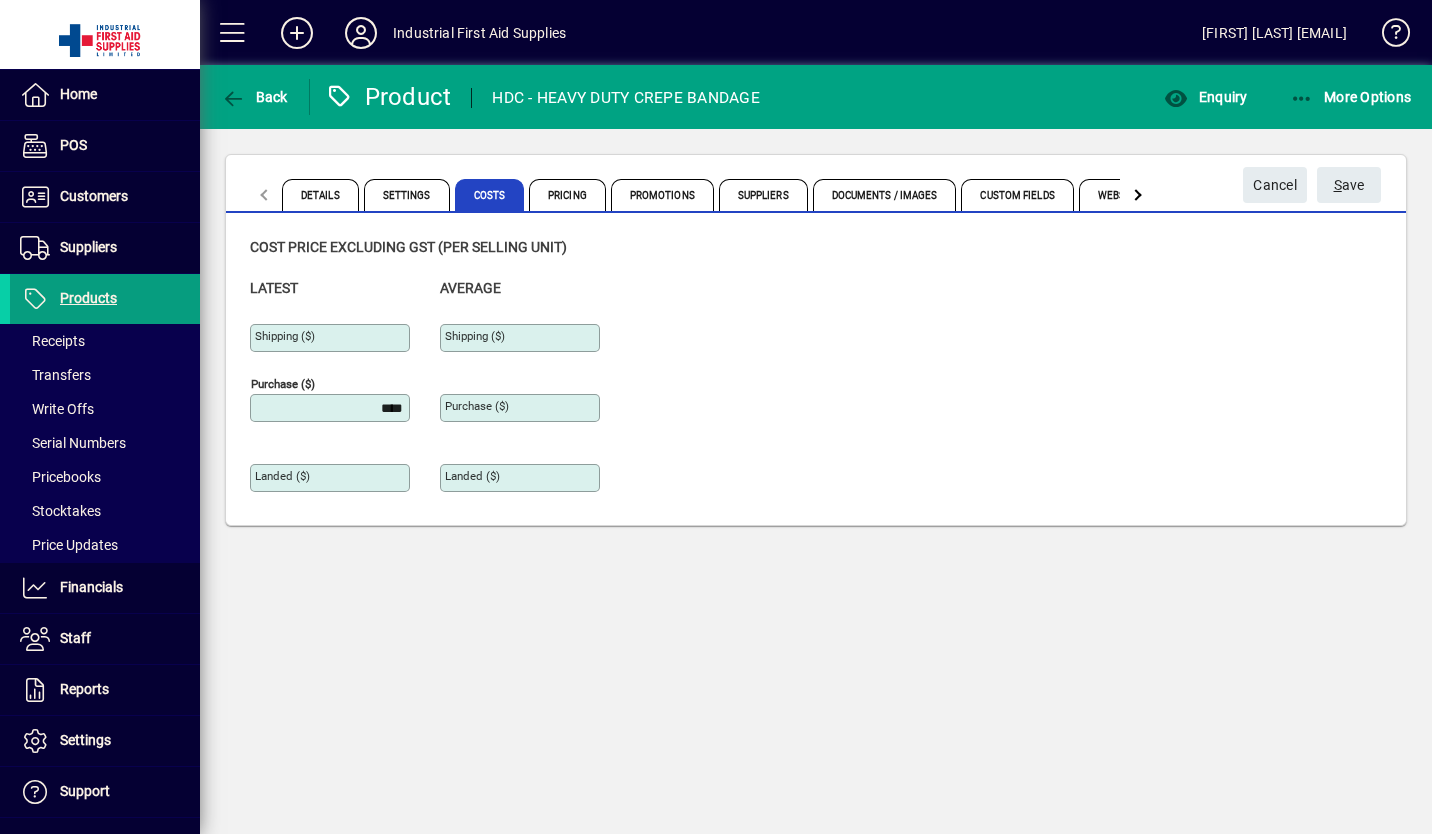 type on "******" 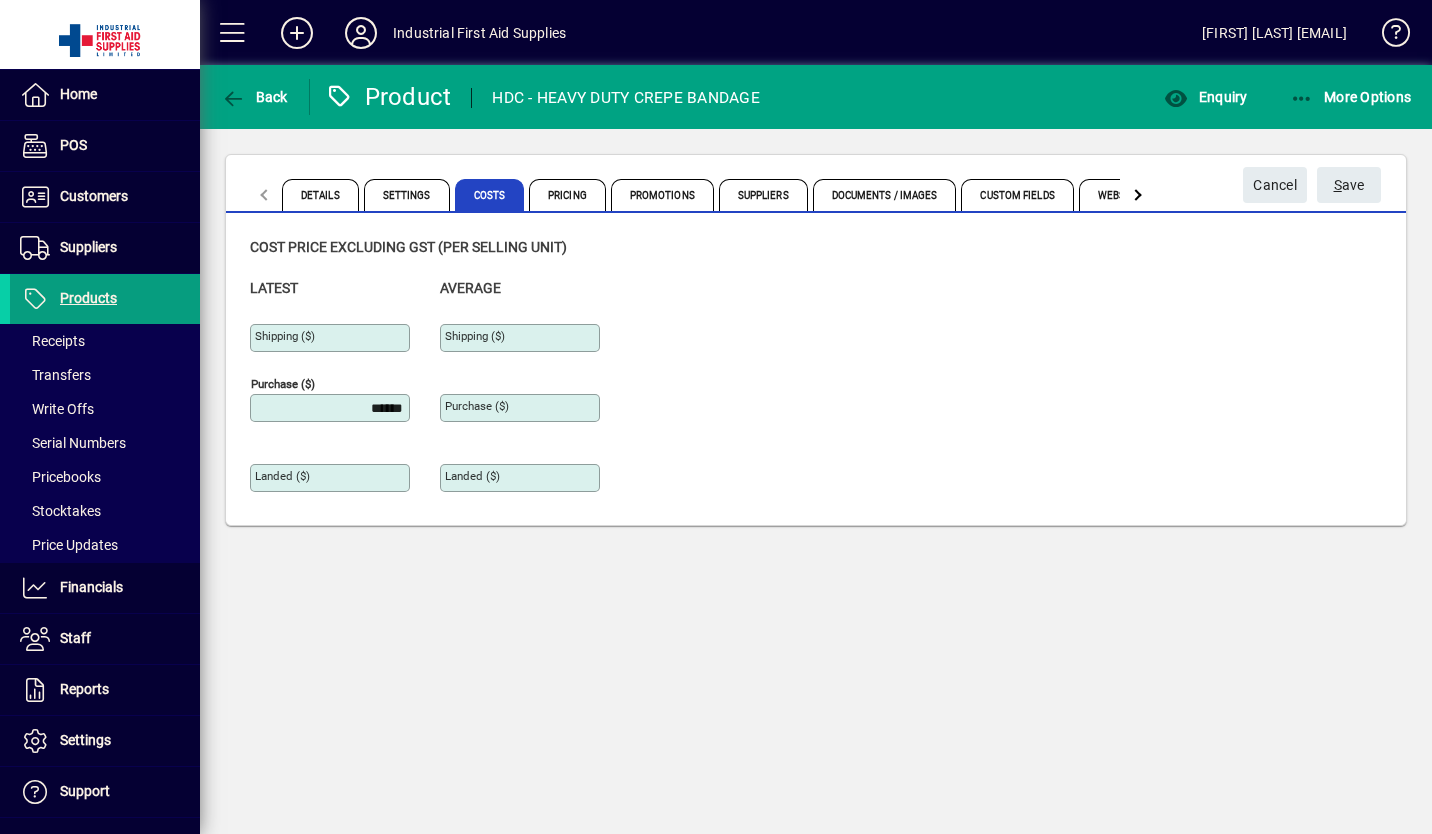 type on "******" 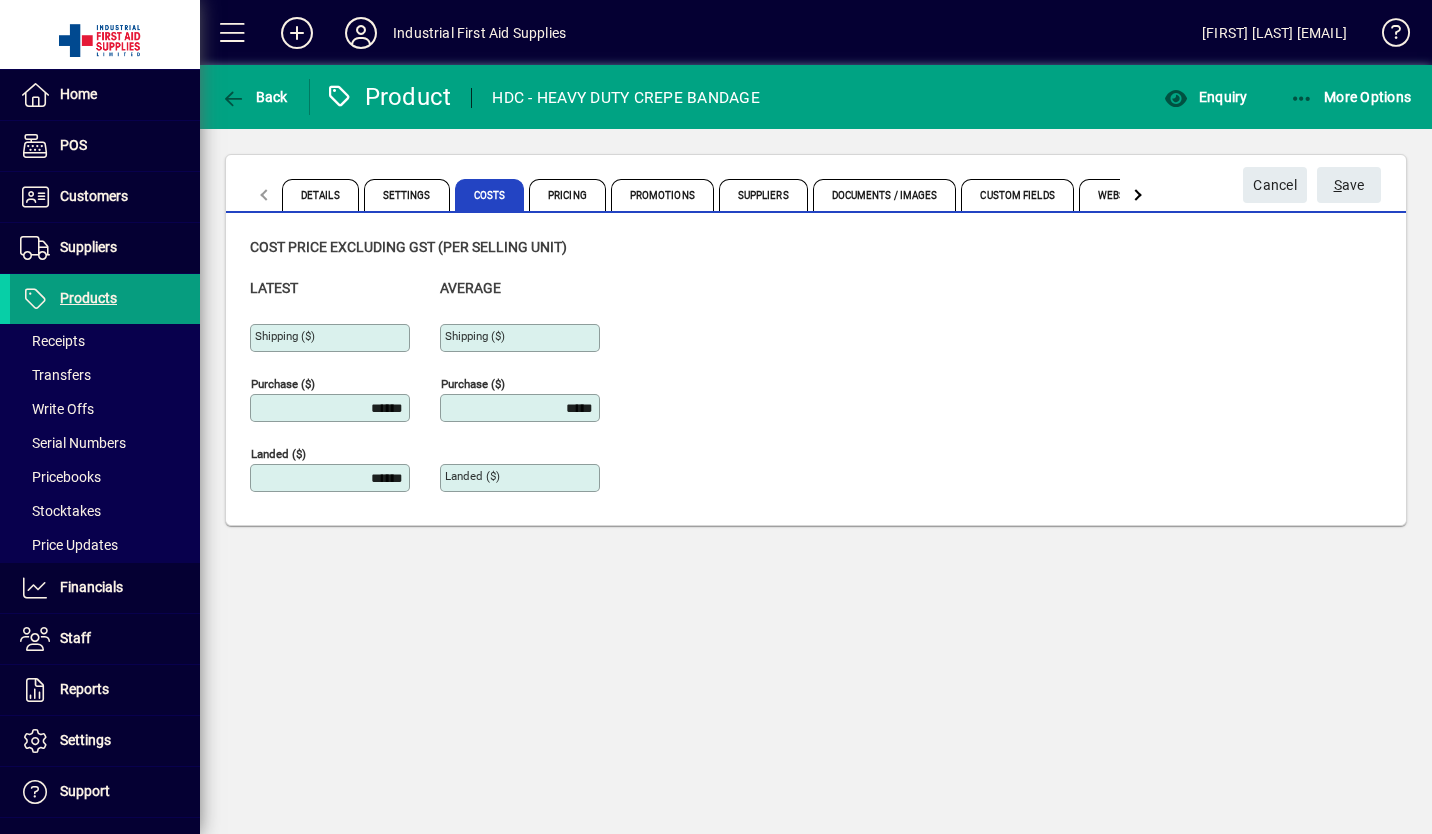 type on "******" 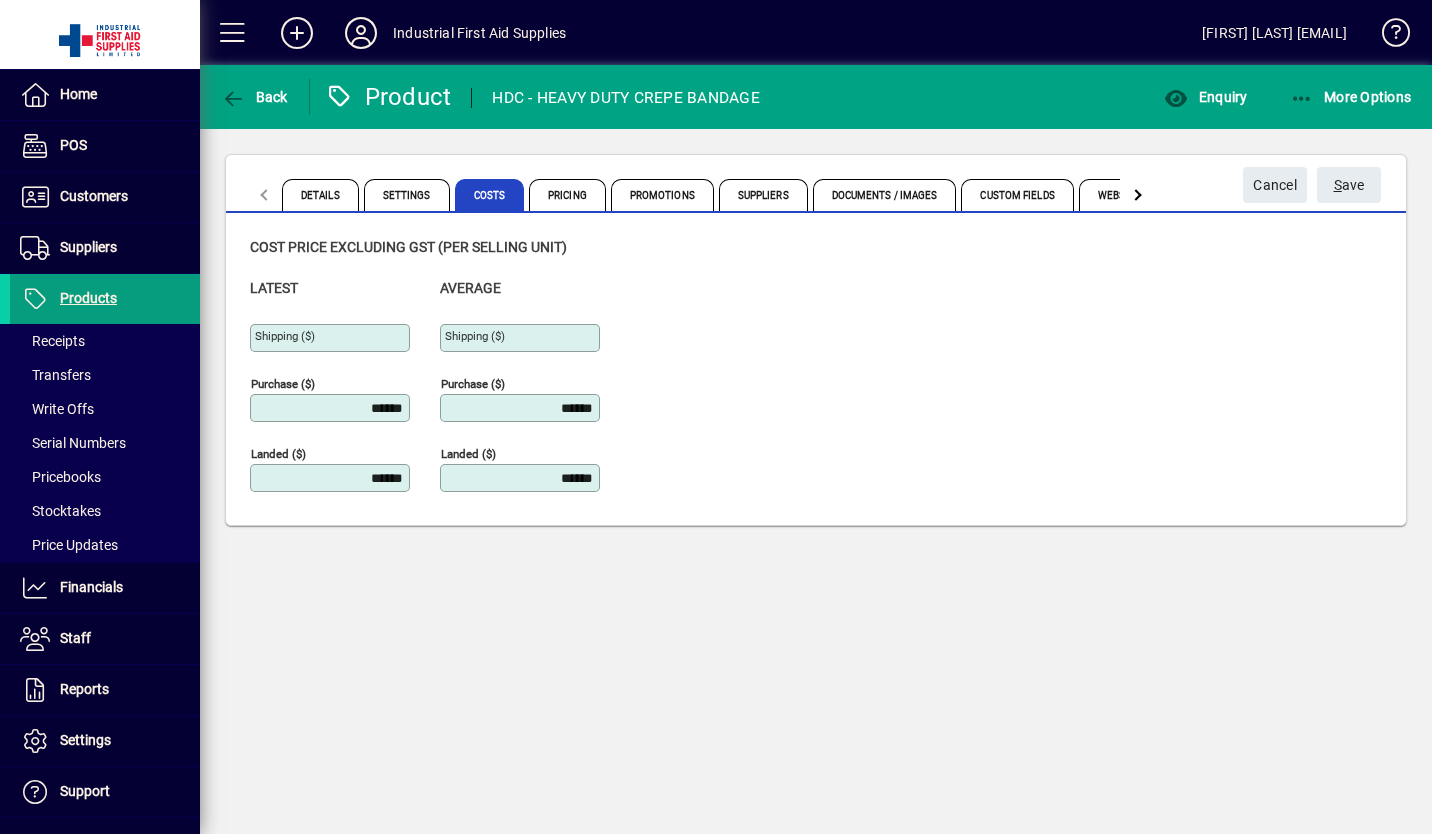 click on "******" at bounding box center (522, 408) 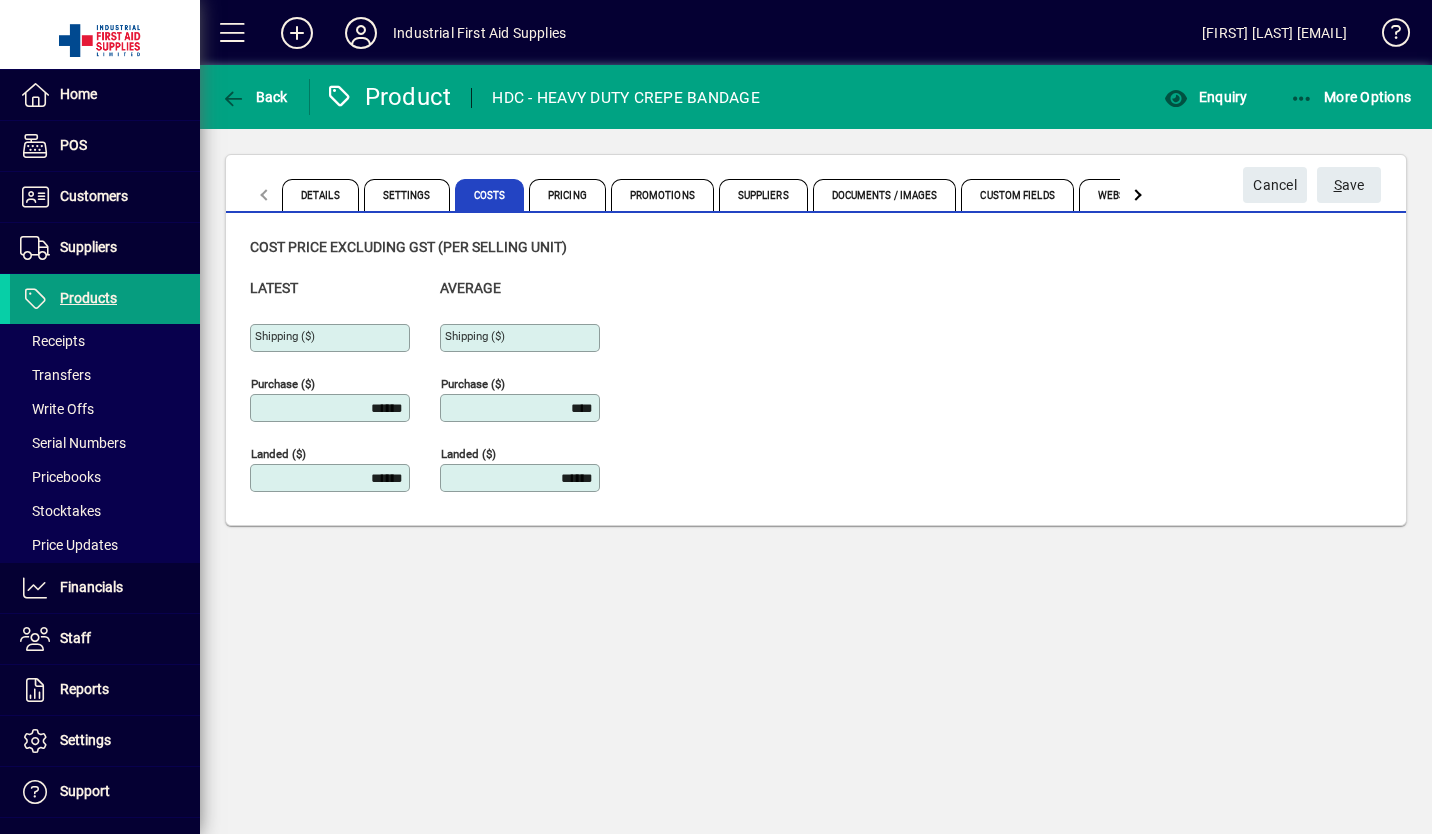 type on "******" 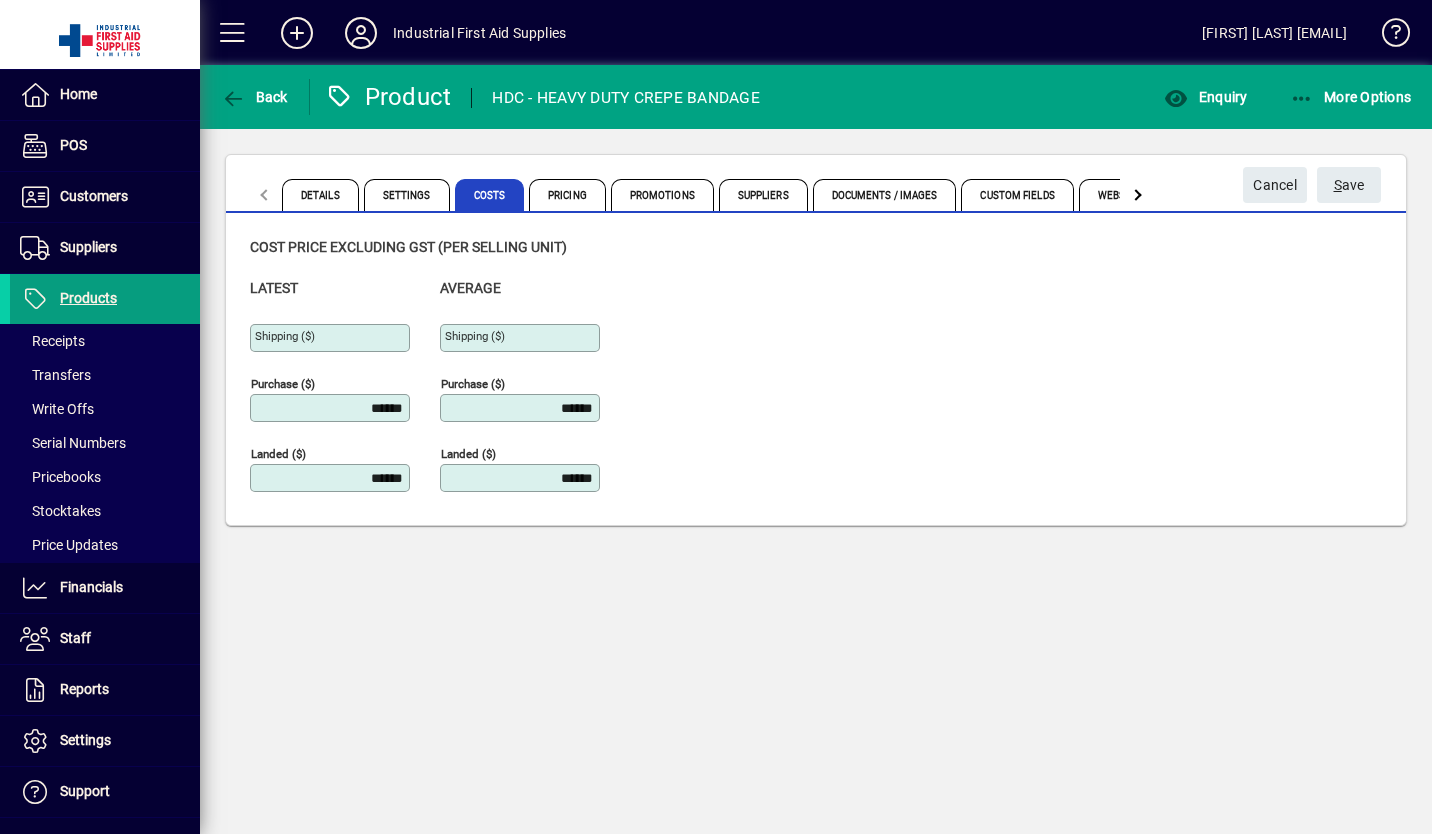 click on "Cost price excluding GST (per selling unit) Latest Shipping ($) Purchase ($) ****** Landed ($) ****** Average Shipping ($) Purchase ($) ****** Landed ($) ******" 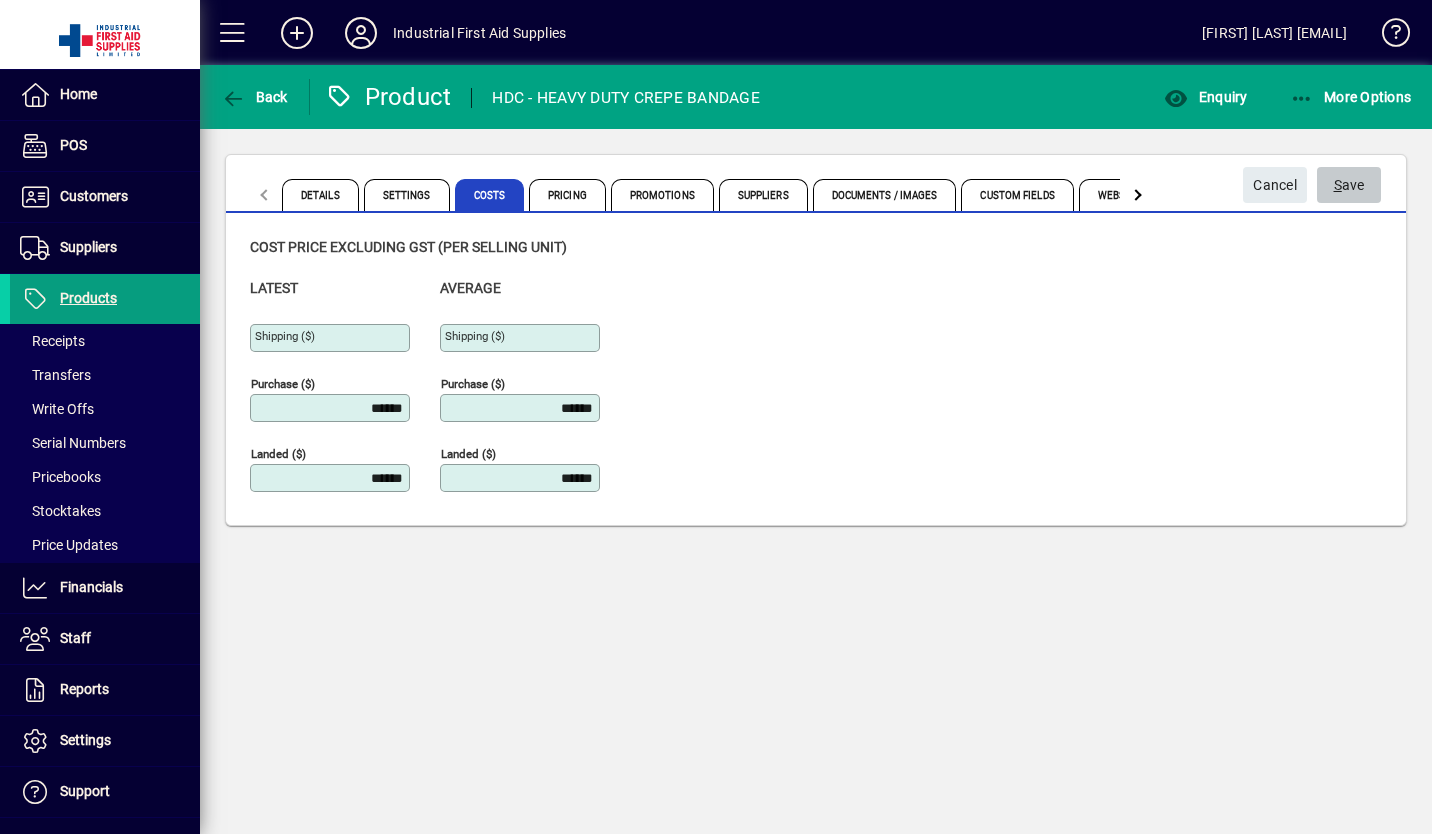 click on "S ave" 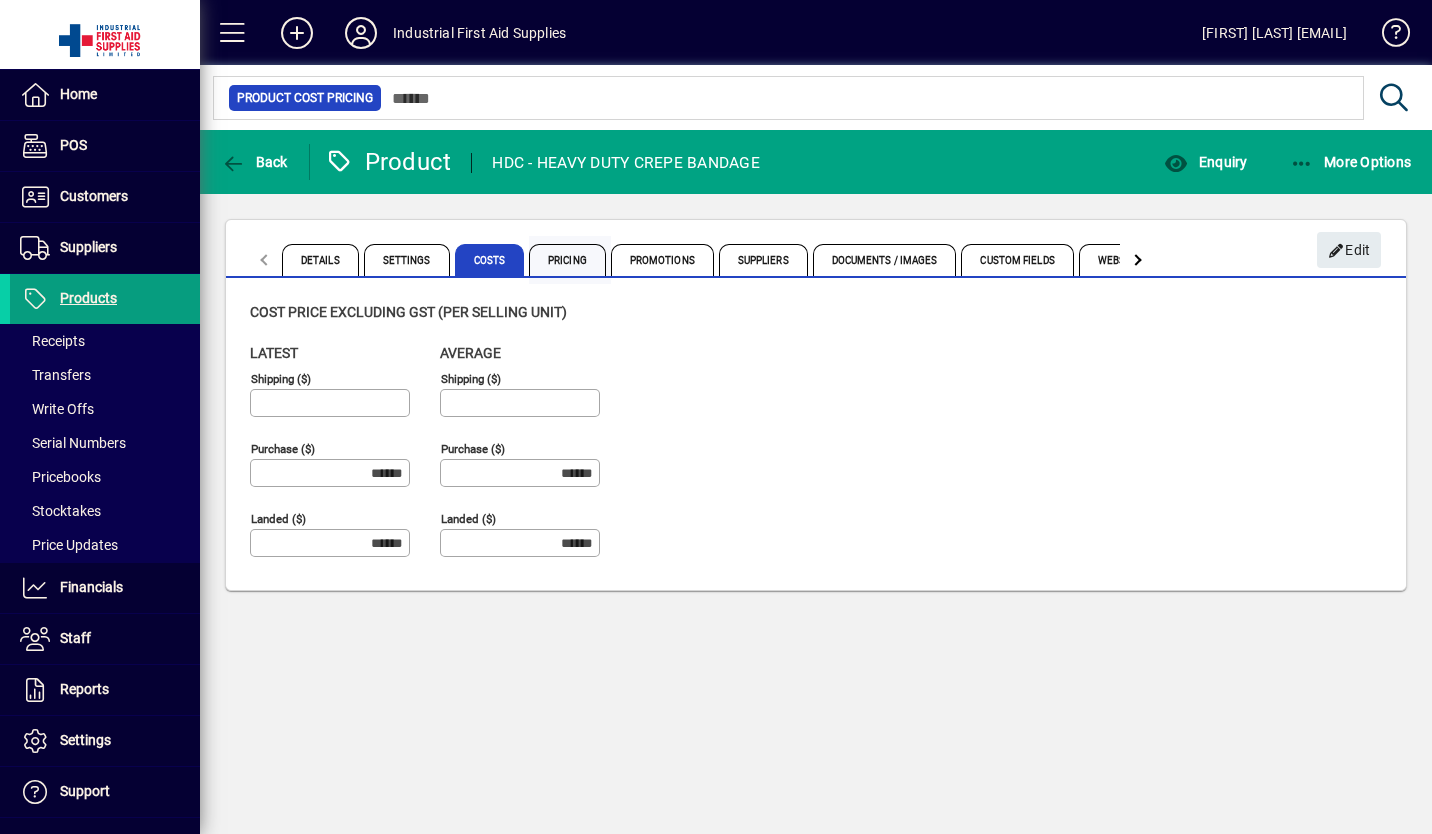 click on "Pricing" at bounding box center [567, 260] 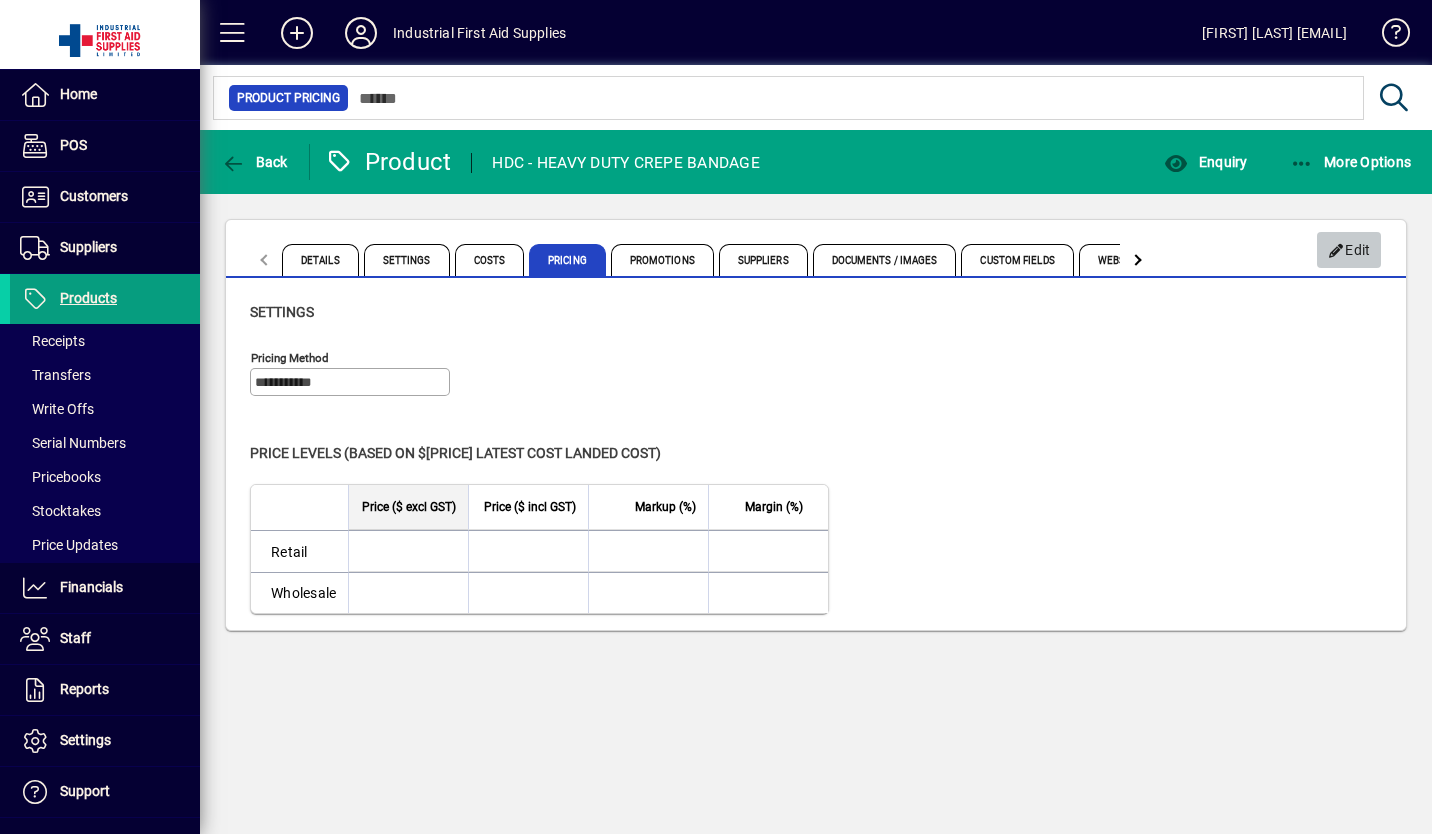 click on "Edit" 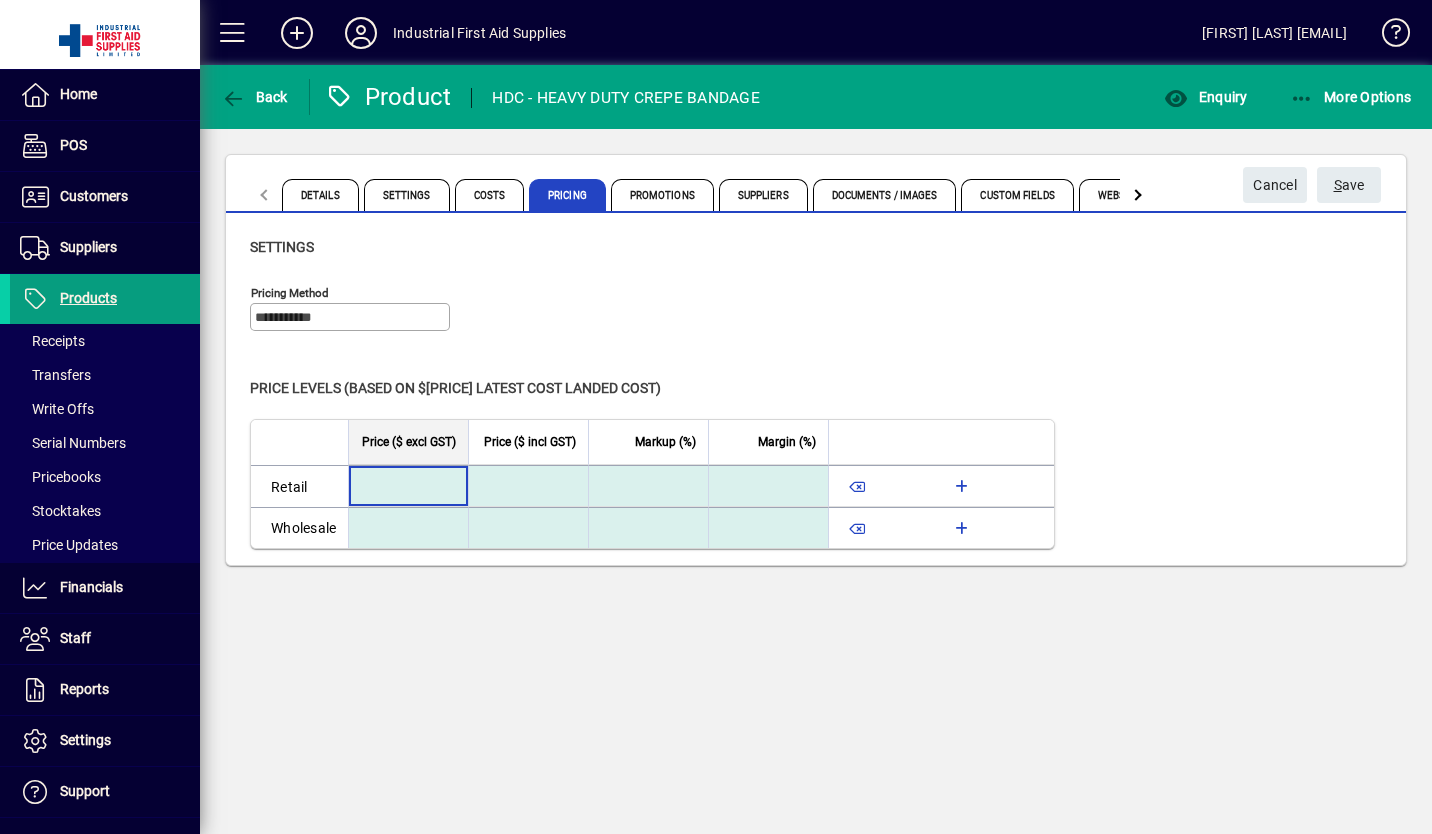 click at bounding box center (407, 486) 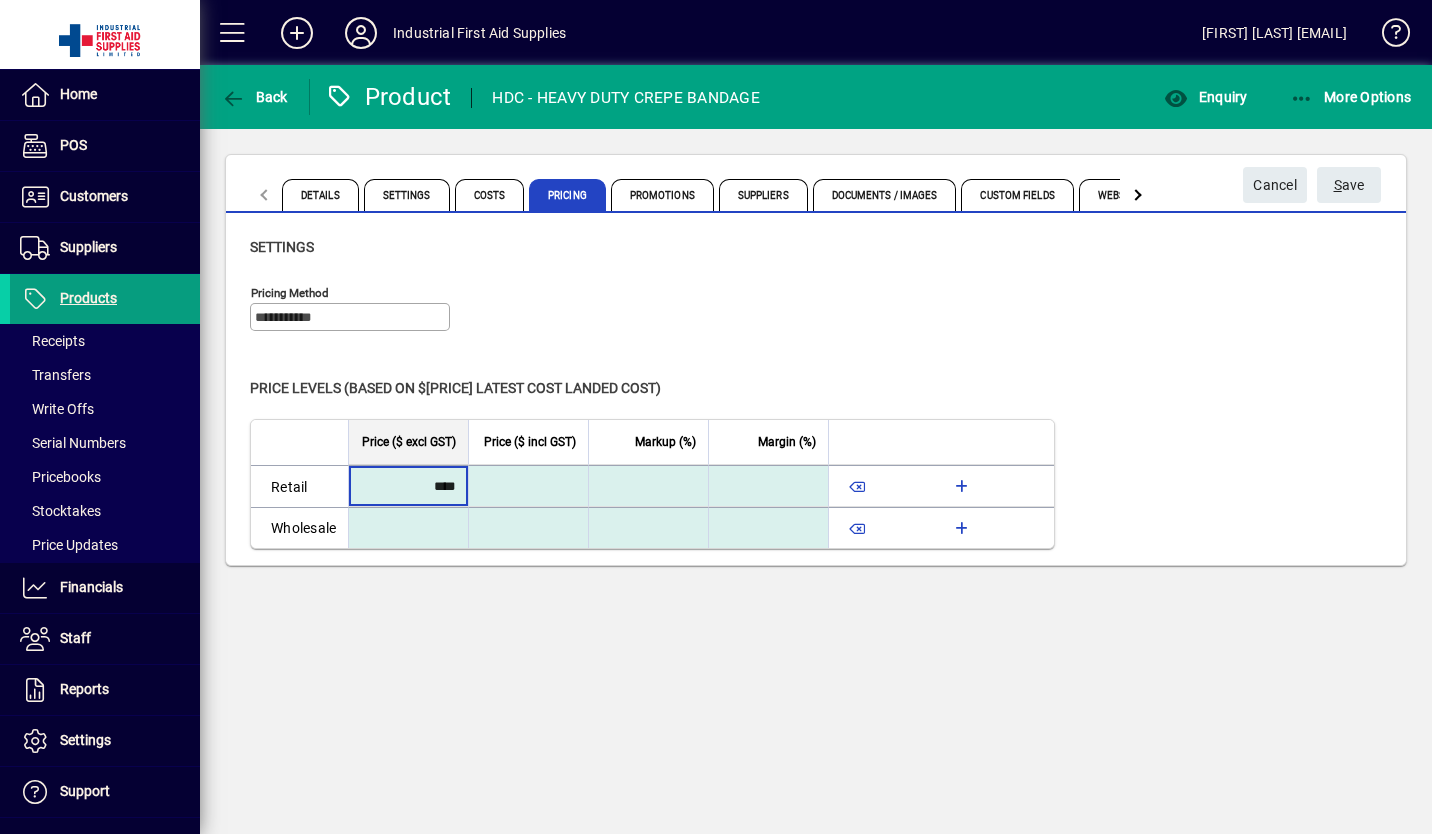 type on "******" 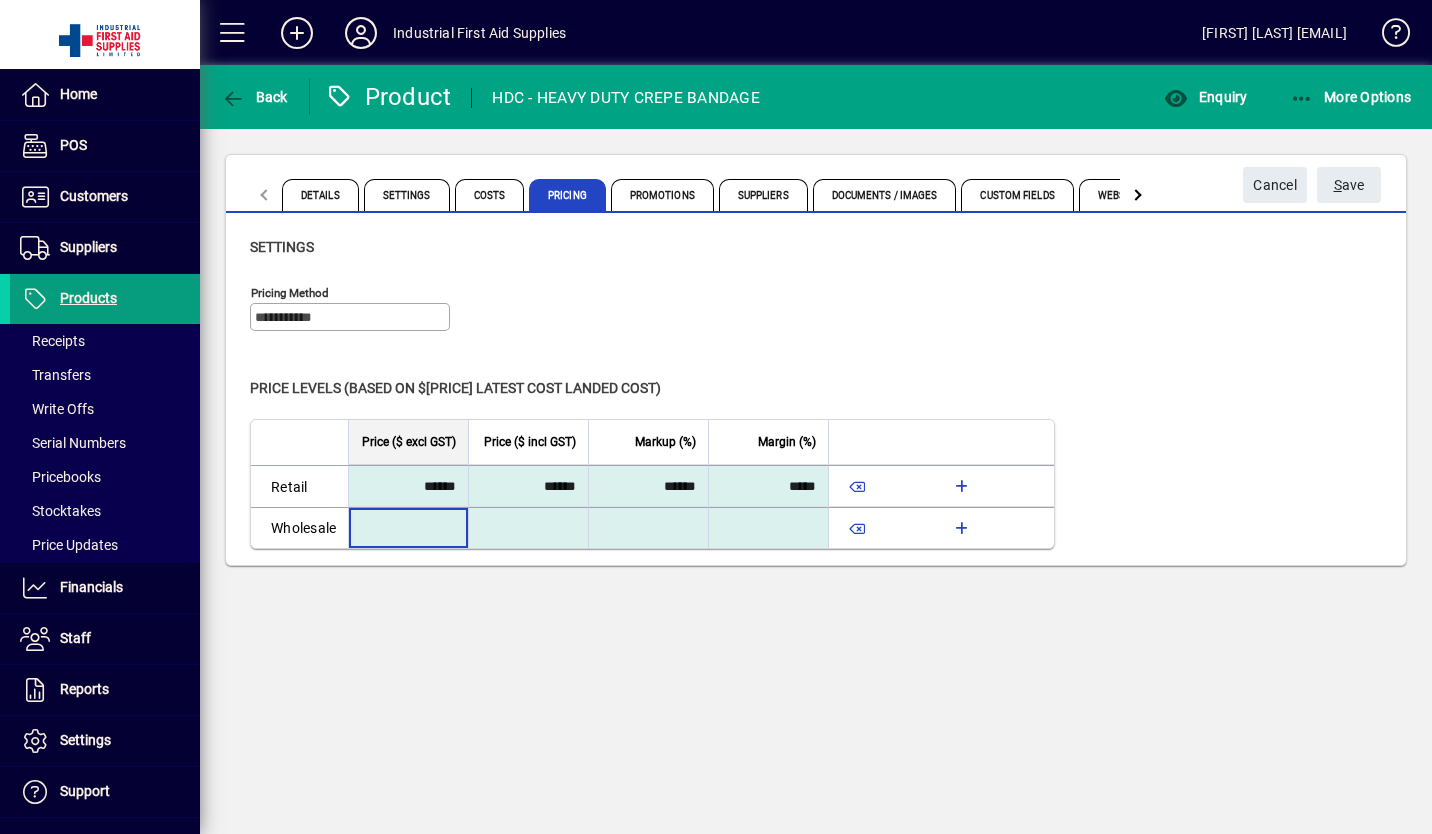 click at bounding box center (407, 528) 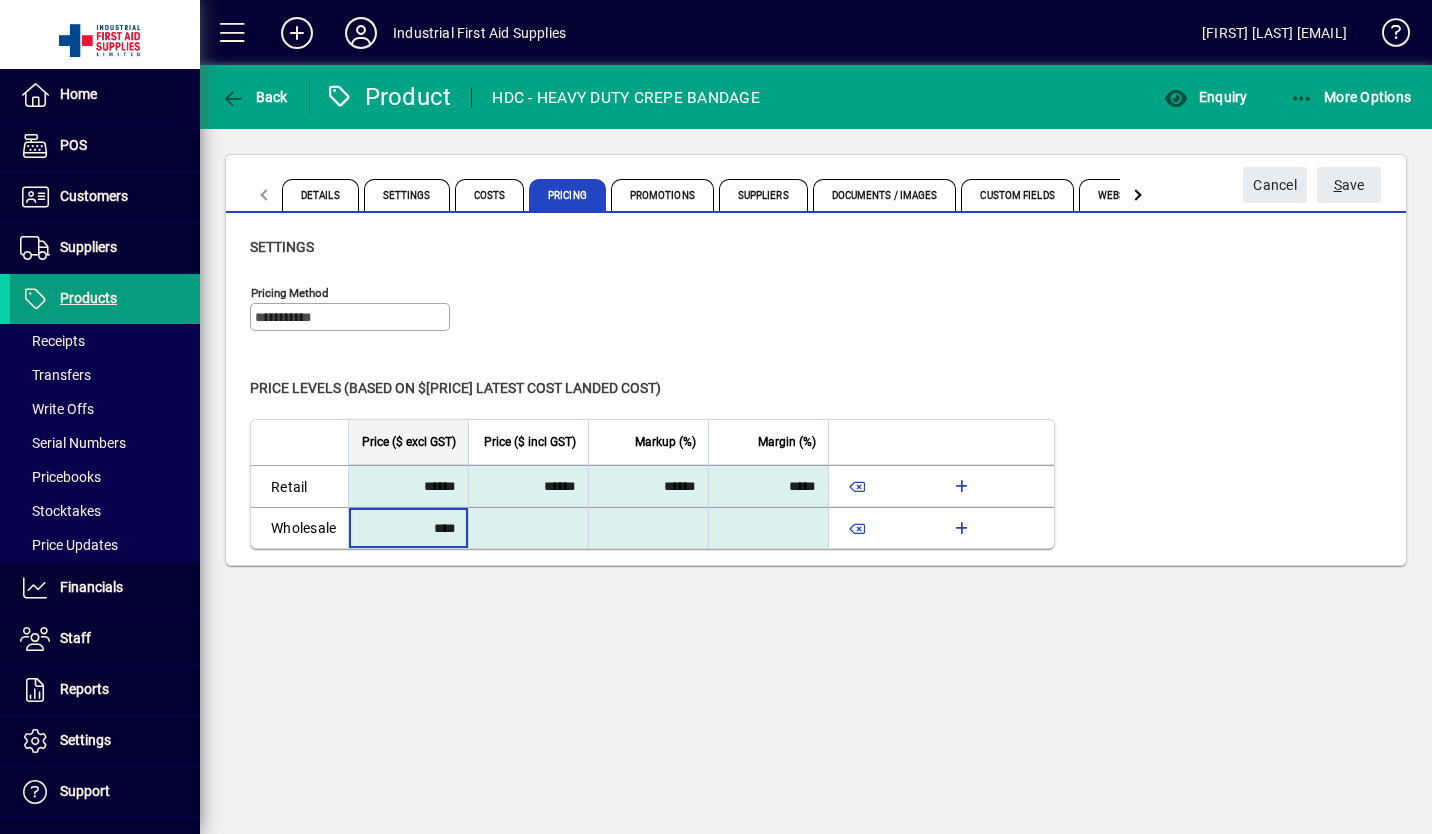 type on "******" 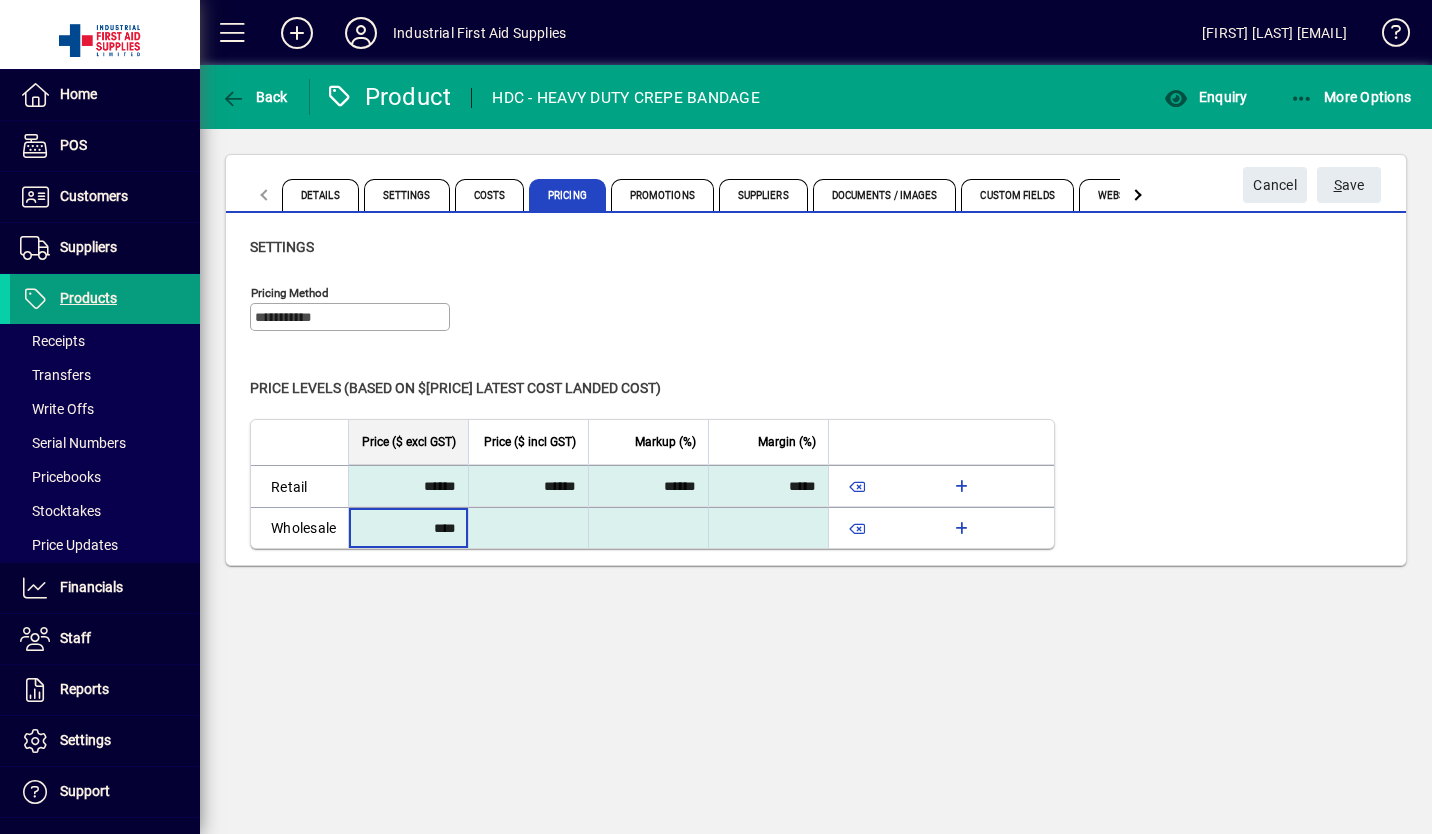 type on "******" 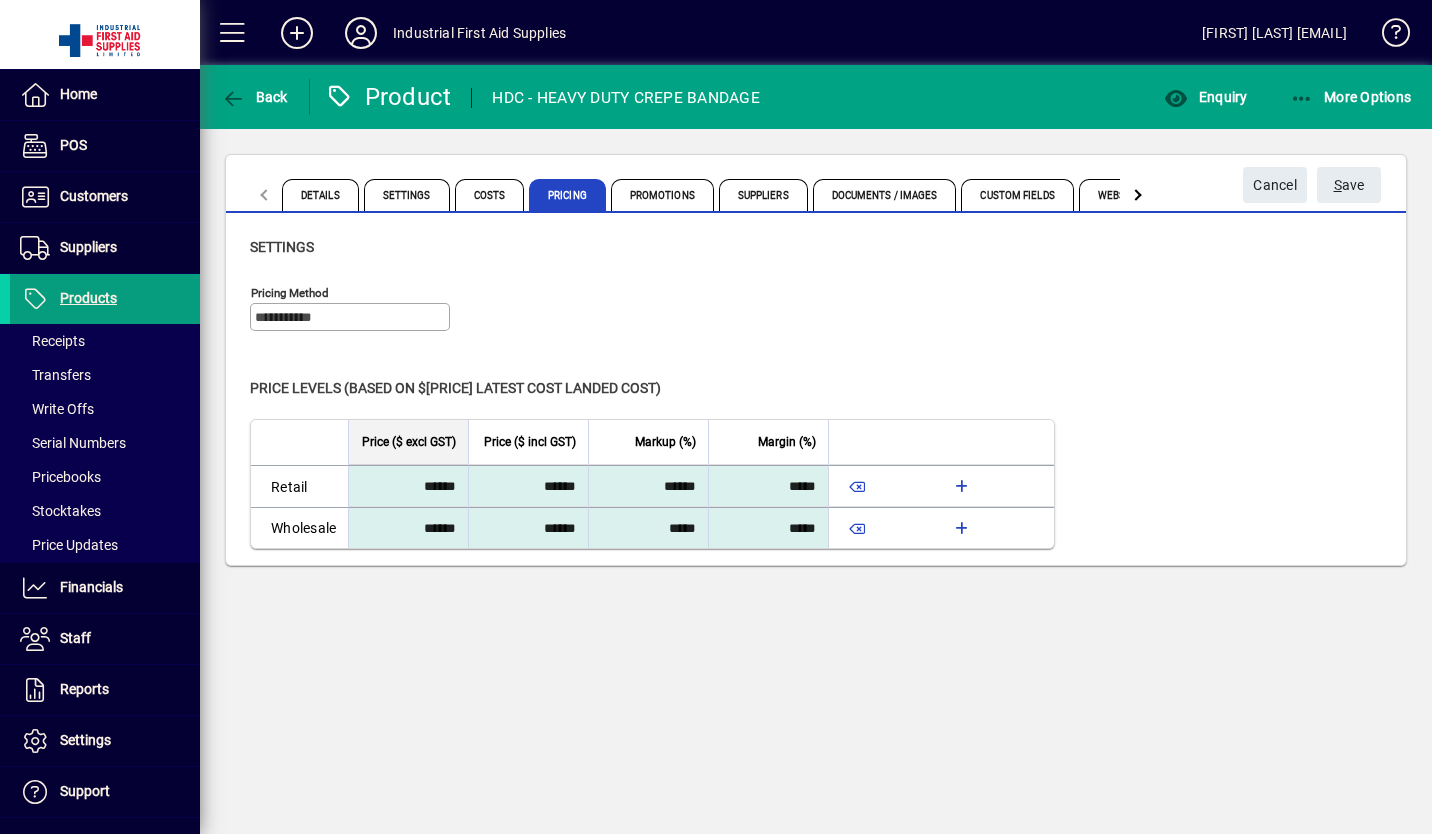 click on "**********" 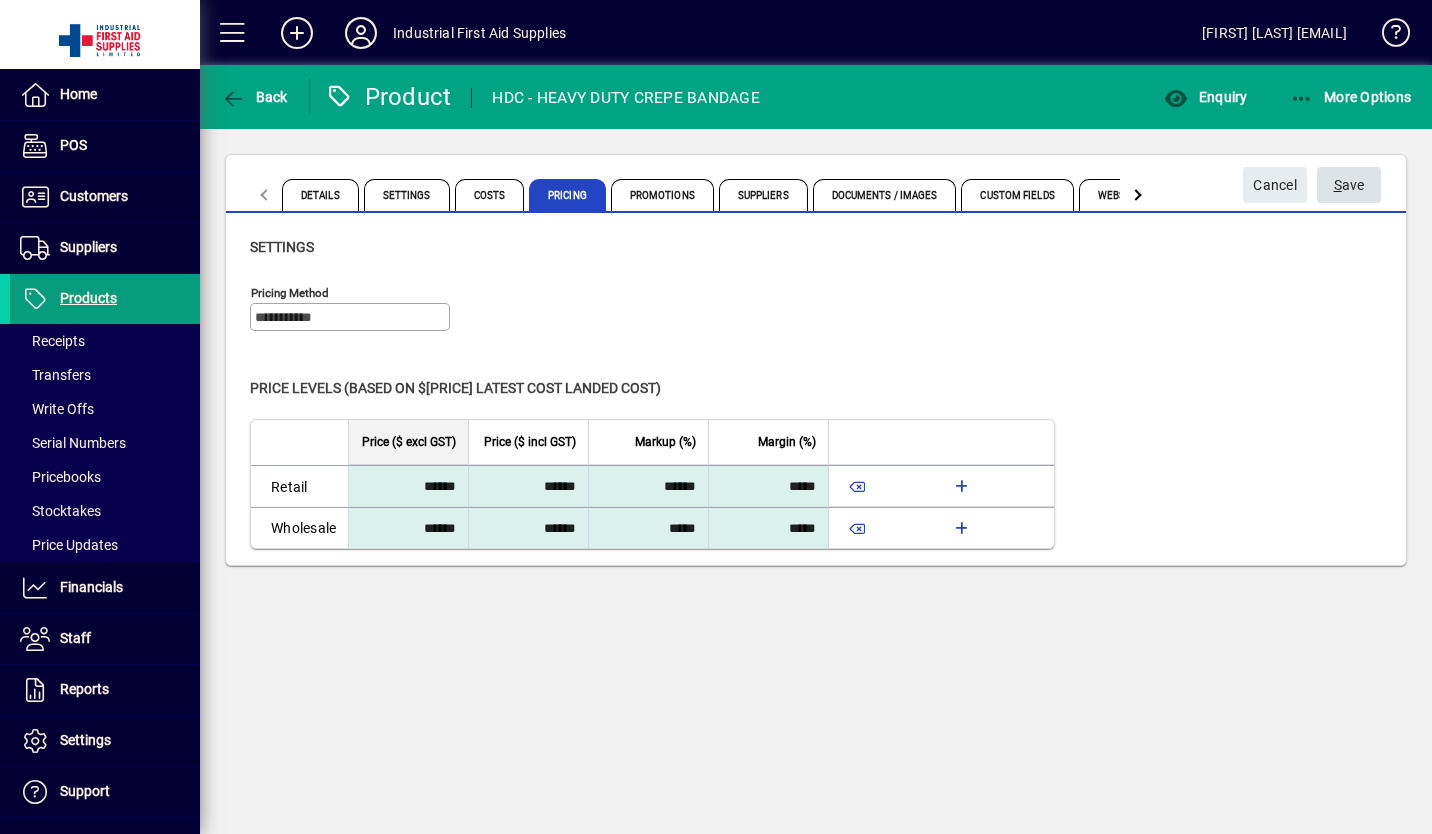 click on "S ave" 